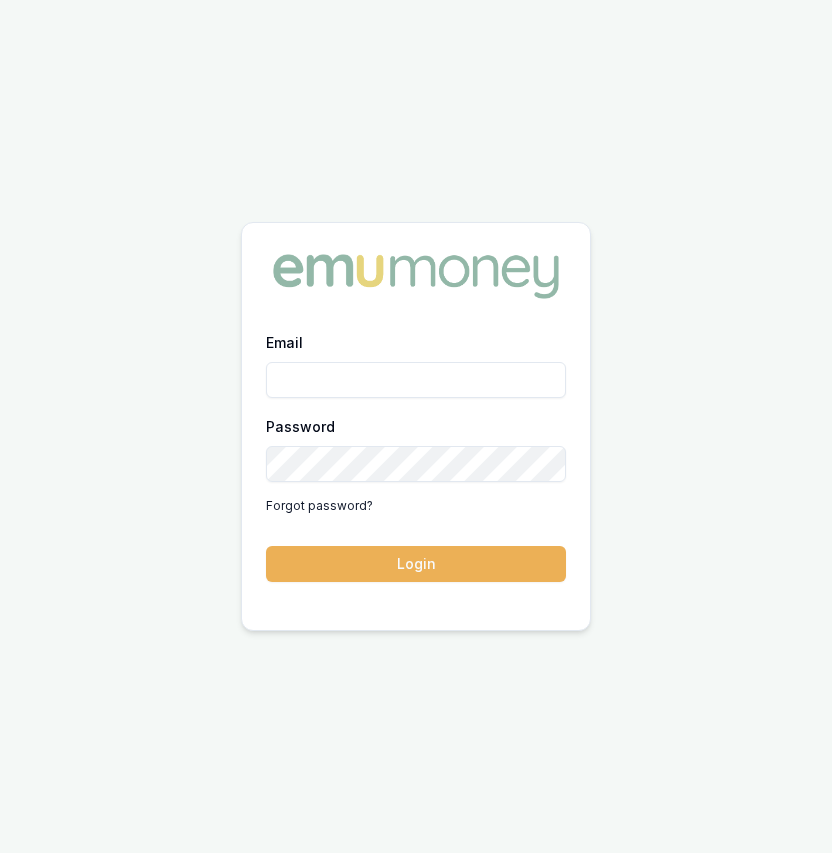 scroll, scrollTop: 0, scrollLeft: 0, axis: both 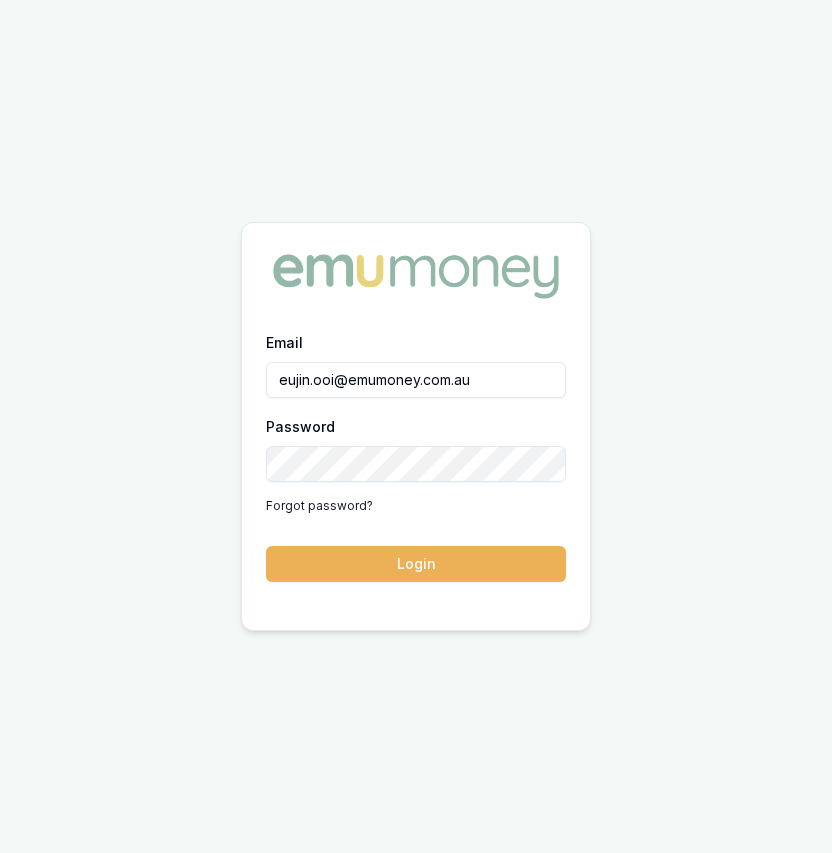 click on "Login" at bounding box center (416, 564) 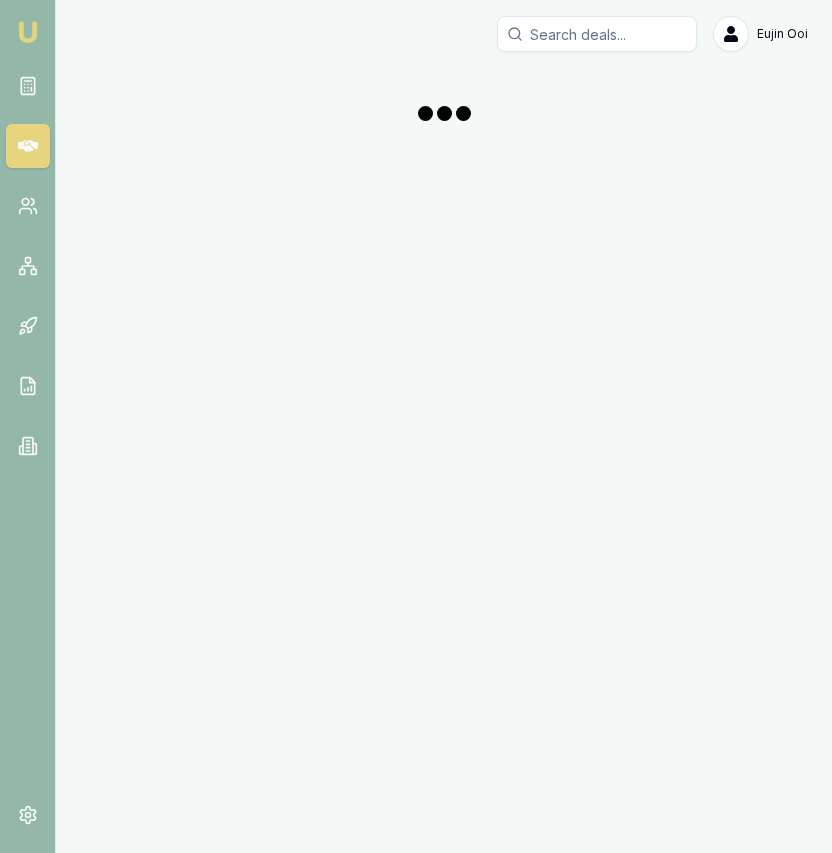 scroll, scrollTop: 0, scrollLeft: 0, axis: both 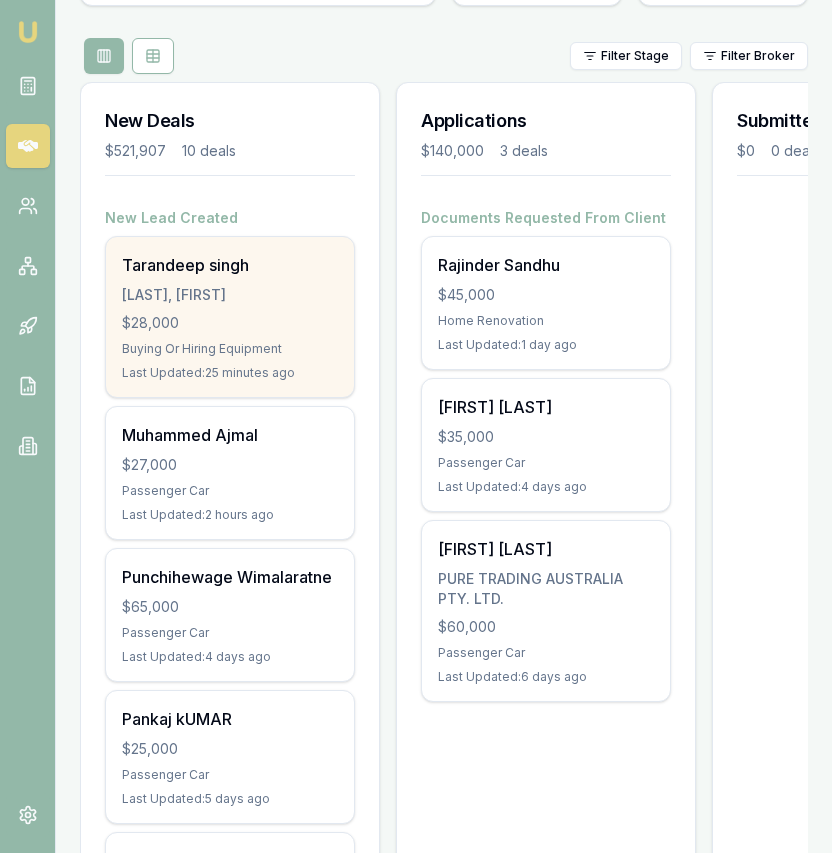 click on "$28,000" at bounding box center (230, 323) 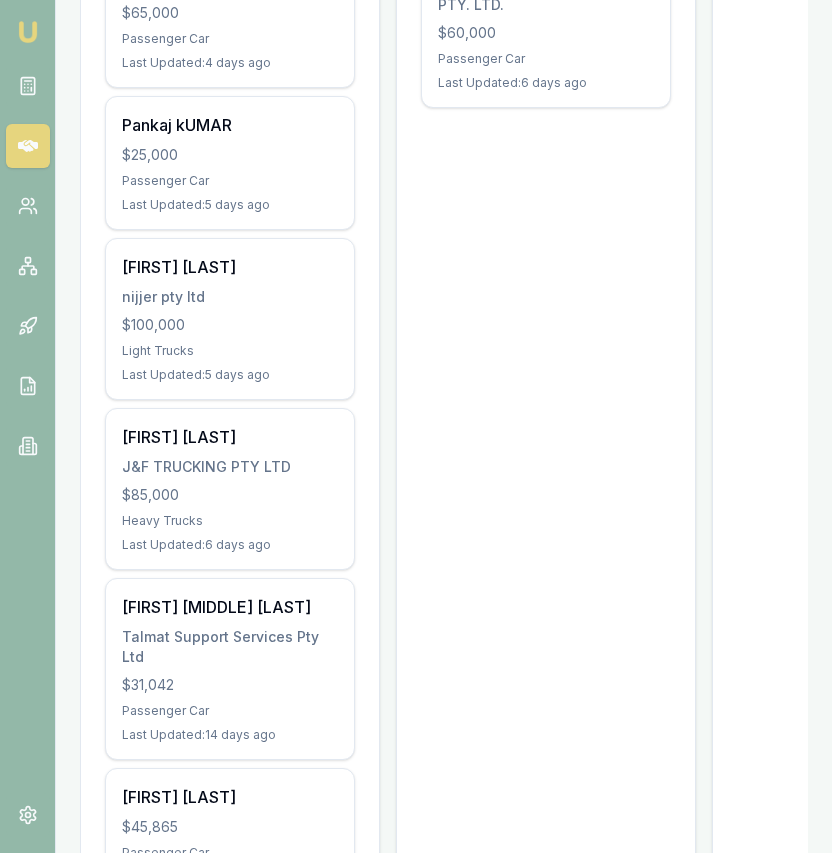 scroll, scrollTop: 836, scrollLeft: 0, axis: vertical 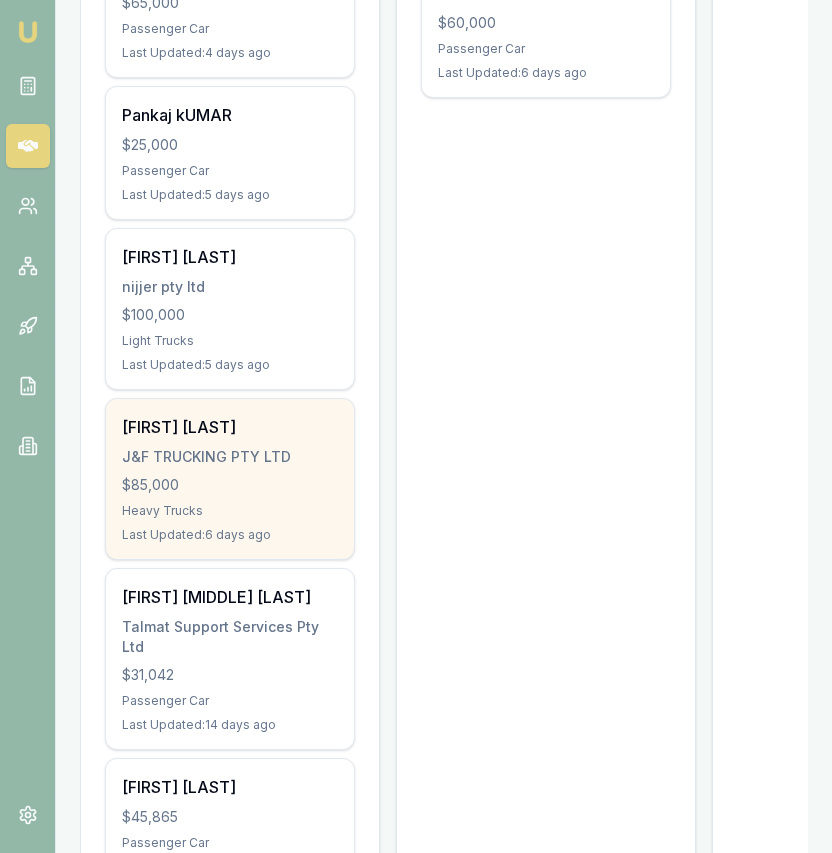 click on "GURPREET KAUR J&F TRUCKING PTY LTD $85,000 Heavy Trucks Last Updated:  6 days ago" at bounding box center (230, 479) 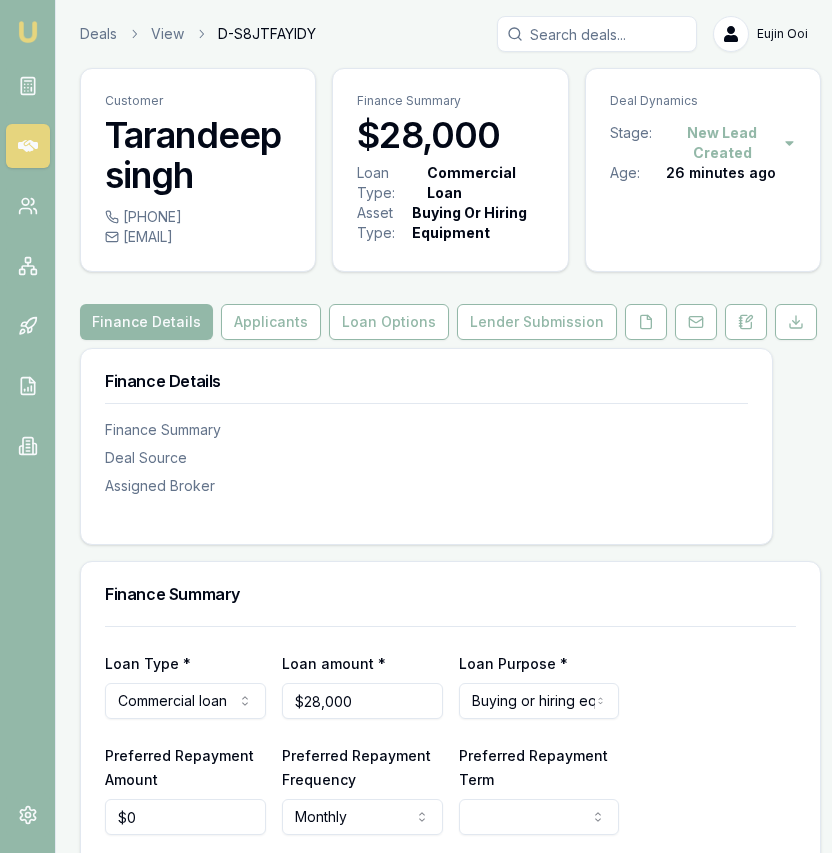 scroll, scrollTop: 0, scrollLeft: 0, axis: both 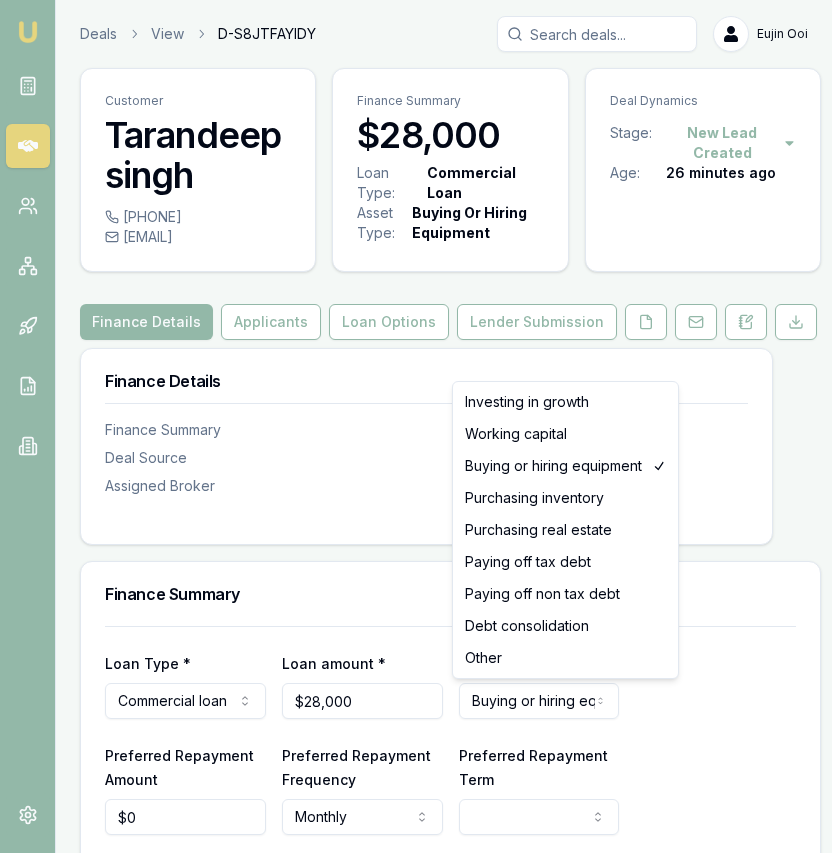 click on "Emu Broker Deals View [DOCUMENT_ID] Eujin Ooi Toggle Menu Customer [FIRST]  [LAST] [PHONE] [EMAIL] Finance Summary $28,000 Loan Type: Commercial Loan Asset Type : Buying Or Hiring Equipment Deal Dynamics Stage: New Lead Created Age: 26 minutes ago Finance Details Applicants Loan Options Lender Submission Finance Details Finance Summary Deal Source Assigned Broker Finance Summary Loan Type * Commercial loan Consumer loan Consumer asset Commercial loan Commercial asset Loan amount * $28,000 Loan Purpose * Buying or hiring equipment Investing in growth Working capital Buying or hiring equipment Purchasing inventory Purchasing real estate Paying off tax debt Paying off non tax debt Debt consolidation Other Preferred Repayment Amount  $0 Preferred Repayment Frequency  Monthly Weekly Fortnightly Monthly Preferred Repayment Term  12 24 36 48 60 72 84 Deal Source Lead Type  Partner New client Repeat client Partner Campaign Other Lead Source  Partner submitted Repeat active Repeat passive Partner api" at bounding box center (416, 426) 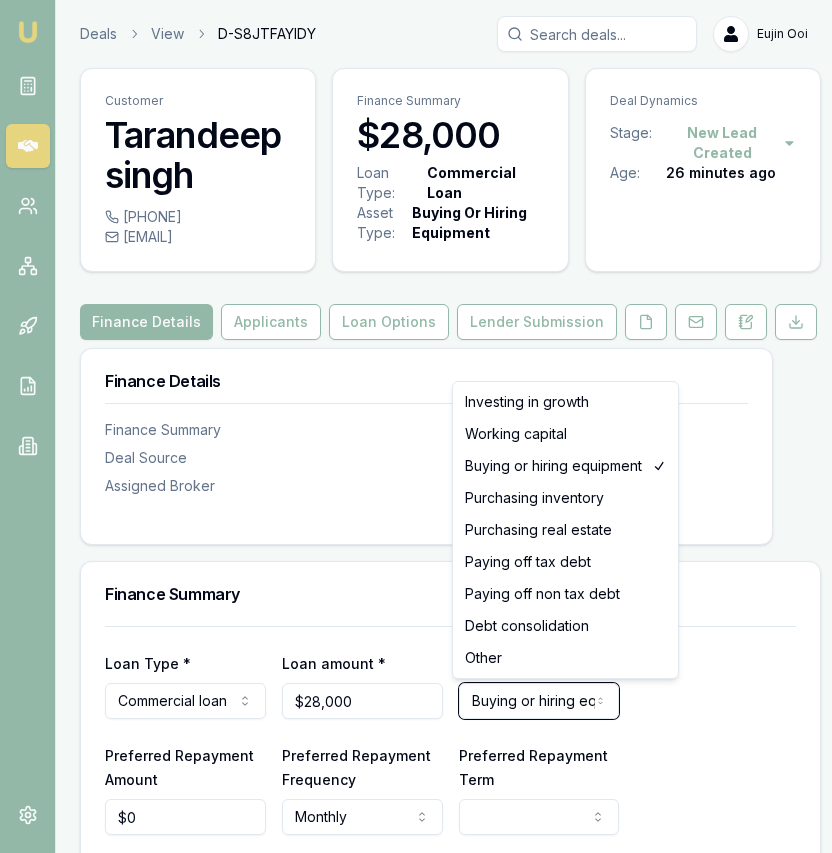 click on "Emu Broker Deals View [DOCUMENT_ID] Eujin Ooi Toggle Menu Customer [FIRST]  [LAST] [PHONE] [EMAIL] Finance Summary $28,000 Loan Type: Commercial Loan Asset Type : Buying Or Hiring Equipment Deal Dynamics Stage: New Lead Created Age: 26 minutes ago Finance Details Applicants Loan Options Lender Submission Finance Details Finance Summary Deal Source Assigned Broker Finance Summary Loan Type * Commercial loan Consumer loan Consumer asset Commercial loan Commercial asset Loan amount * $28,000 Loan Purpose * Buying or hiring equipment Investing in growth Working capital Buying or hiring equipment Purchasing inventory Purchasing real estate Paying off tax debt Paying off non tax debt Debt consolidation Other Preferred Repayment Amount  $0 Preferred Repayment Frequency  Monthly Weekly Fortnightly Monthly Preferred Repayment Term  12 24 36 48 60 72 84 Deal Source Lead Type  Partner New client Repeat client Partner Campaign Other Lead Source  Partner submitted Repeat active Repeat passive Partner api" at bounding box center [416, 426] 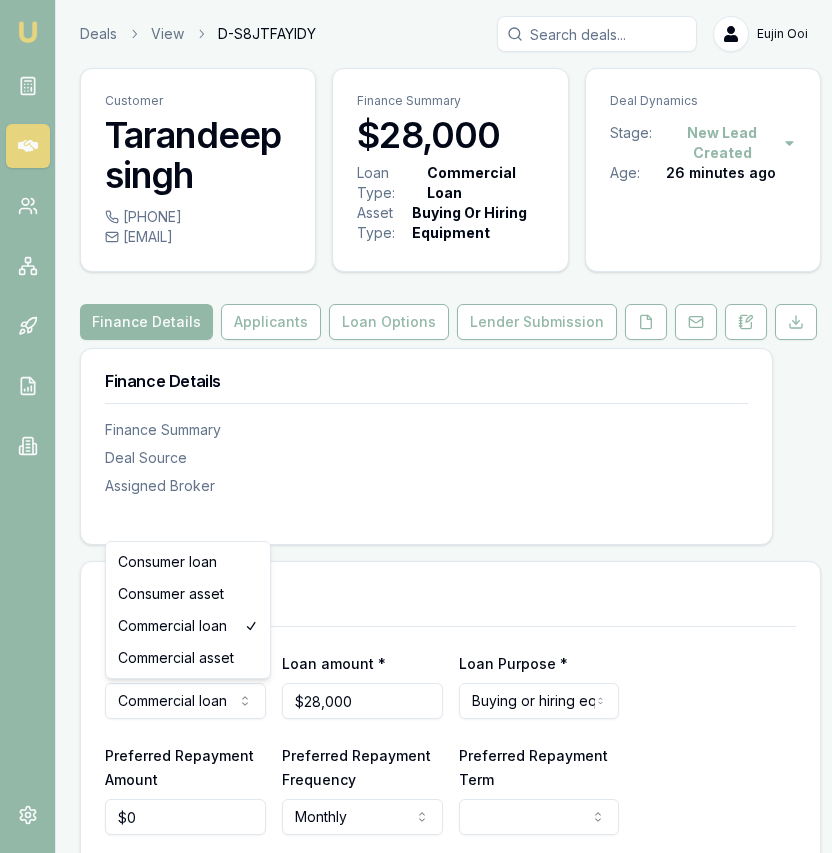 click on "Emu Broker Deals View [DOCUMENT_ID] Eujin Ooi Toggle Menu Customer [FIRST]  [LAST] [PHONE] [EMAIL] Finance Summary $28,000 Loan Type: Commercial Loan Asset Type : Buying Or Hiring Equipment Deal Dynamics Stage: New Lead Created Age: 26 minutes ago Finance Details Applicants Loan Options Lender Submission Finance Details Finance Summary Deal Source Assigned Broker Finance Summary Loan Type * Commercial loan Consumer loan Consumer asset Commercial loan Commercial asset Loan amount * $28,000 Loan Purpose * Buying or hiring equipment Investing in growth Working capital Buying or hiring equipment Purchasing inventory Purchasing real estate Paying off tax debt Paying off non tax debt Debt consolidation Other Preferred Repayment Amount  $0 Preferred Repayment Frequency  Monthly Weekly Fortnightly Monthly Preferred Repayment Term  12 24 36 48 60 72 84 Deal Source Lead Type  Partner New client Repeat client Partner Campaign Other Lead Source  Partner submitted Repeat active Repeat passive Partner api" at bounding box center (416, 426) 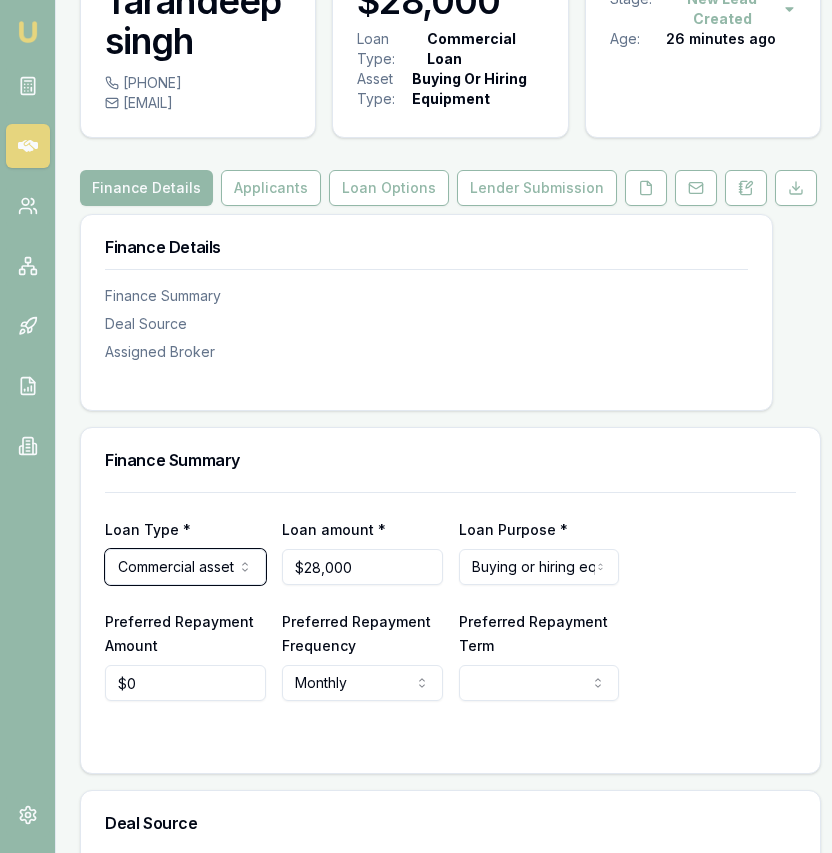 scroll, scrollTop: 146, scrollLeft: 0, axis: vertical 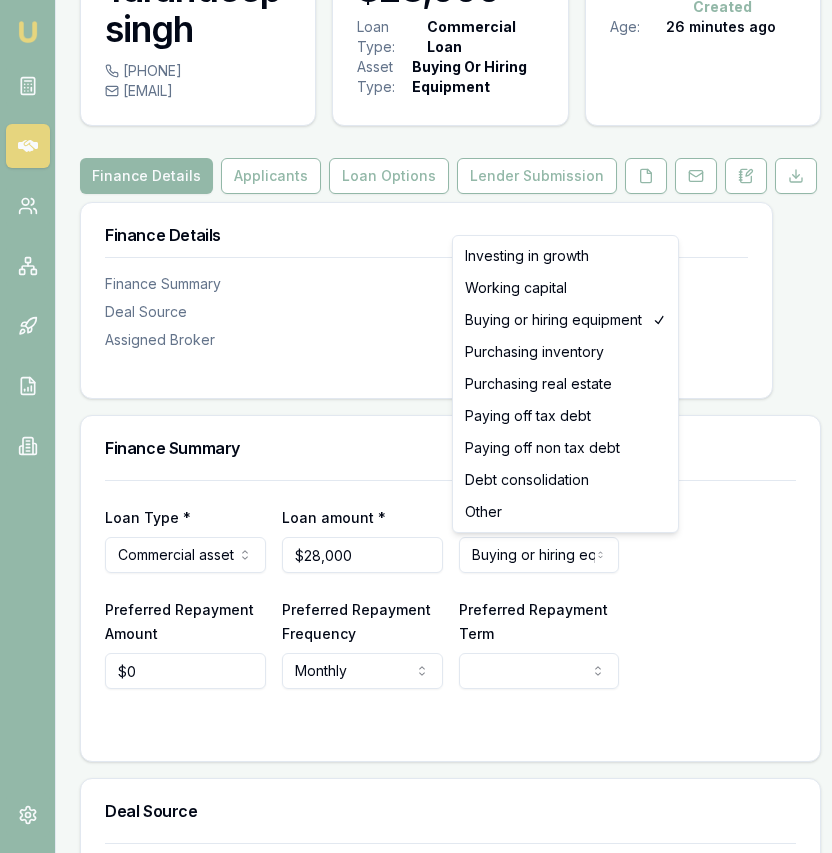 click on "Emu Broker Deals View D-S8JTFAYIDY Eujin Ooi Toggle Menu Customer Tarandeep  singh 0420385549 tarandeep205@gmail.com Finance Summary $28,000 Loan Type: Commercial Loan Asset Type : Buying Or Hiring Equipment Deal Dynamics Stage: New Lead Created Age: 26 minutes ago Finance Details Applicants Loan Options Lender Submission Finance Details Finance Summary Deal Source Assigned Broker Finance Summary Loan Type * Commercial asset Consumer loan Consumer asset Commercial loan Commercial asset Loan amount * $28,000 Loan Purpose * Buying or hiring equipment Investing in growth Working capital Buying or hiring equipment Purchasing inventory Purchasing real estate Paying off tax debt Paying off non tax debt Debt consolidation Other Preferred Repayment Amount  $0 Preferred Repayment Frequency  Monthly Weekly Fortnightly Monthly Preferred Repayment Term  12 24 36 48 60 72 84 Deal Source Lead Type  Partner New client Repeat client Partner Campaign Other Lead Source  Partner submitted Repeat active Repeat passive Website X" at bounding box center [416, 280] 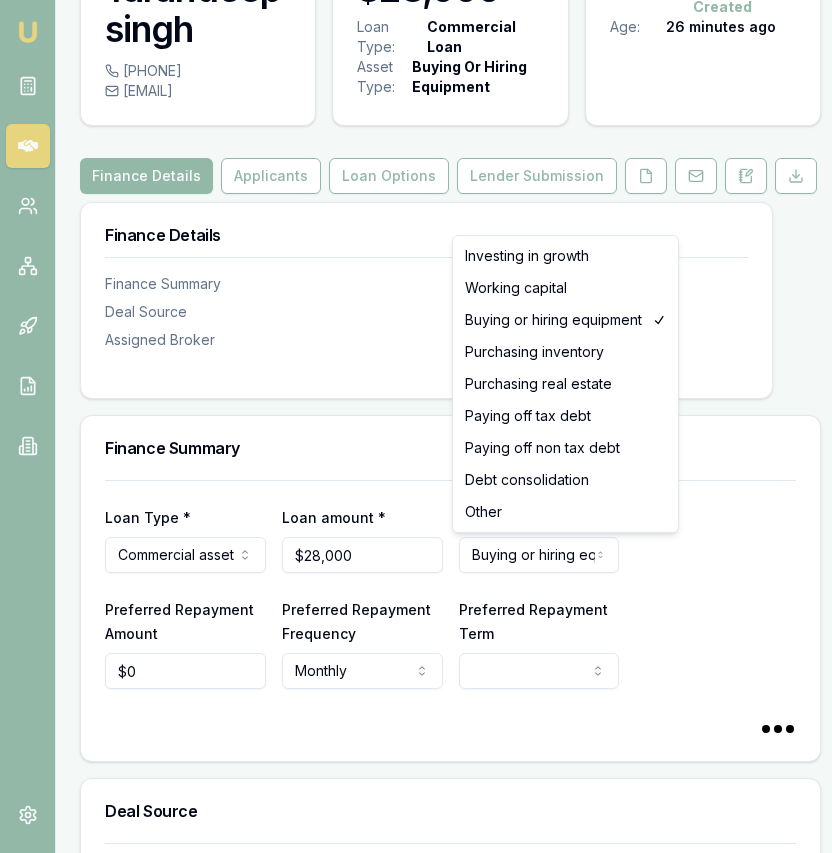 select on "60" 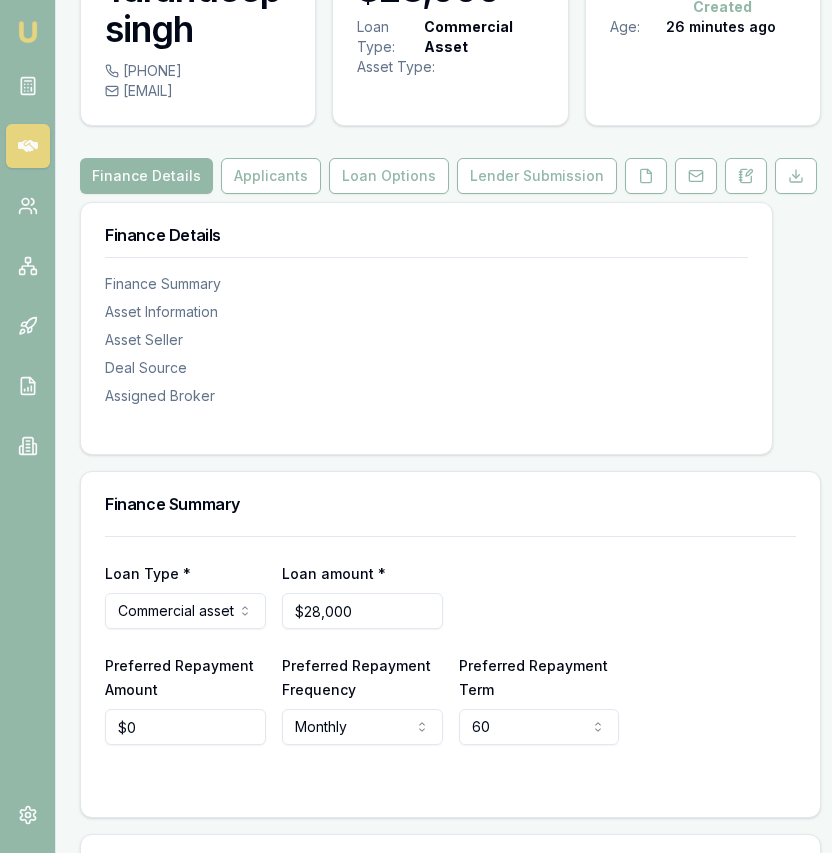 click on "Loan Type * Commercial asset Consumer loan Consumer asset Commercial loan Commercial asset Loan amount * $28,000" at bounding box center (450, 595) 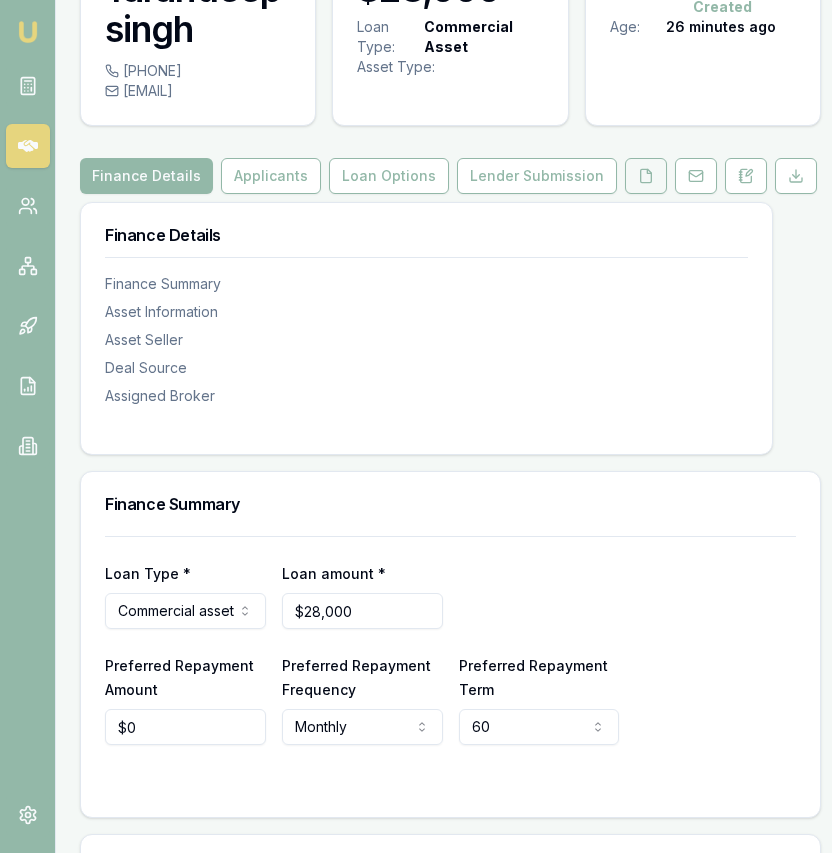click 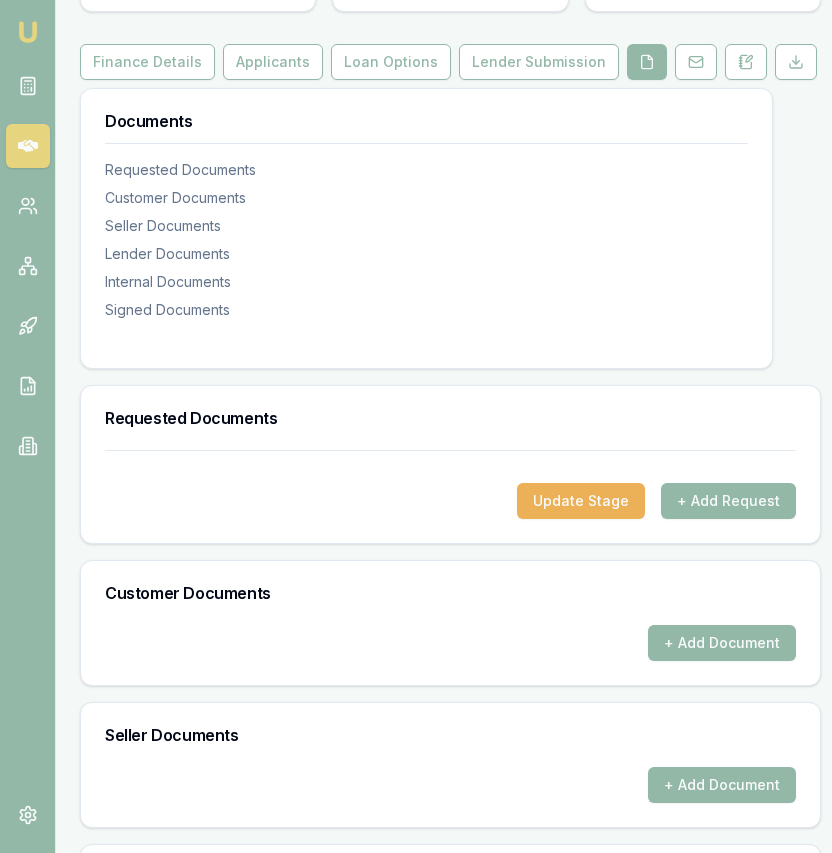 scroll, scrollTop: 323, scrollLeft: 0, axis: vertical 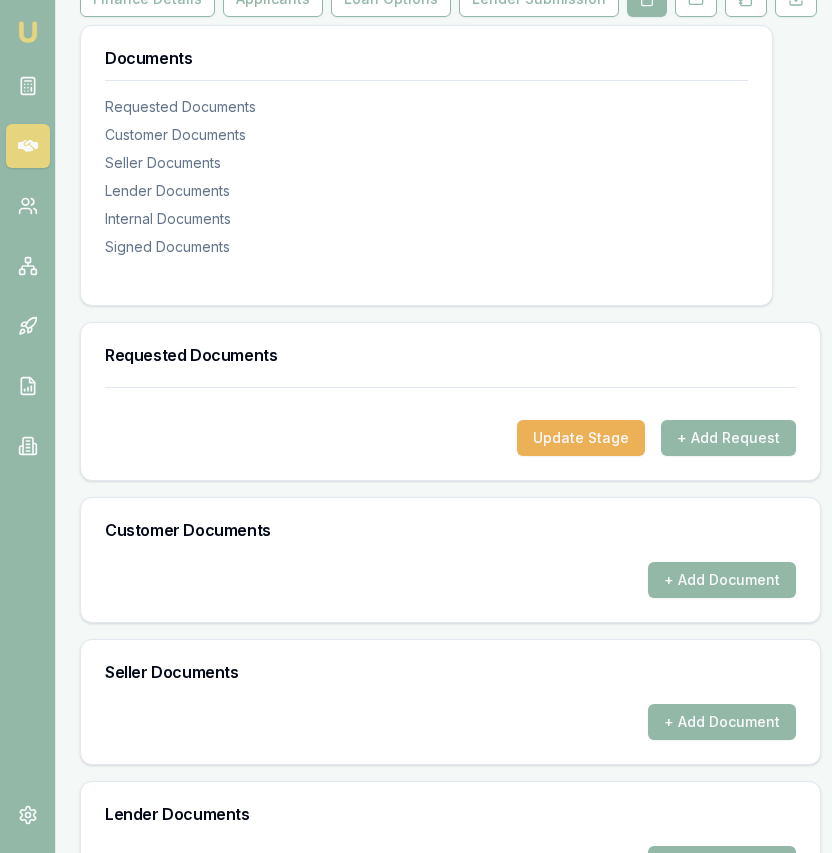 click on "Update Stage + Add Request" at bounding box center (450, 433) 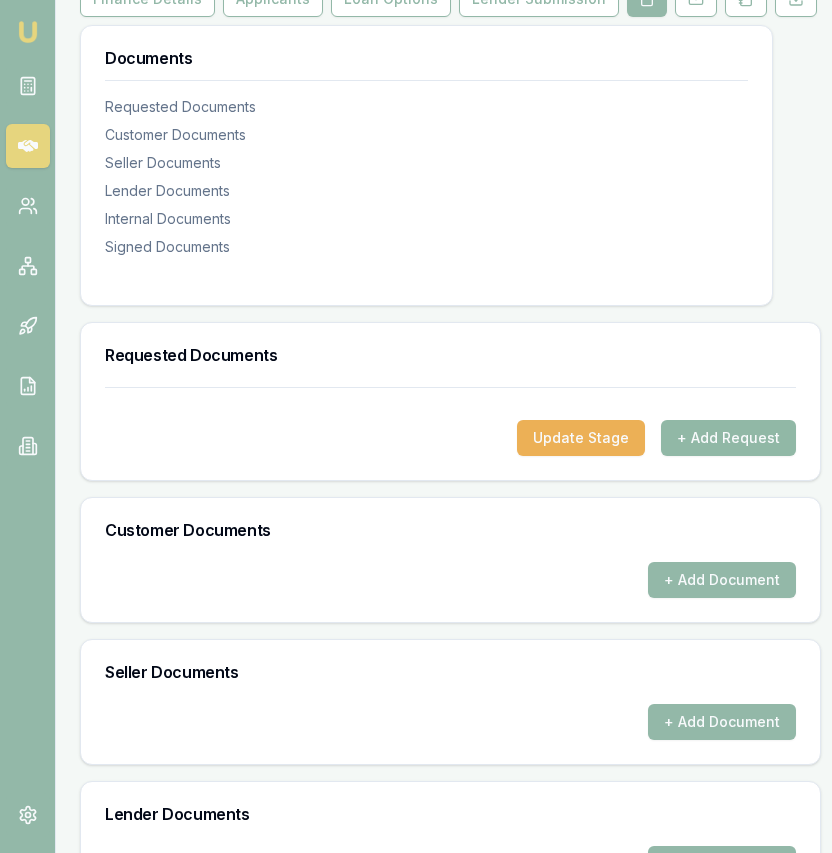 click on "+ Add Request" at bounding box center [728, 438] 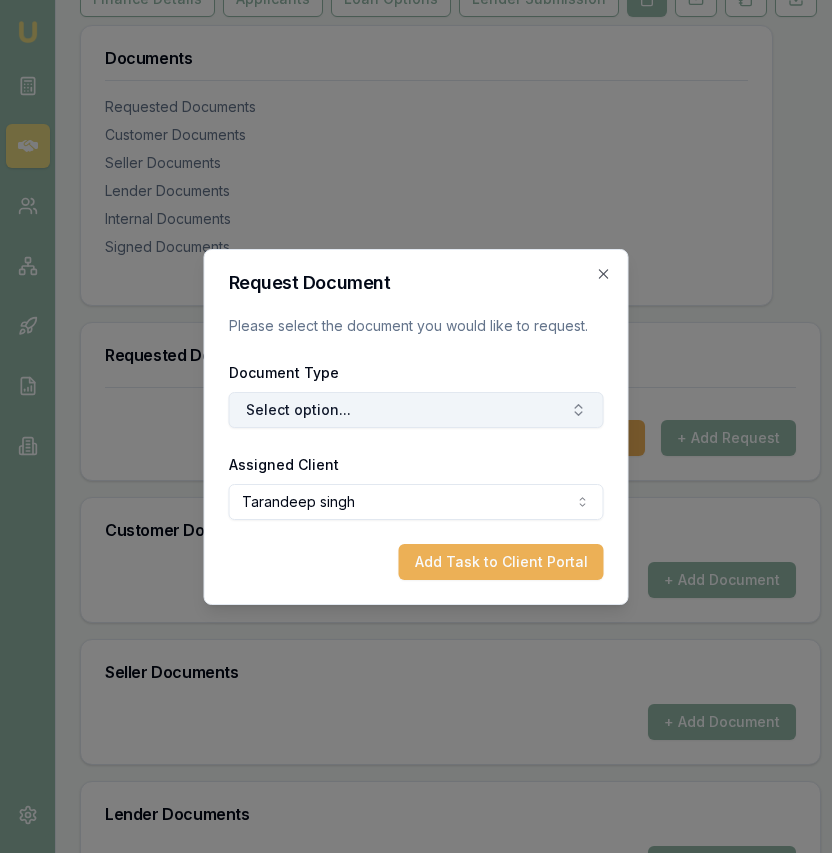 click on "Select option..." at bounding box center [416, 410] 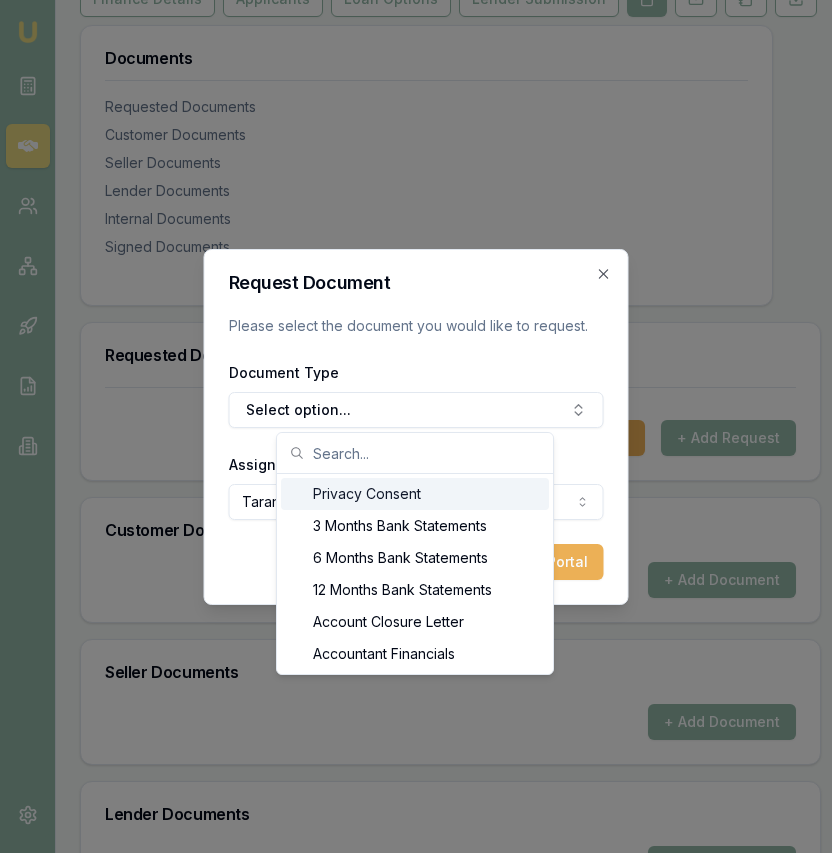 click on "Privacy Consent" at bounding box center (415, 494) 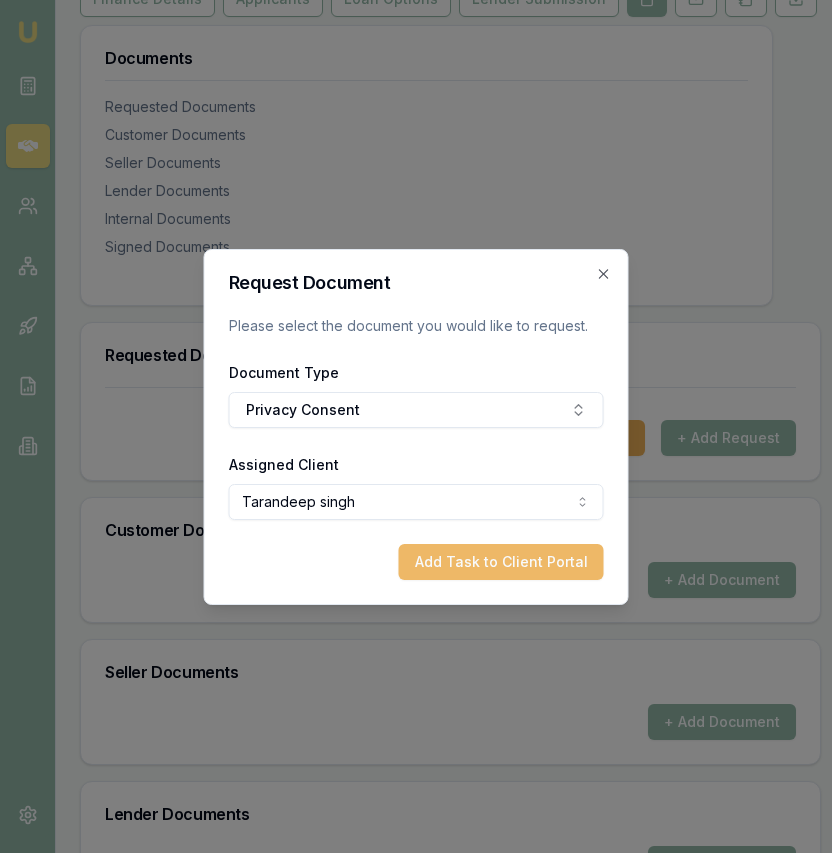 click on "Add Task to Client Portal" at bounding box center (501, 562) 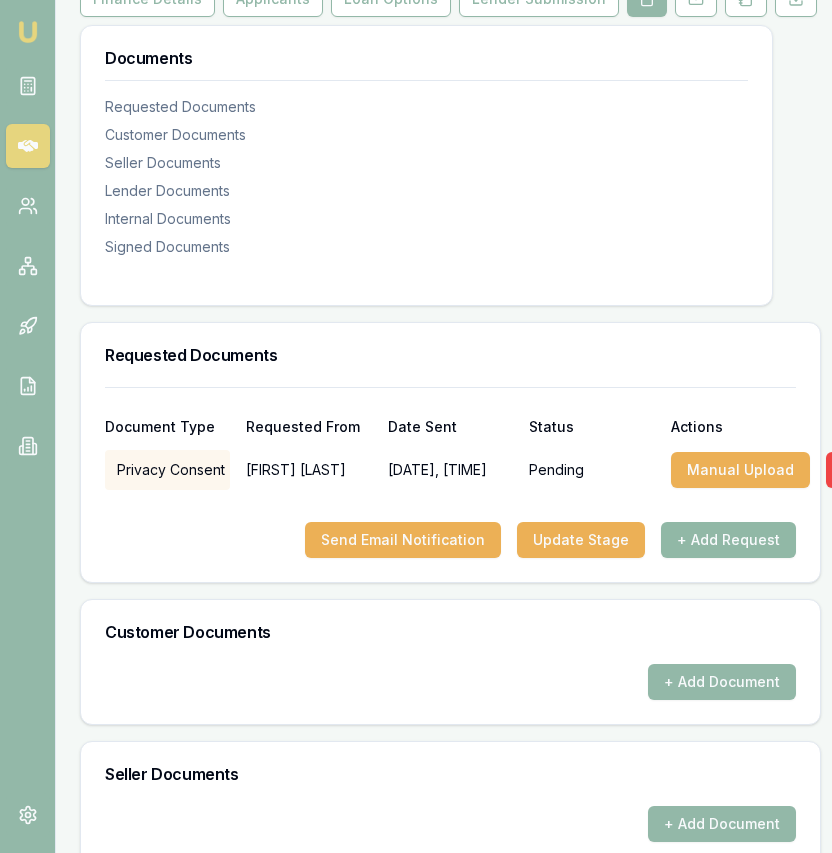 click on "+ Add Request" at bounding box center (728, 540) 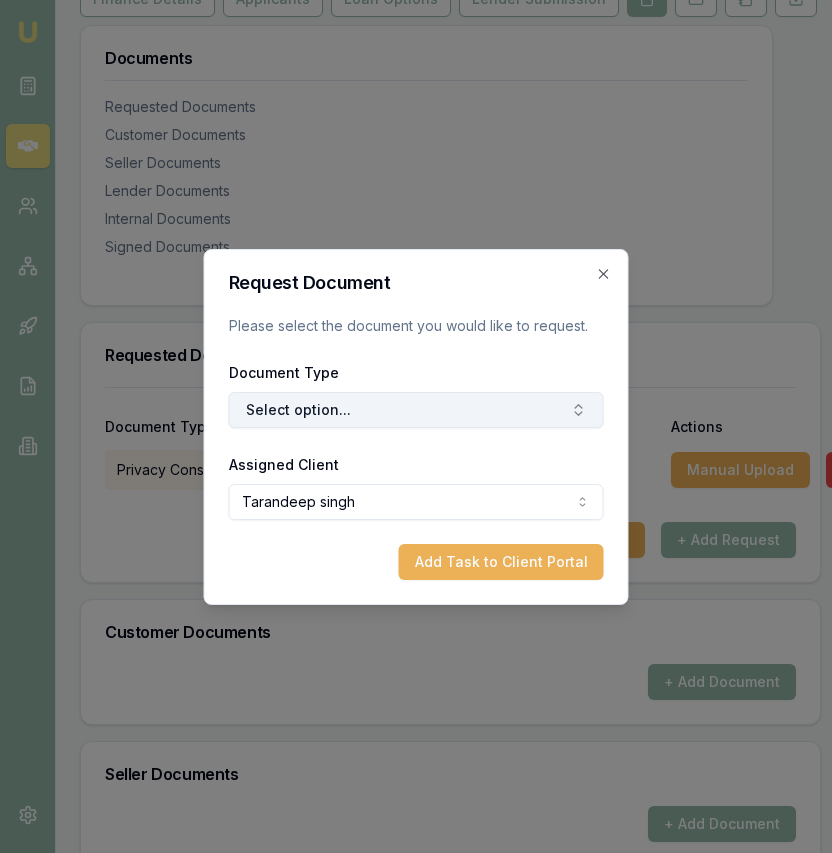 click on "Select option..." at bounding box center (416, 410) 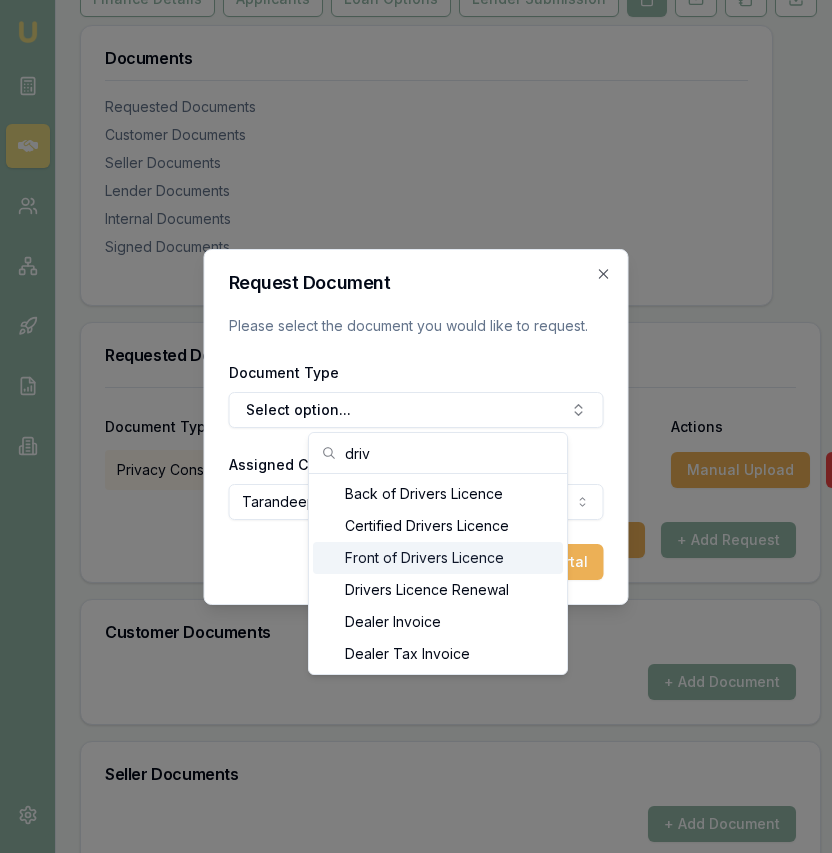 type on "driv" 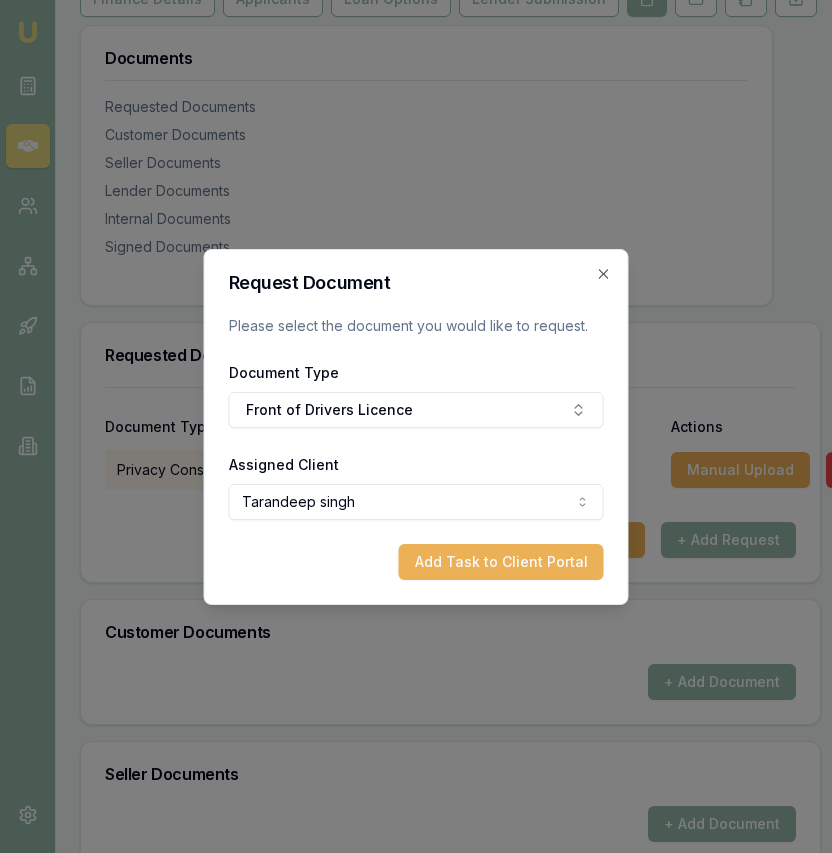 click on "Add Task to Client Portal" at bounding box center [501, 562] 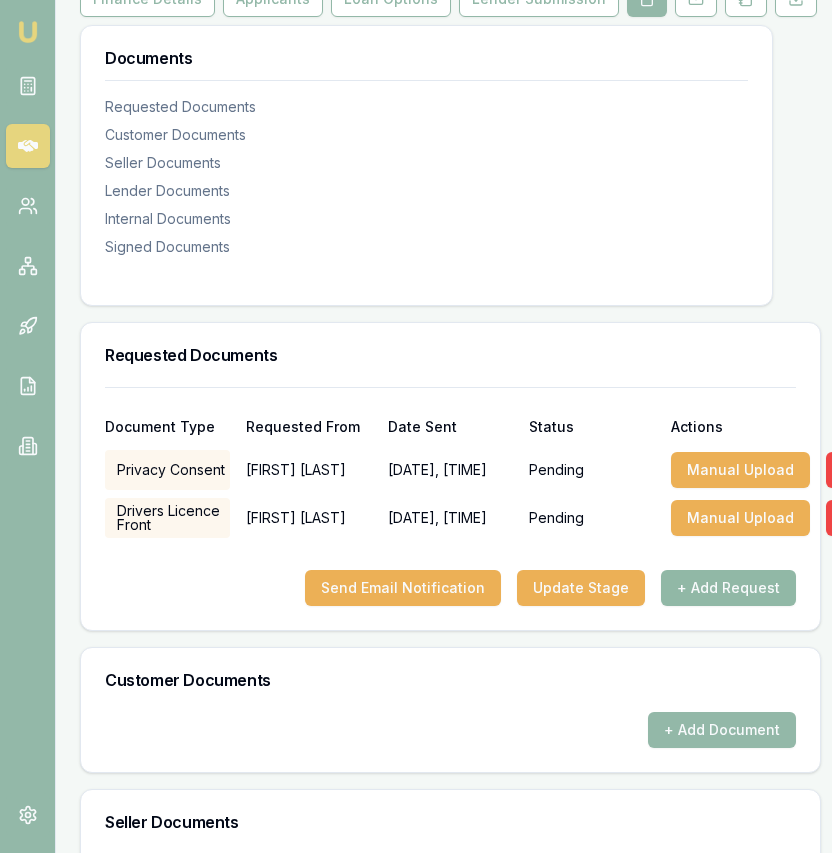 click on "+ Add Request" at bounding box center [728, 588] 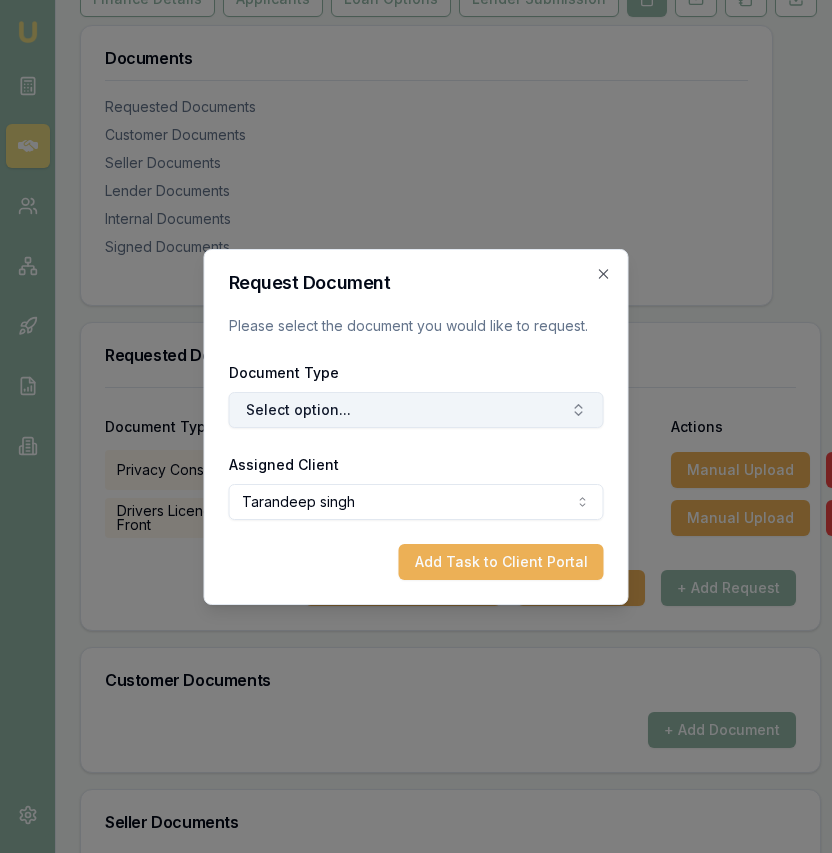 click on "Select option..." at bounding box center (416, 410) 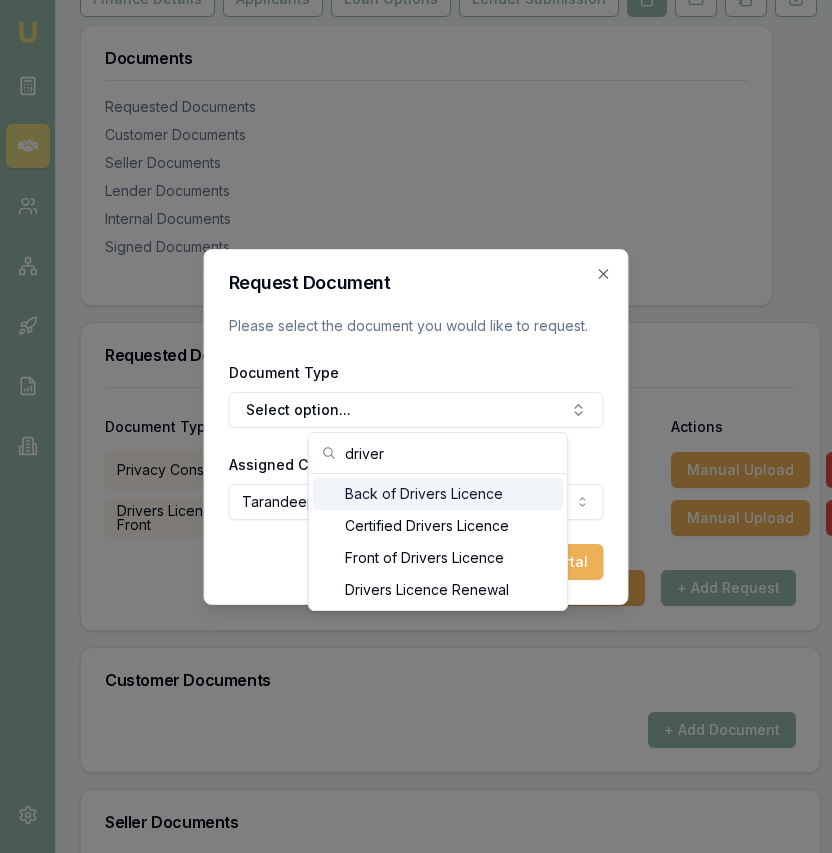 type on "driver" 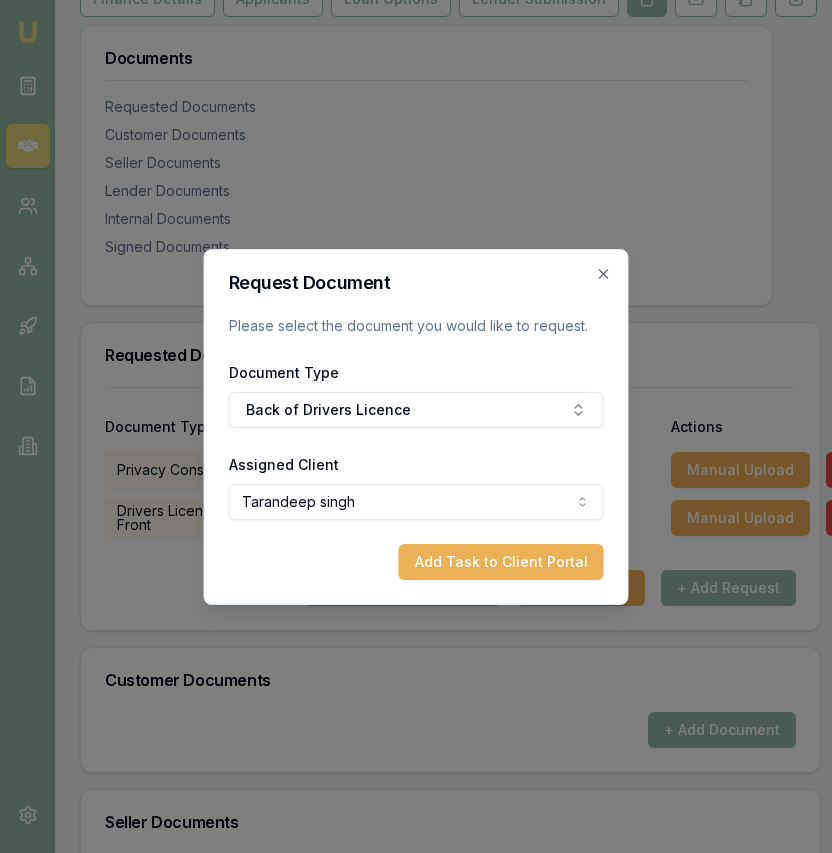 click on "Add Task to Client Portal" at bounding box center [501, 562] 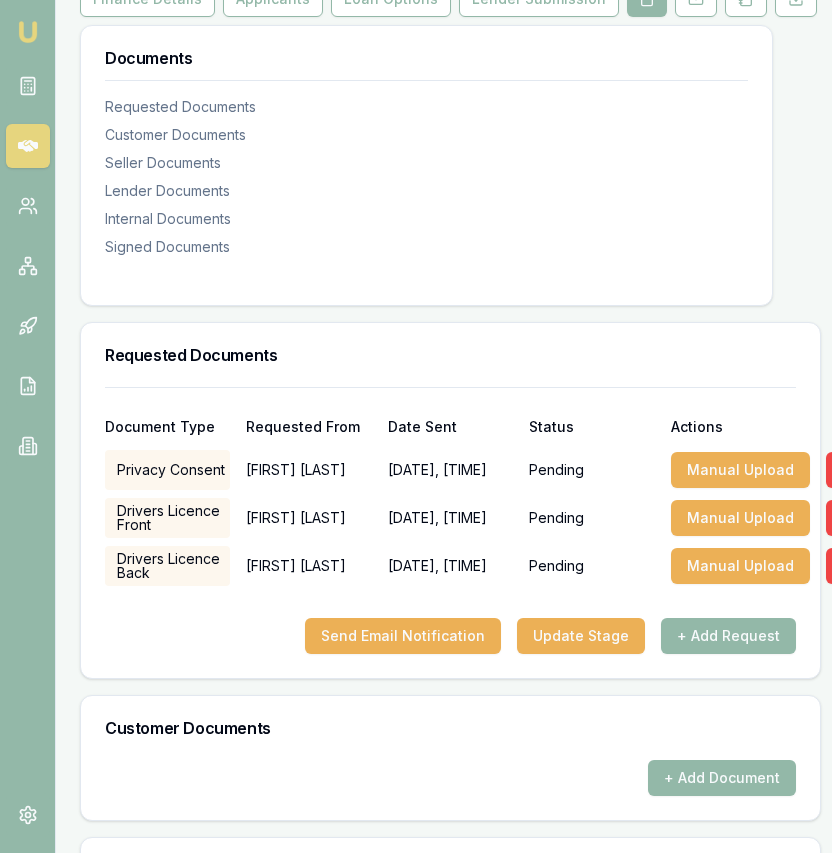 click on "Pending" at bounding box center [556, 566] 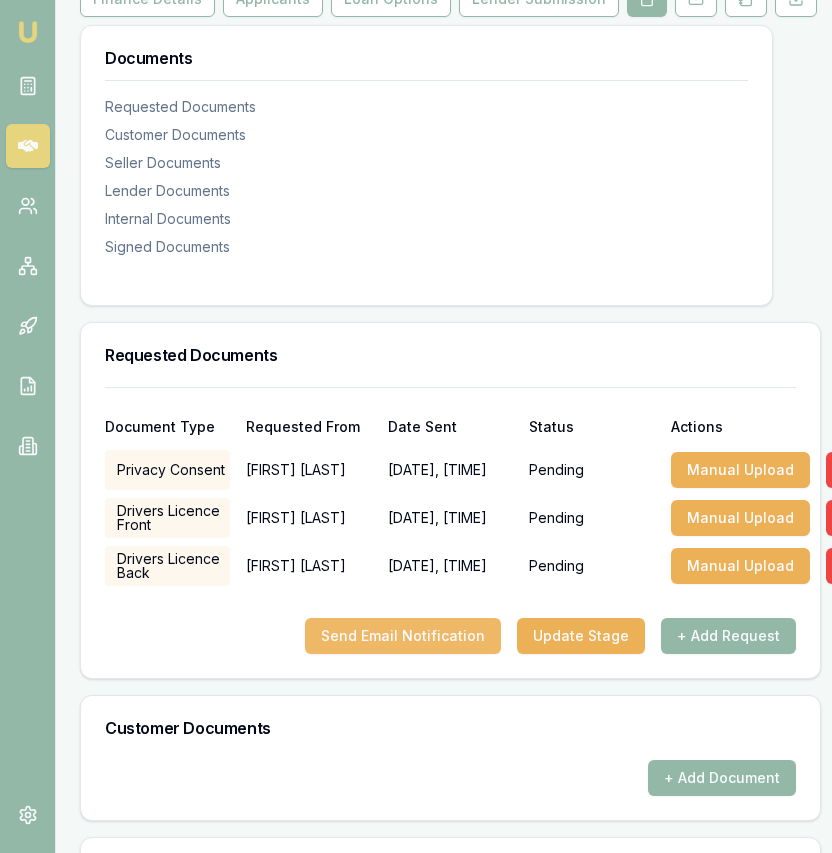 click on "Send Email Notification" at bounding box center [403, 636] 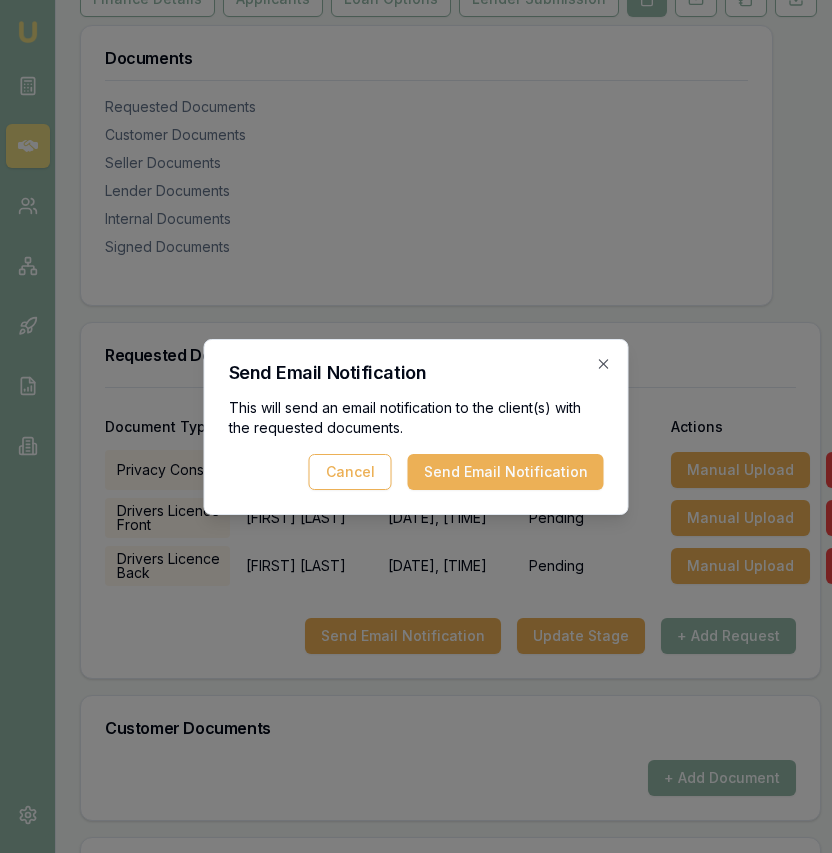 click on "Send Email Notification" at bounding box center [506, 472] 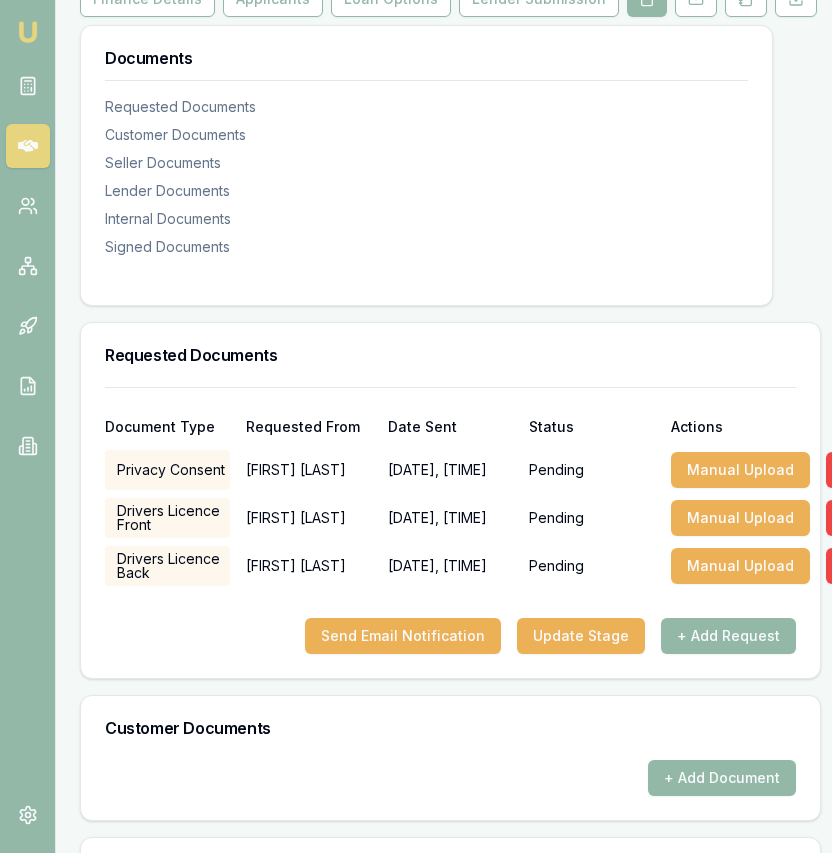 scroll, scrollTop: 343, scrollLeft: 0, axis: vertical 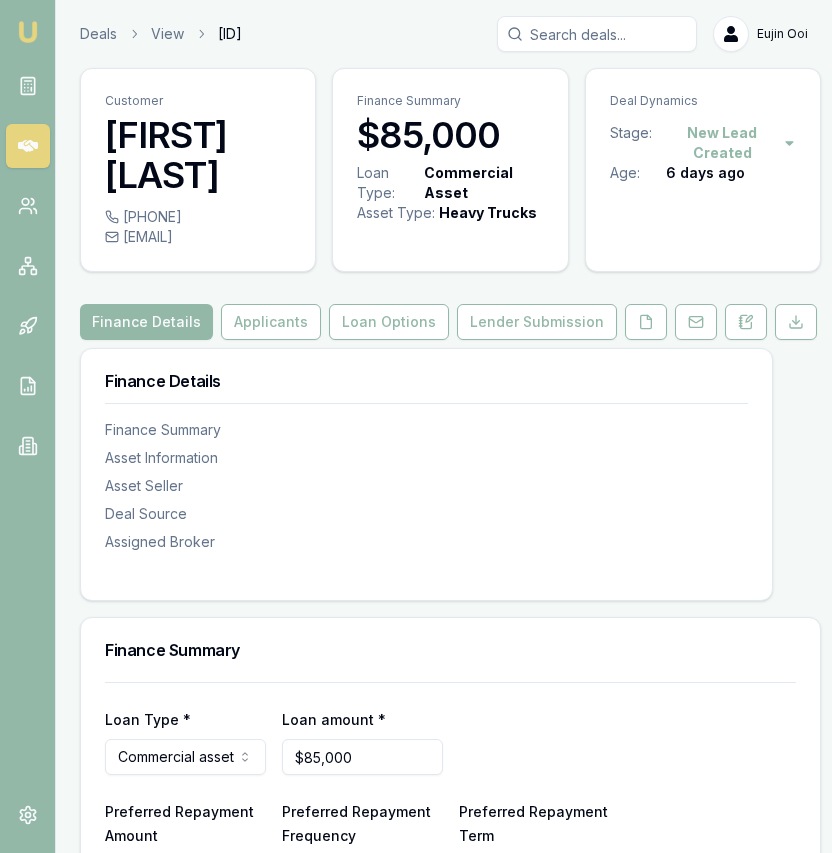 drag, startPoint x: 644, startPoint y: 328, endPoint x: 641, endPoint y: 342, distance: 14.3178215 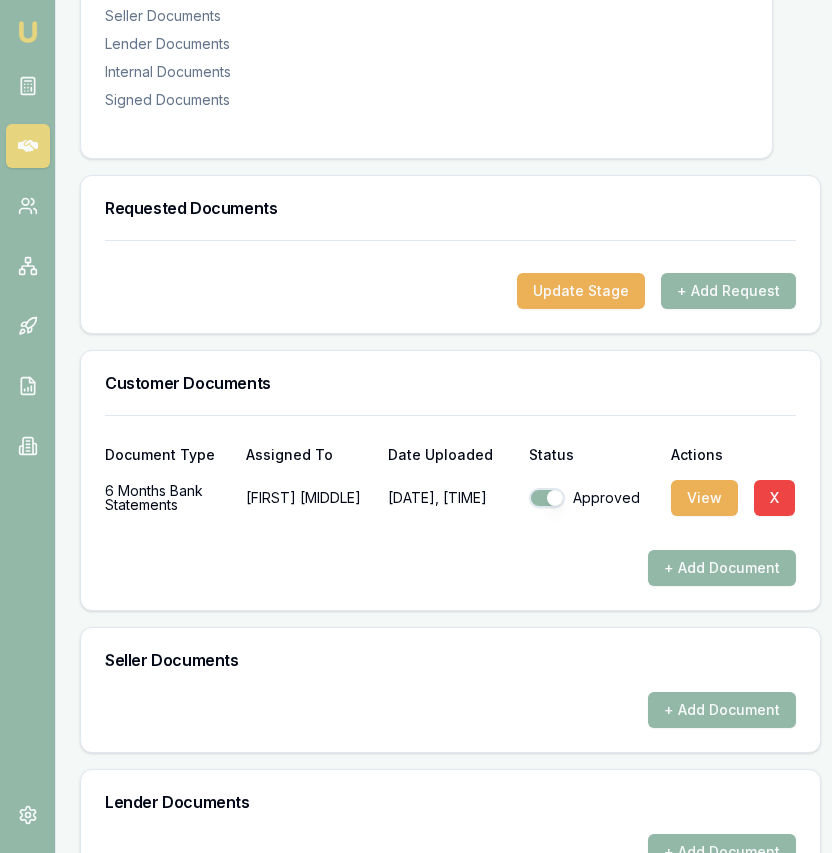 scroll, scrollTop: 499, scrollLeft: 0, axis: vertical 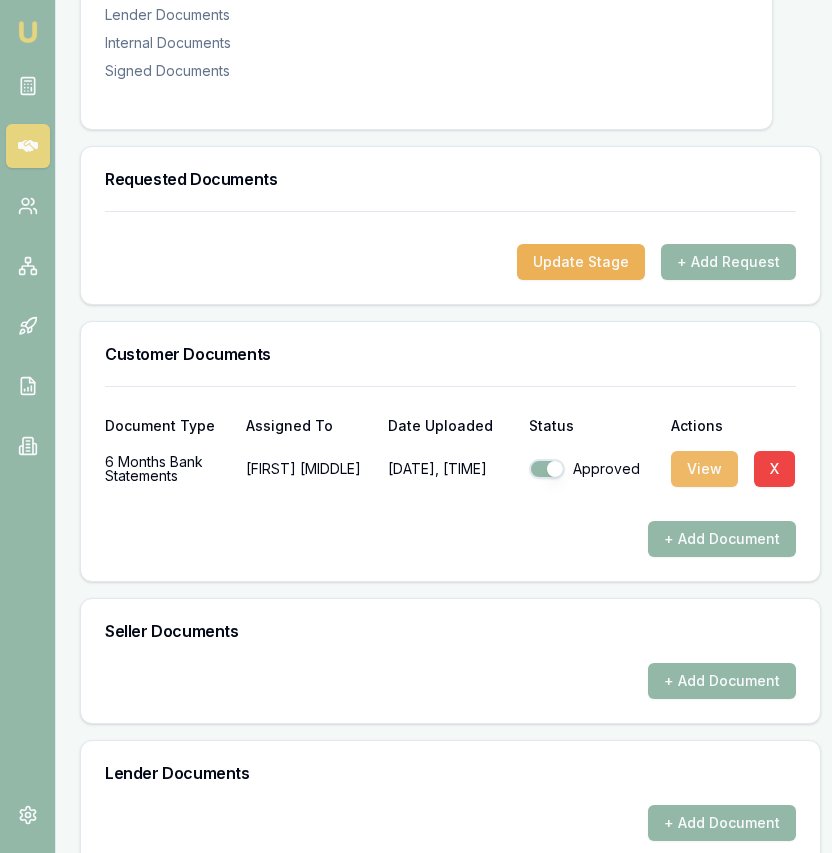 click on "View" at bounding box center [704, 469] 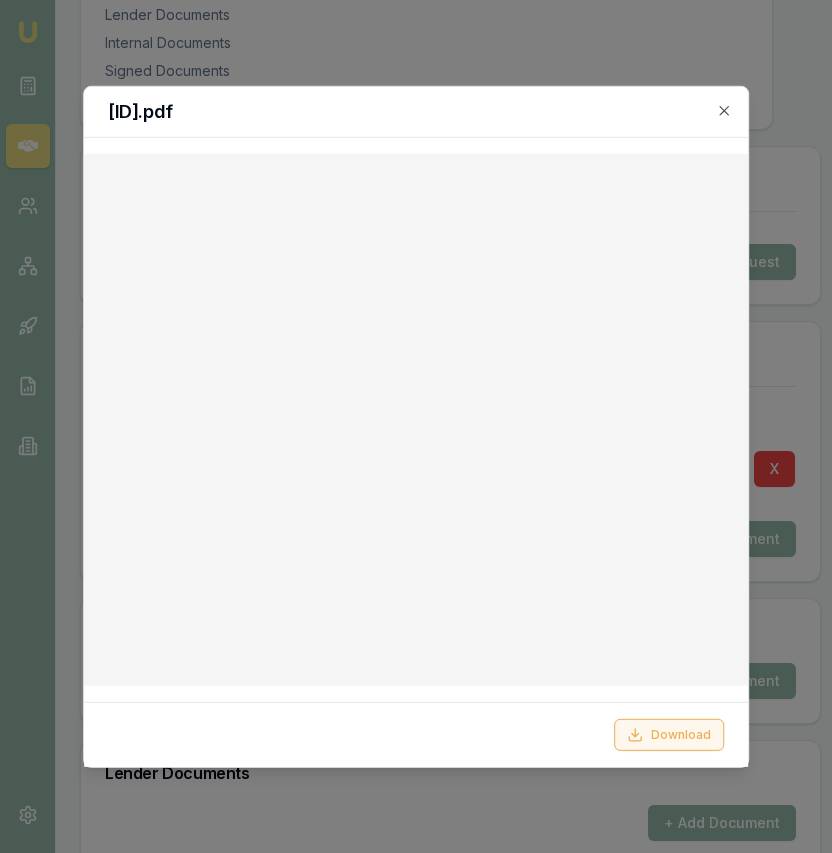 click on "Download" at bounding box center [669, 735] 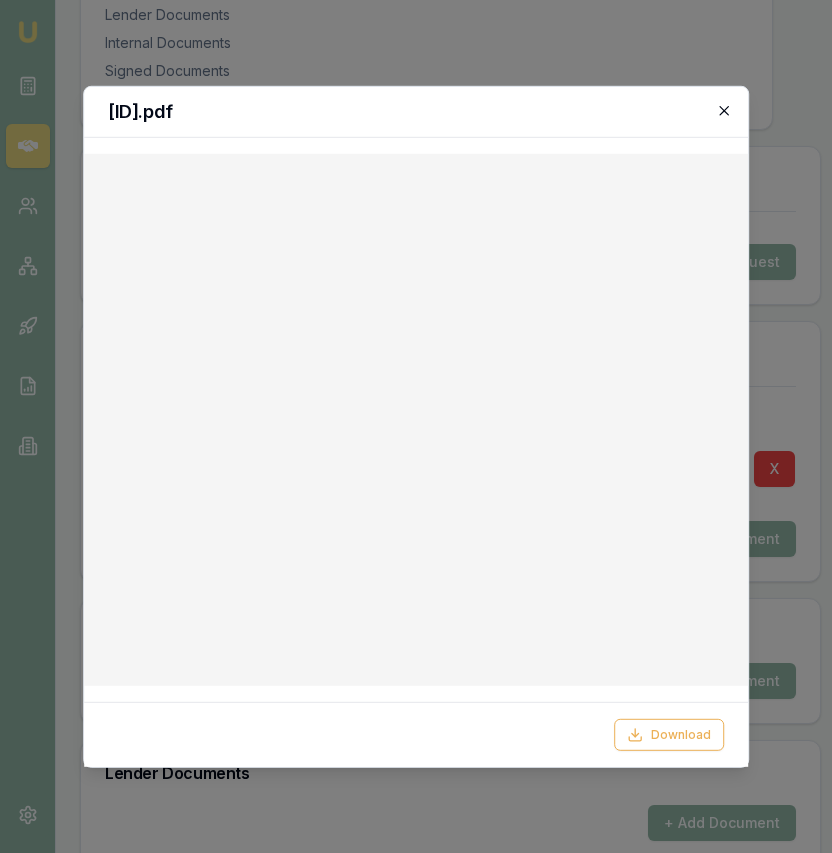click 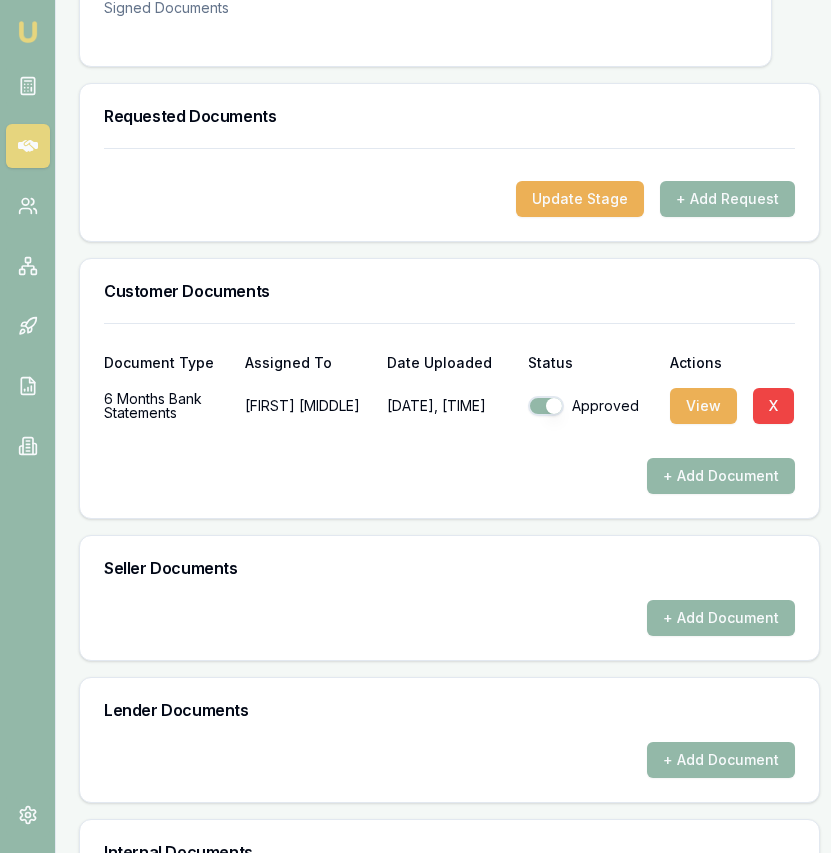 click on "Requested Documents" at bounding box center [449, 116] 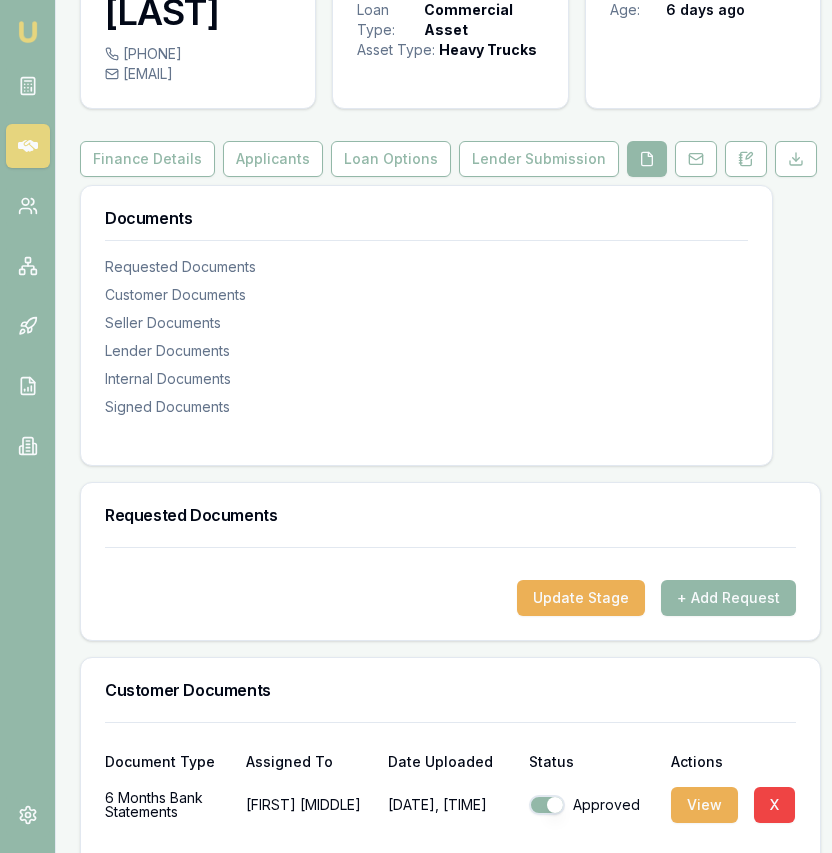 scroll, scrollTop: 0, scrollLeft: 0, axis: both 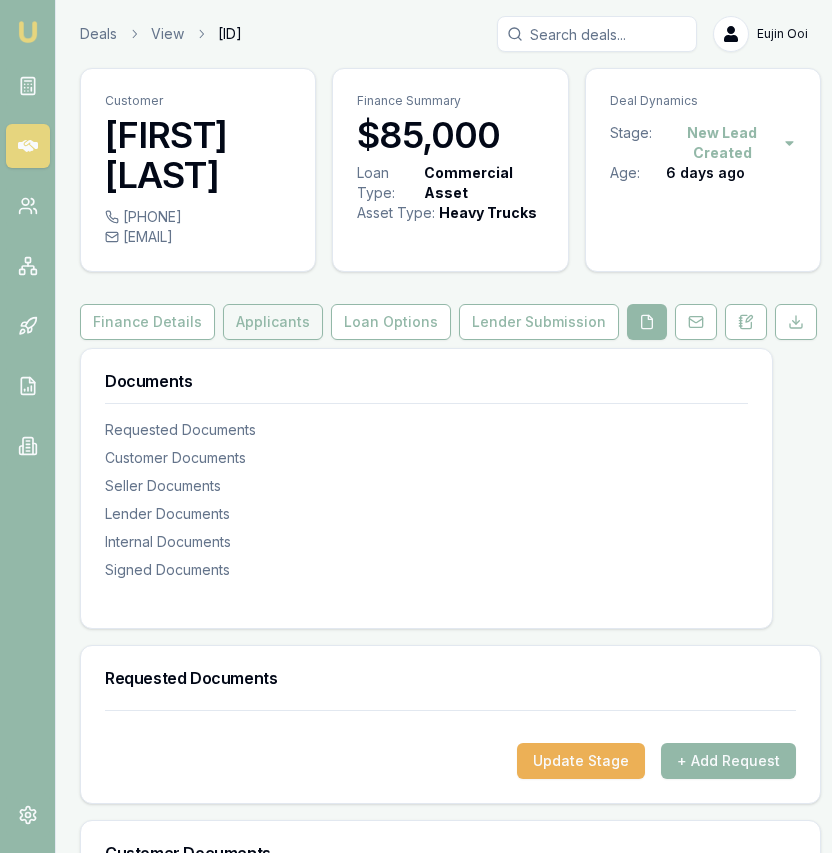 click on "Applicants" at bounding box center (273, 322) 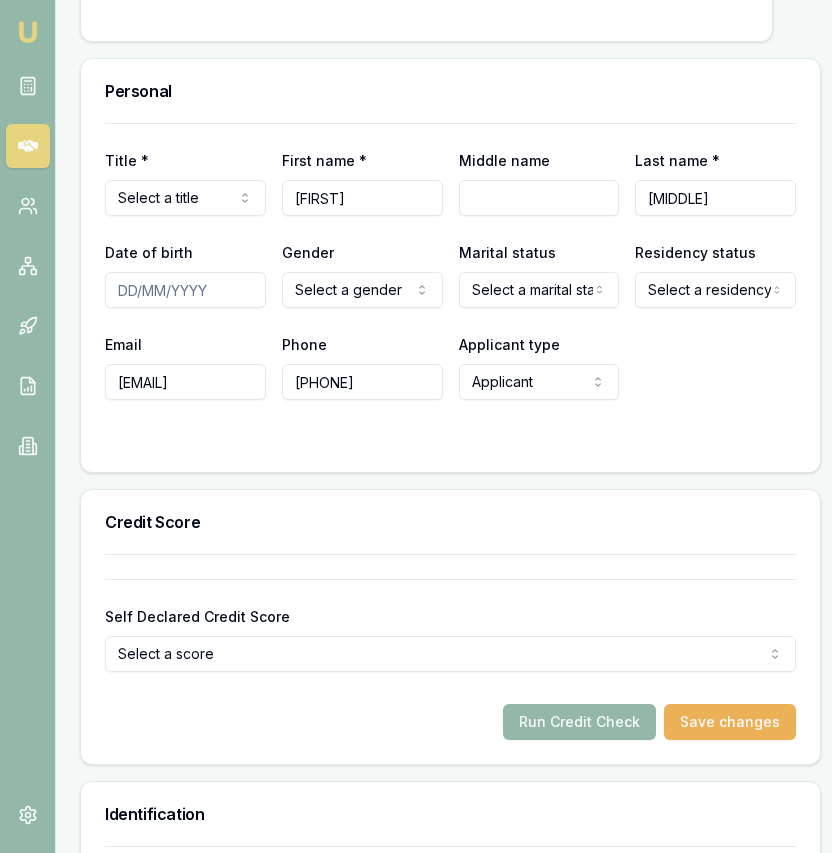 scroll, scrollTop: 910, scrollLeft: 0, axis: vertical 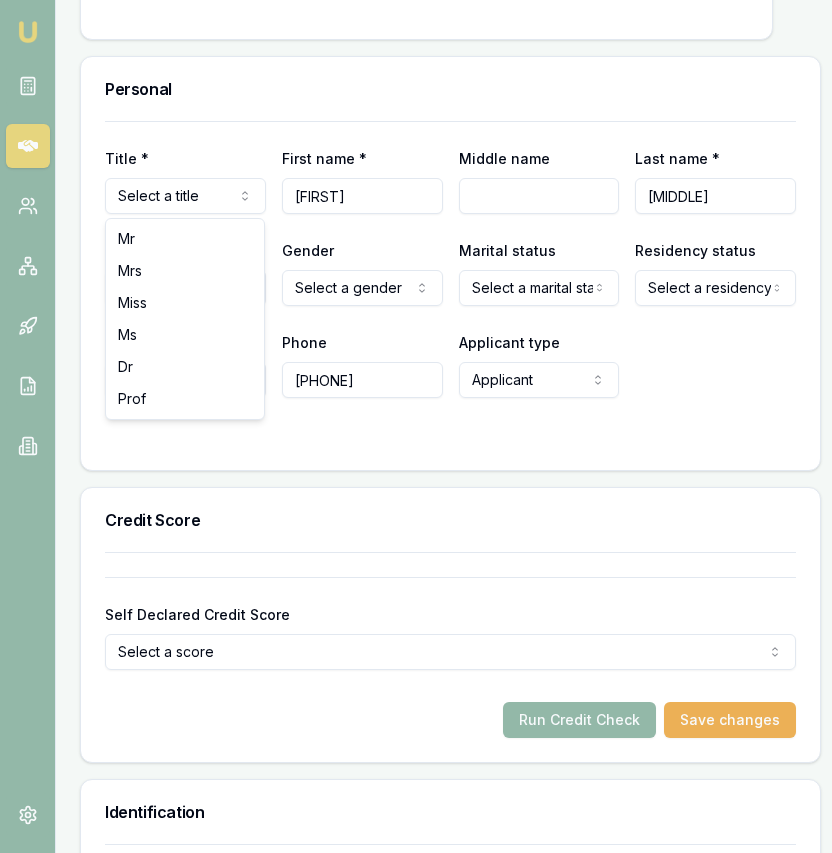 click on "Emu Broker Deals View [ID] [FIRST] [LAST] Toggle Menu Customer [FIRST] [LAST] [PHONE] [EMAIL] Finance Summary $85,000 Loan Type: Commercial Asset Asset Type : Heavy Trucks Deal Dynamics Stage: New Lead Created Age: 6 days ago Finance Details Applicants Loan Options Lender Submission Applicant Information [FIRST] [LAST] switch Personal Personal Details Credit Score Identification Bank Details Residential Assets & Liabilities Business Business Details Business Financials Ownership Structure Assets & Liabilities Summary Income & Expenses Summary Assets & Liabilities Summary Personal Title * Select a title Mr Mrs Miss Ms Dr Prof First name * [FIRST] Middle name  Last name * [LAST] Date of birth Gender  Select a gender Male Female Other Not disclosed Marital status  Select a marital status Single Married De facto Separated Divorced Widowed Residency status  Select a residency status Australian citizen Permanent resident Visa holder Email [EMAIL] Phone [PHONE] Applicant type  Low" at bounding box center (416, -484) 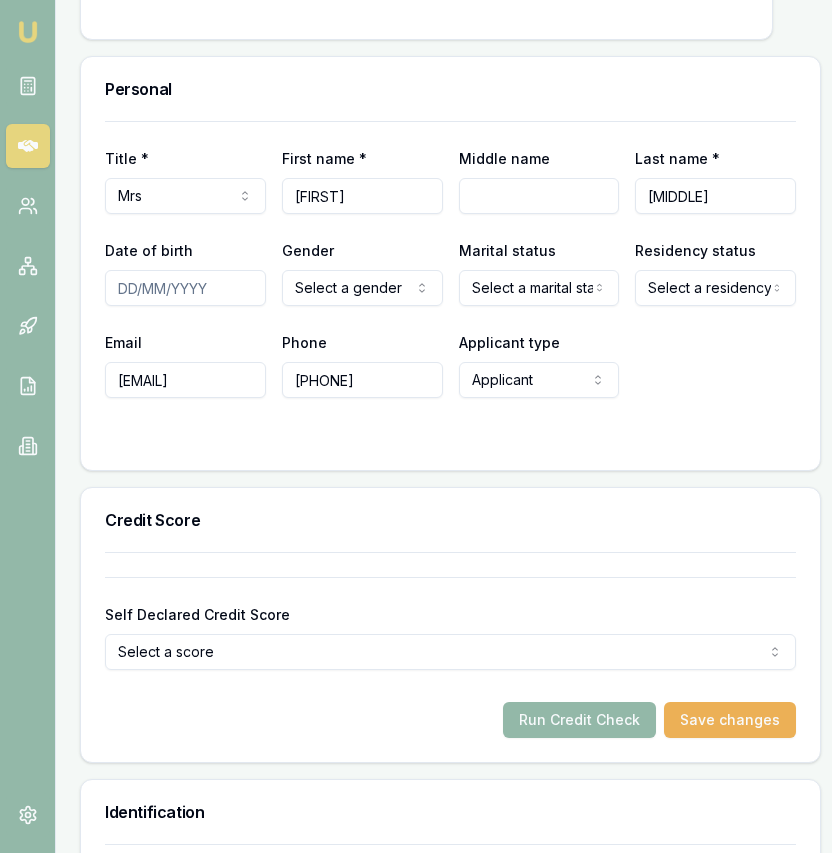 click on "Middle name" at bounding box center [539, 196] 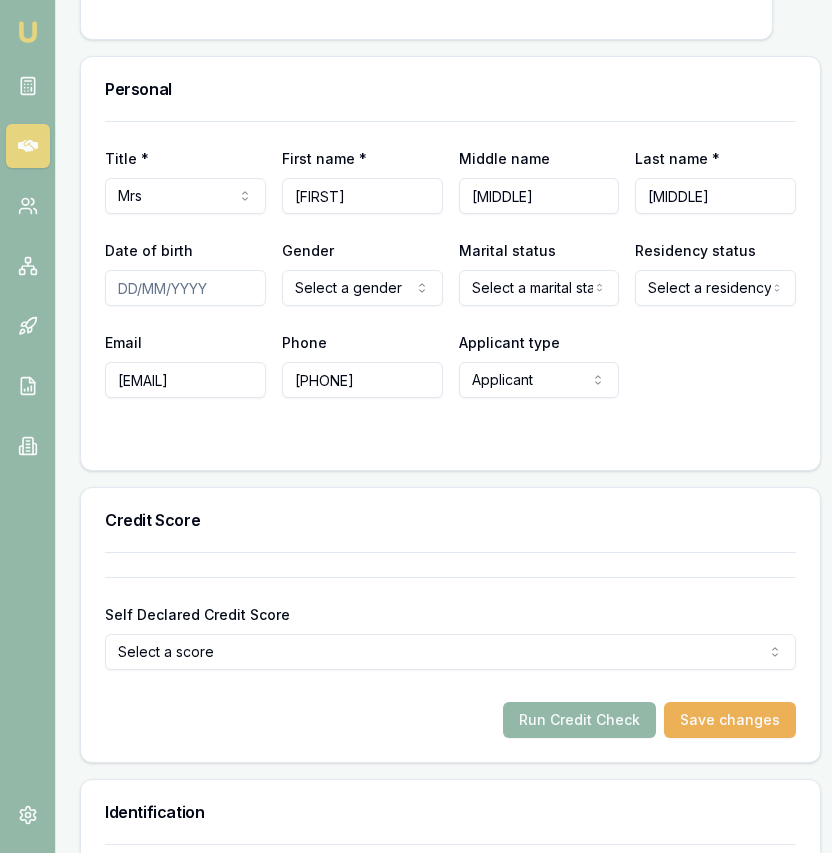 type on "[MIDDLE]" 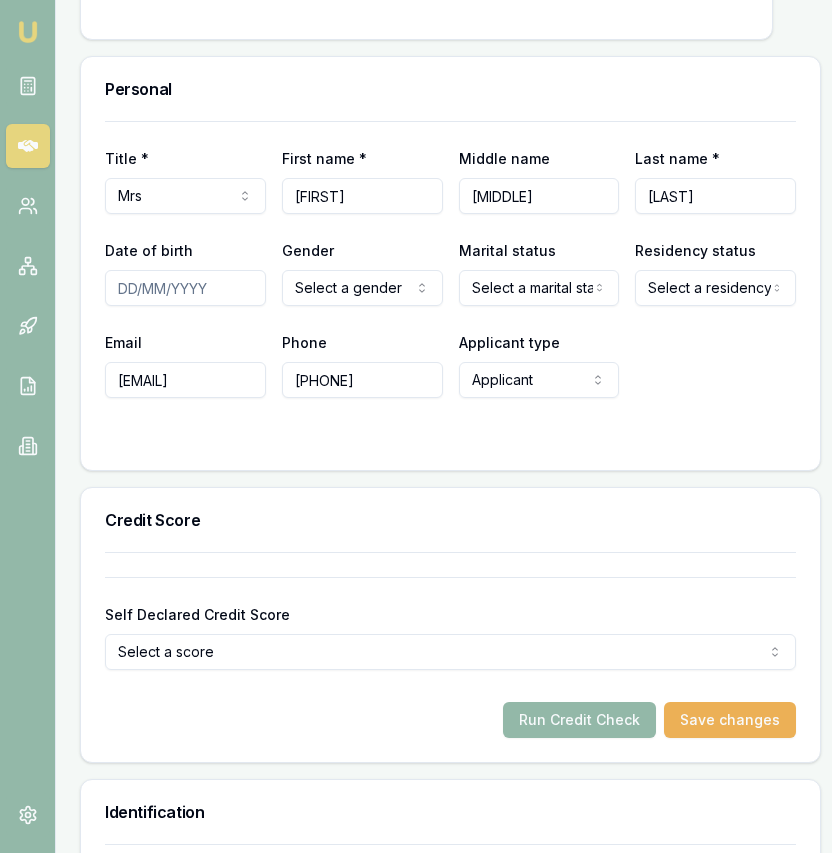 type on "[LAST]" 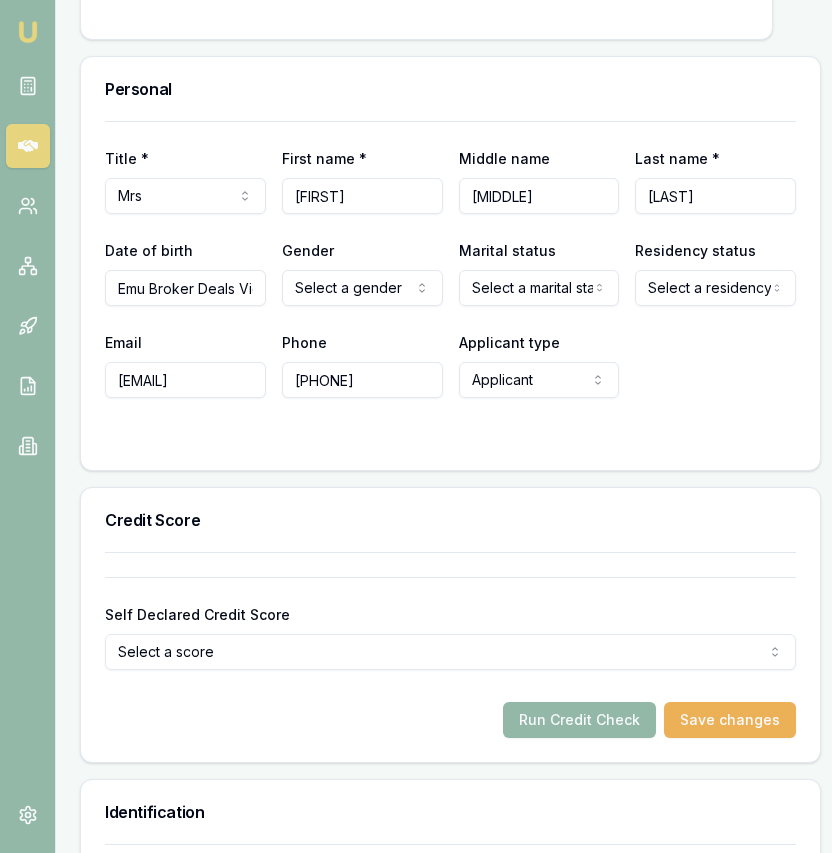 type on "Emu Broker Deals View [ID] [FIRST] [LAST] Toggle Menu Customer [FIRST] [LAST] [PHONE] [EMAIL] Finance Summary $85,000 Loan Type: Commercial Asset Asset Type : Heavy Trucks Deal Dynamics Stage: New Lead Created Age: 6 days ago Finance Details Applicants Loan Options Lender Submission Applicant Information [FIRST] [LAST] switch Personal Personal Details Credit Score Identification Bank Details Residential Assets & Liabilities Business Business Details Business Financials Ownership Structure Assets & Liabilities Summary Income & Expenses Summary Assets & Liabilities Summary Personal Title * Mrs Mr Mrs Miss Ms Dr Prof First name * [FIRST] Middle name  [MIDDLE] Last name * [LAST] Date of birth [DATE] Gender  Female Male Female Other Not disclosed Marital status  Married Single Married De facto Separated Divorced Widowed Residency status  Select a residency status Australian citizen Permanent resident Visa holder Email [EMAIL] Phone [PHONE] Applicant type  Applicant" 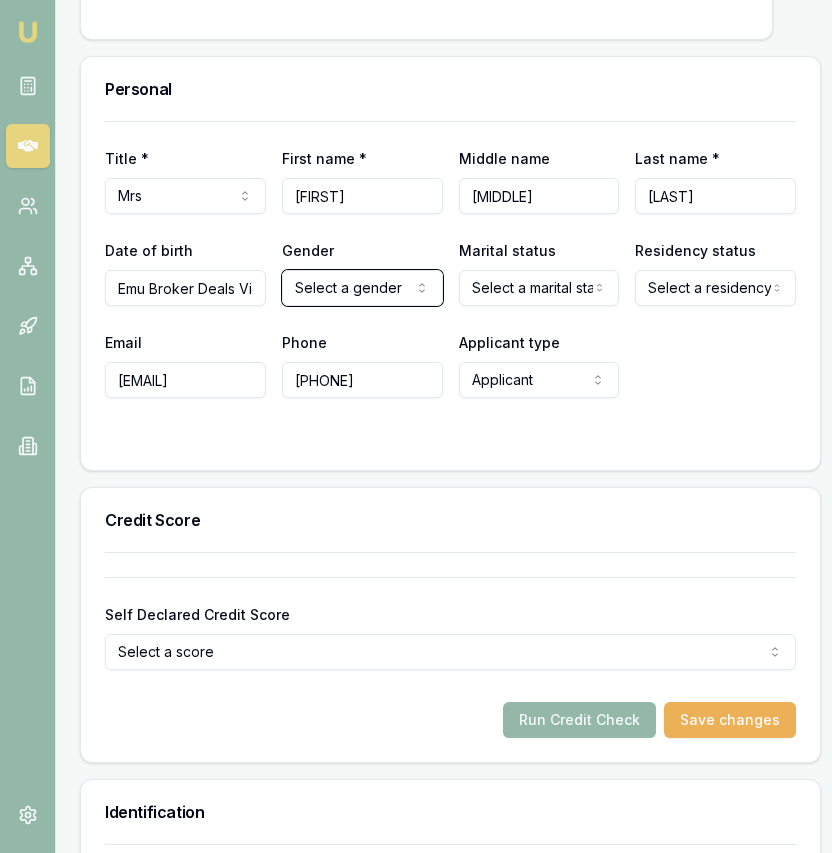 type 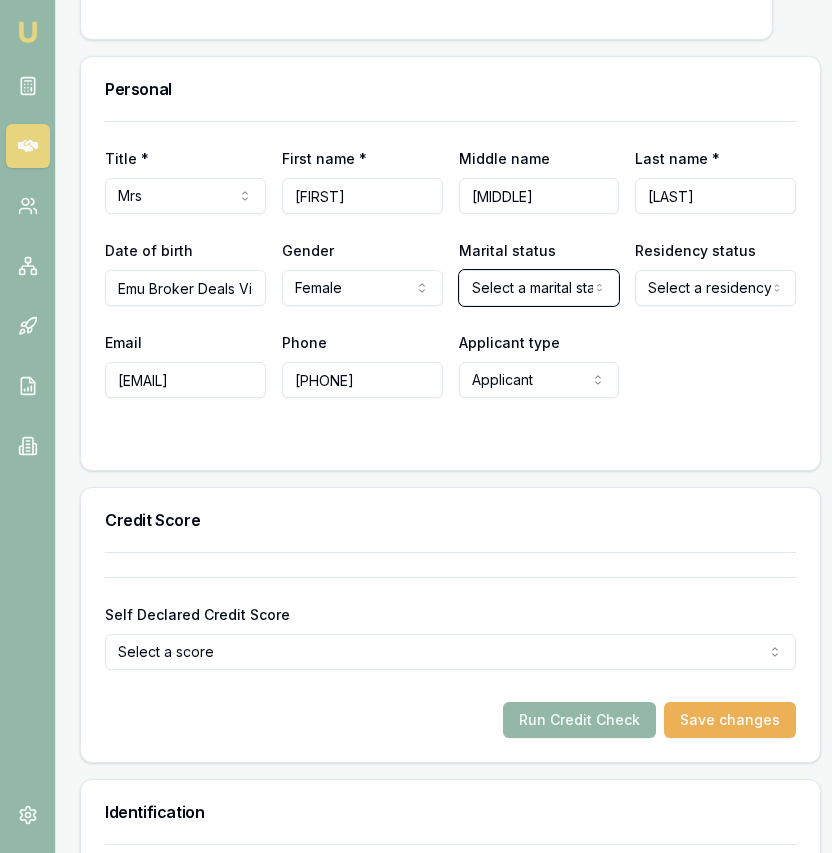 type 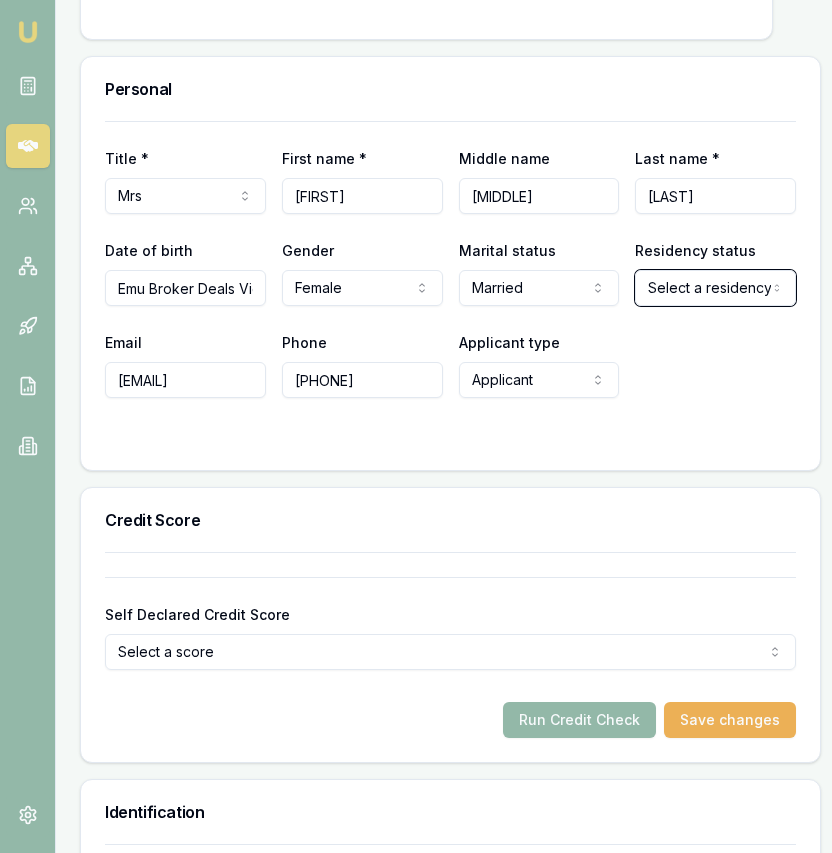 type 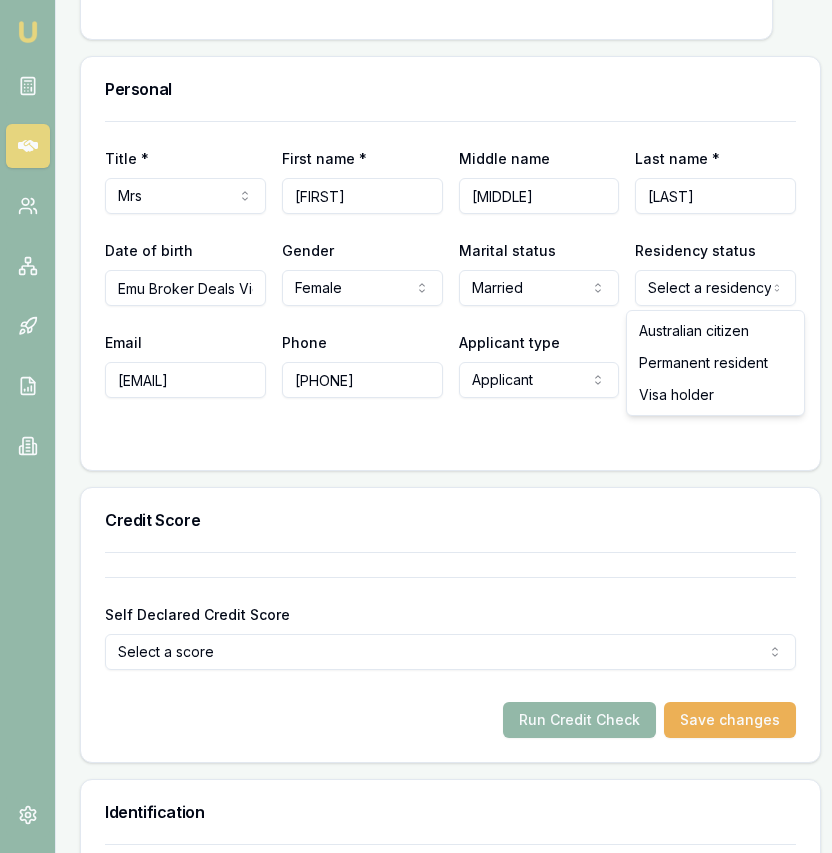 click on "Emu Broker Deals View [ID] [FIRST] [LAST] Toggle Menu Customer [FIRST] [LAST] [PHONE] [EMAIL] Finance Summary $85,000 Loan Type: Commercial Asset Asset Type : Heavy Trucks Deal Dynamics Stage: New Lead Created Age: 6 days ago Finance Details Applicants Loan Options Lender Submission Applicant Information [FIRST] [LAST] switch Personal Personal Details Credit Score Identification Bank Details Residential Assets & Liabilities Business Business Details Business Financials Ownership Structure Assets & Liabilities Summary Income & Expenses Summary Assets & Liabilities Summary Personal Title * Mrs Mr Mrs Miss Ms Dr Prof First name * [FIRST] Middle name  [MIDDLE] Last name * [LAST] Date of birth [DATE] Gender  Female Male Female Other Not disclosed Marital status  Married Single Married De facto Separated Divorced Widowed Residency status  Select a residency status Australian citizen Permanent resident Visa holder Email [EMAIL] Phone [PHONE] Applicant type  Applicant" at bounding box center (416, -484) 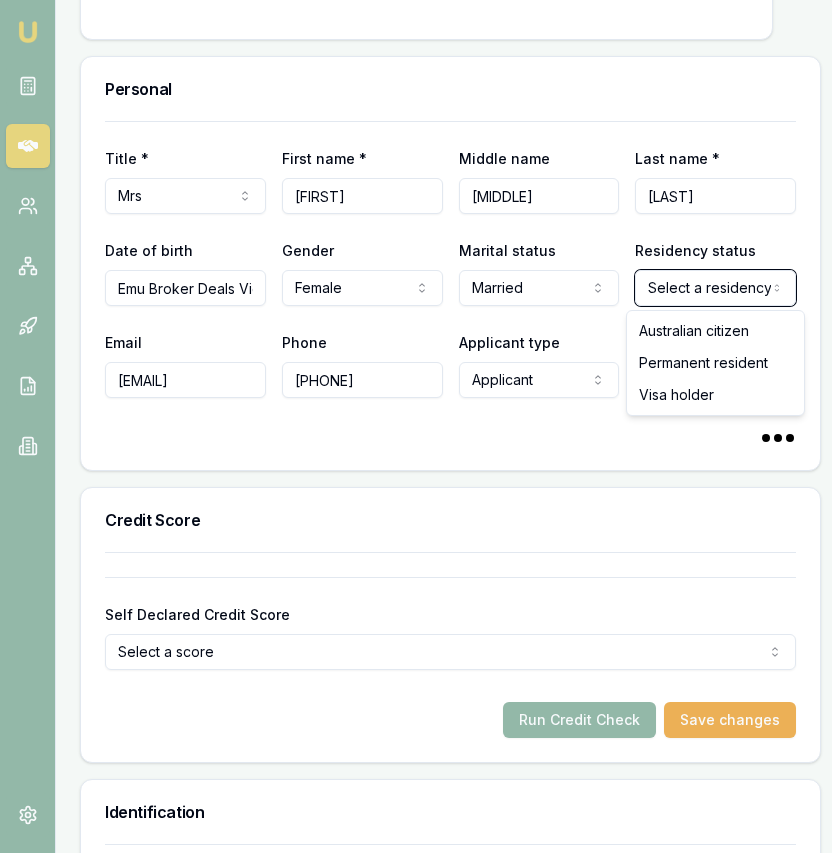 select 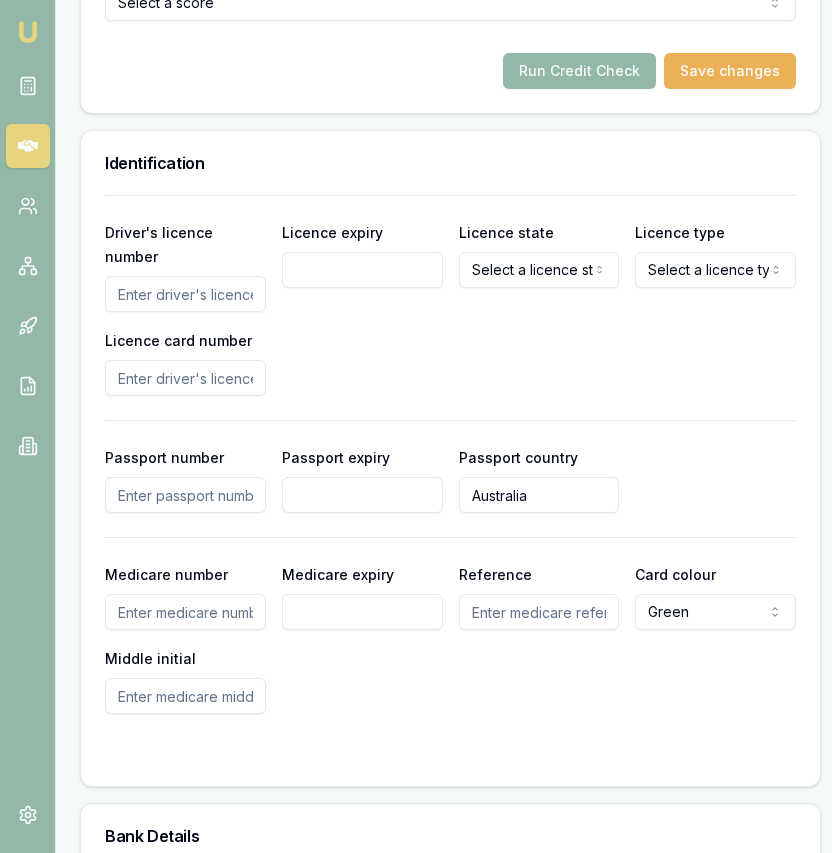 scroll, scrollTop: 1571, scrollLeft: 0, axis: vertical 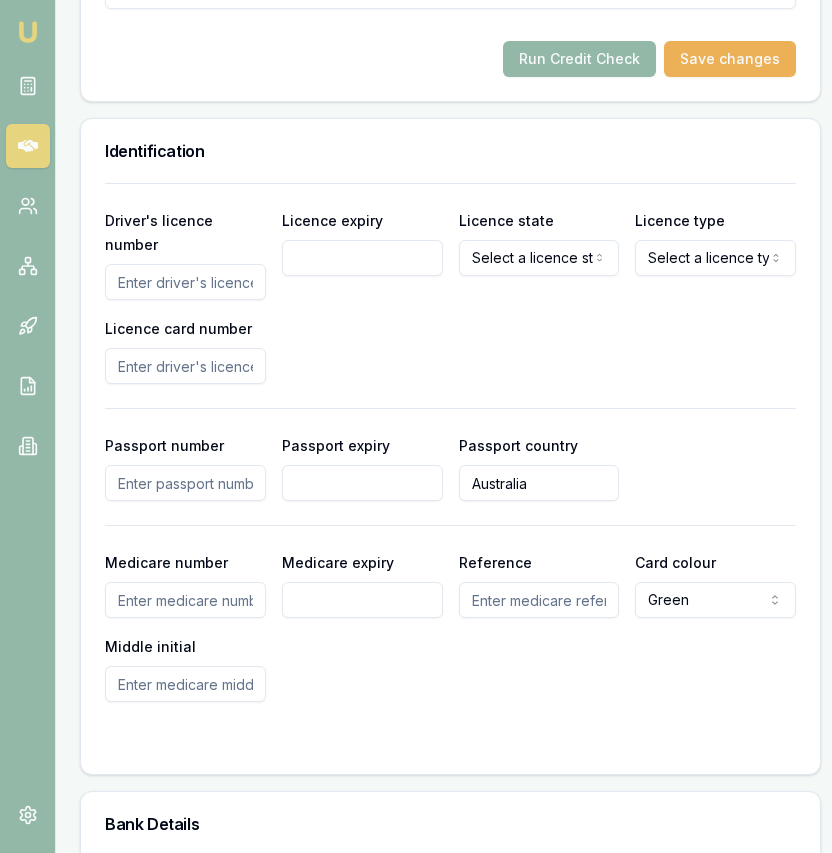 click on "Driver's licence number" at bounding box center (185, 282) 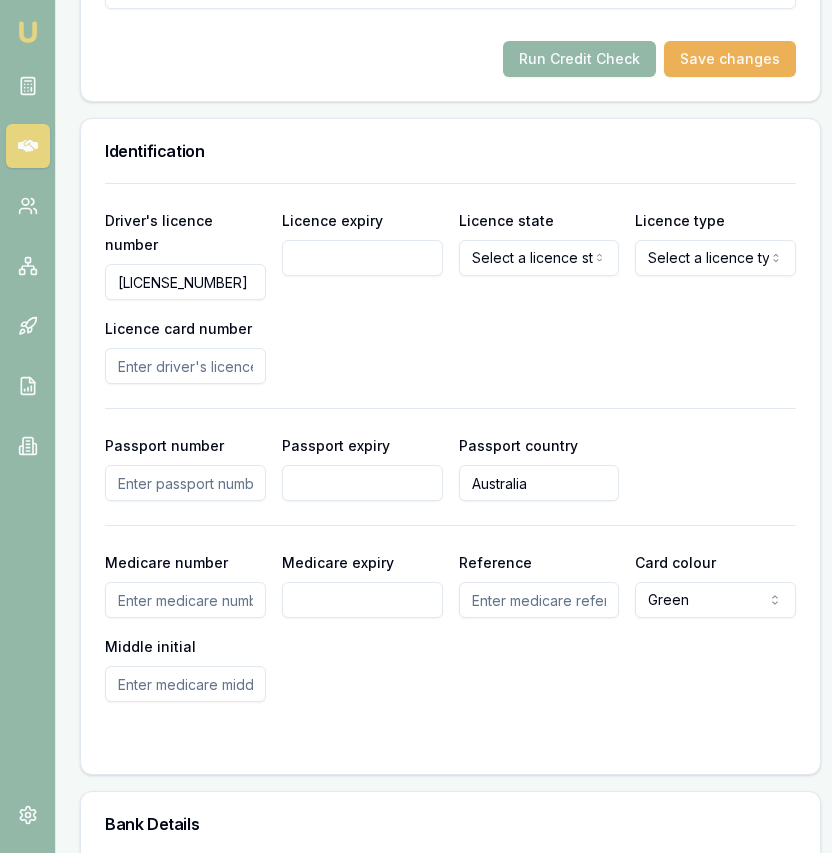type on "[LICENSE_NUMBER]" 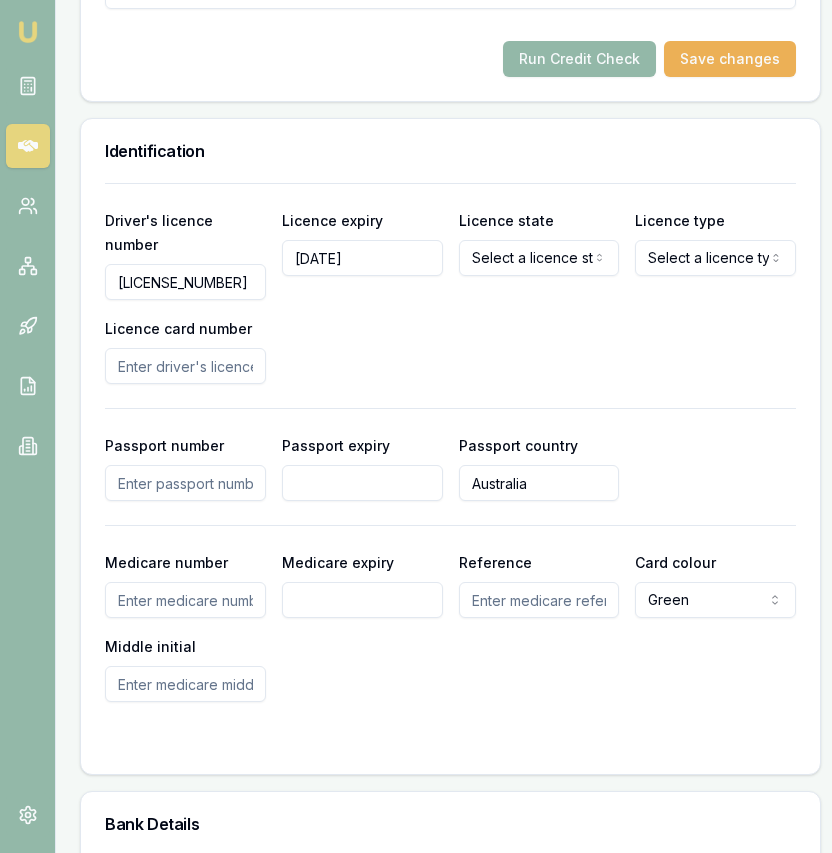 type on "[DATE]" 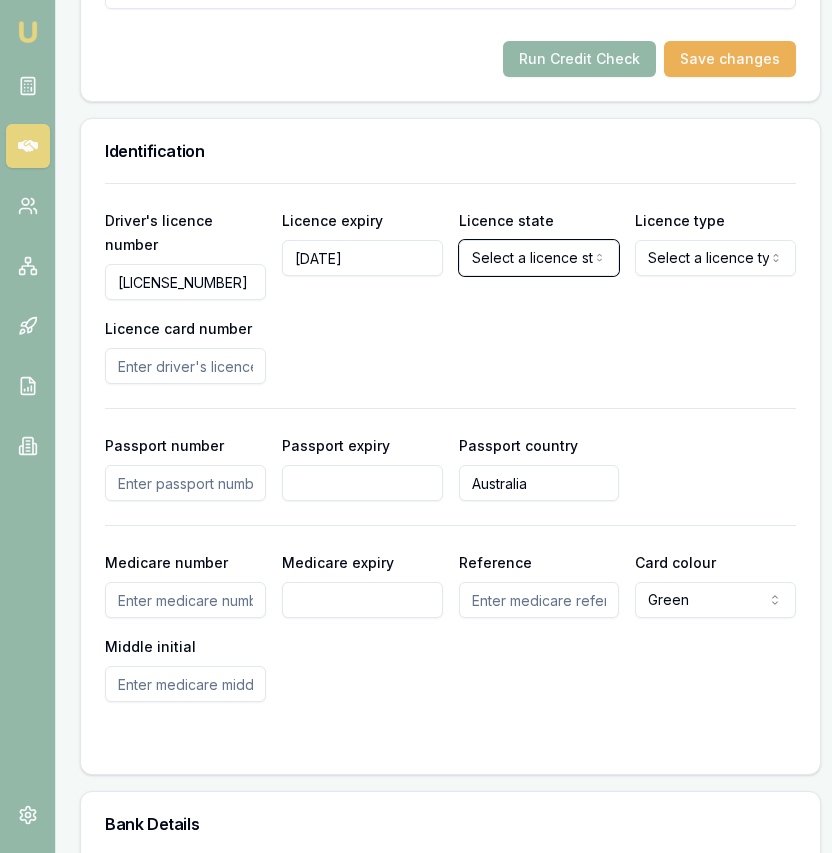 type 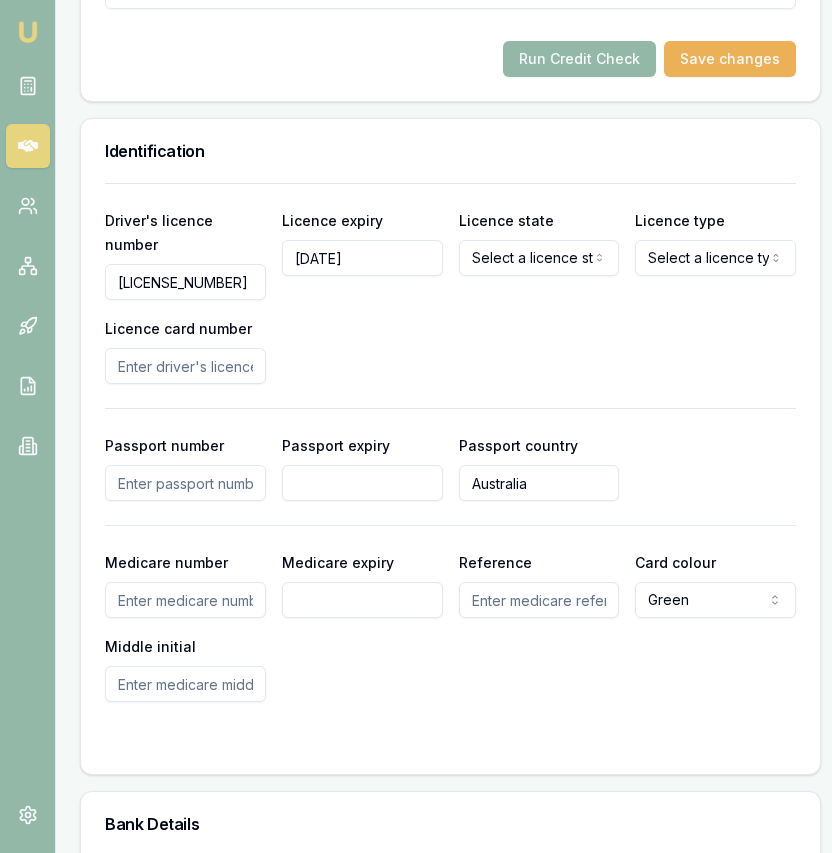 click on "Licence state  Select a licence state NSW VIC QLD SA WA TAS NT ACT" at bounding box center (539, 254) 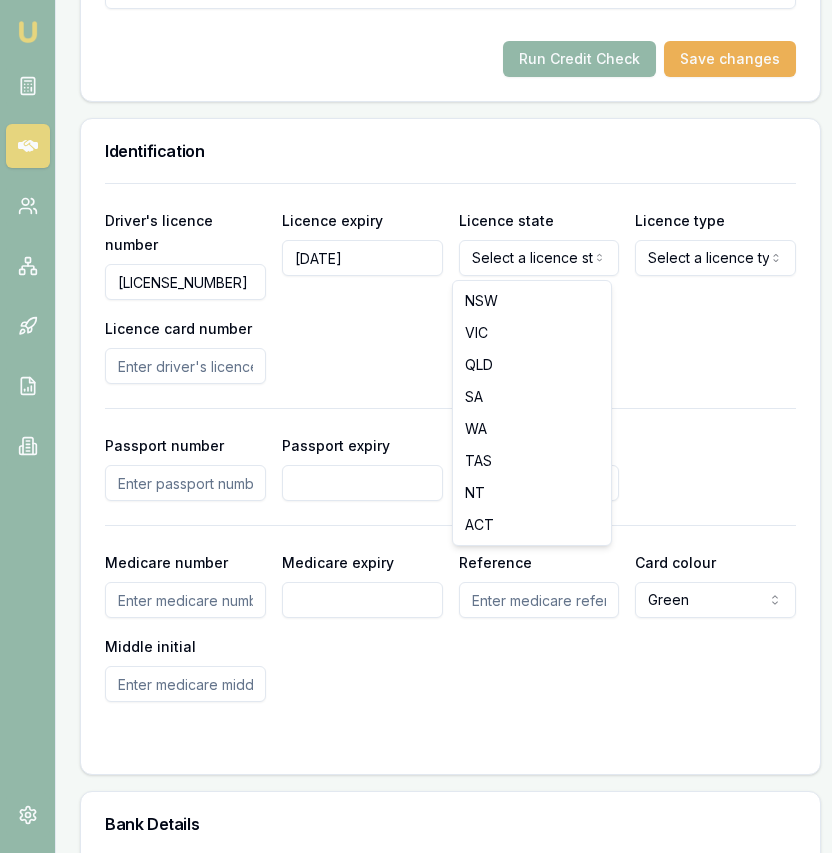 click on "Emu Broker Deals View [ID] [FIRST] [LAST] Toggle Menu Customer [FIRST] [LAST] [PHONE] [EMAIL] Finance Summary $85,000 Loan Type: Commercial Asset Asset Type : Heavy Trucks Deal Dynamics Stage: New Lead Created Age: 6 days ago Finance Details Applicants Loan Options Lender Submission Applicant Information [FIRST] [LAST] switch Personal Personal Details Credit Score Identification Bank Details Residential Assets & Liabilities Business Business Details Business Financials Ownership Structure Assets & Liabilities Summary Income & Expenses Summary Assets & Liabilities Summary Personal Title * Mrs Mr Mrs Miss Ms Dr Prof First name * [FIRST] Middle name  [MIDDLE] Last name * [LAST] Date of birth [DATE] Gender  Female Male Female Other Not disclosed Marital status  Married Single Married De facto Separated Divorced Widowed Residency status  Select a residency status Australian citizen Permanent resident Visa holder Email [EMAIL] Phone [PHONE] Applicant type  Applicant" at bounding box center (416, -1145) 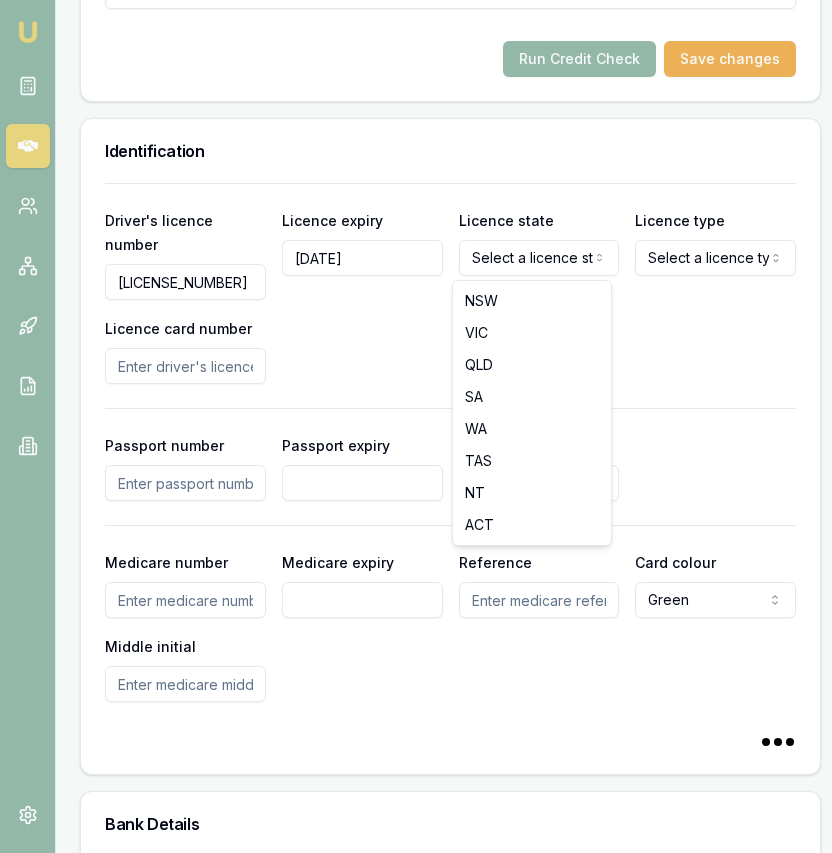 drag, startPoint x: 545, startPoint y: 300, endPoint x: 589, endPoint y: 289, distance: 45.35416 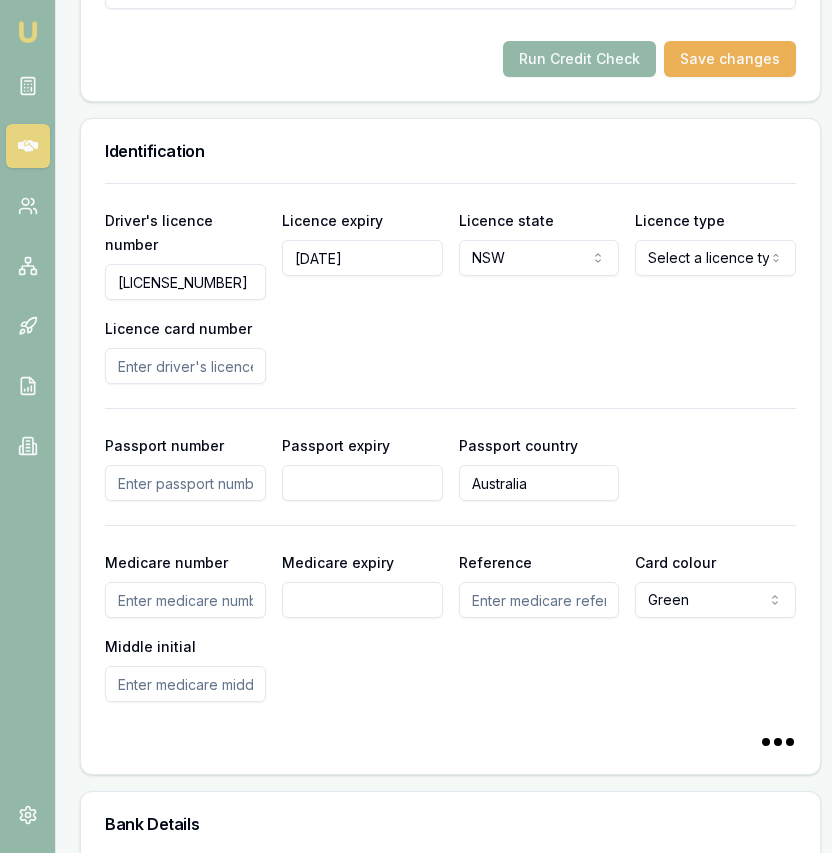 select 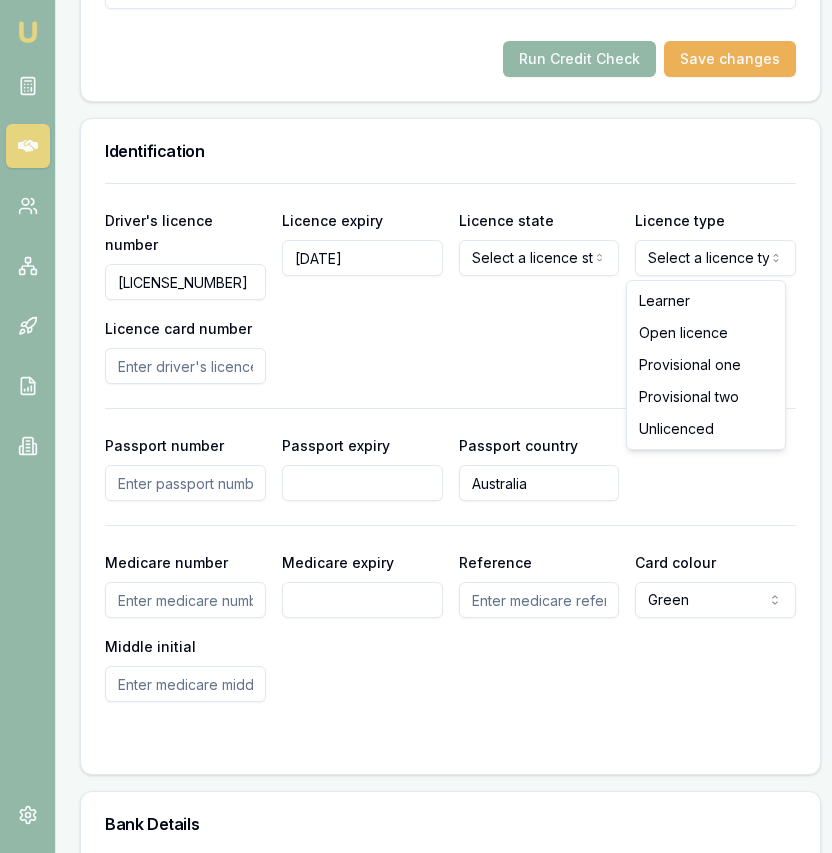 select on "OPEN_LICENCE" 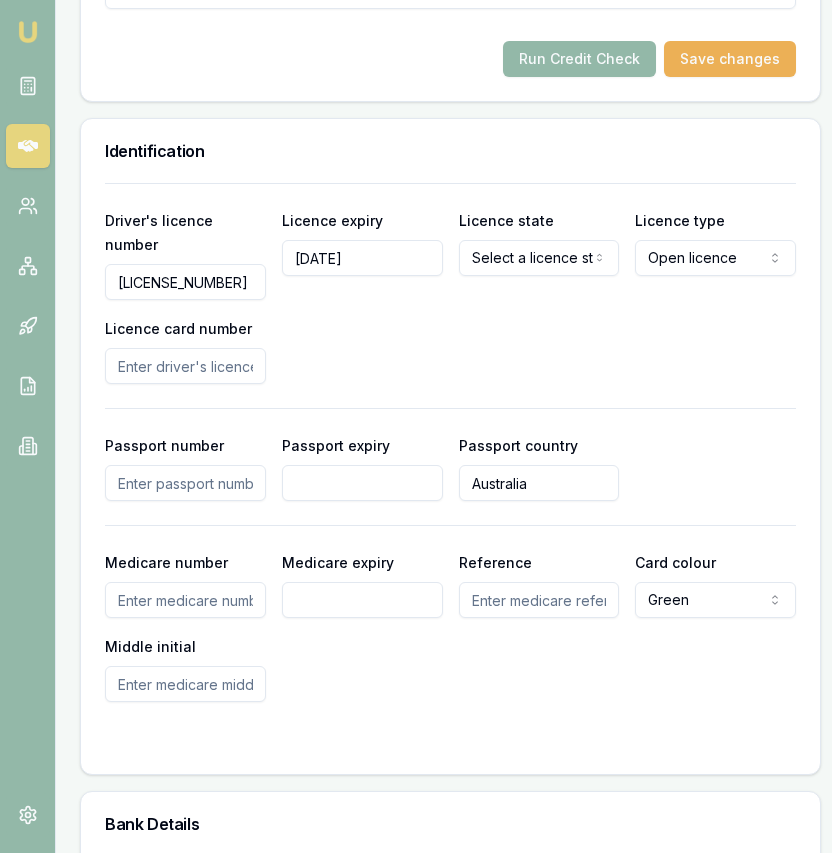 click on "Licence card number" at bounding box center (185, 366) 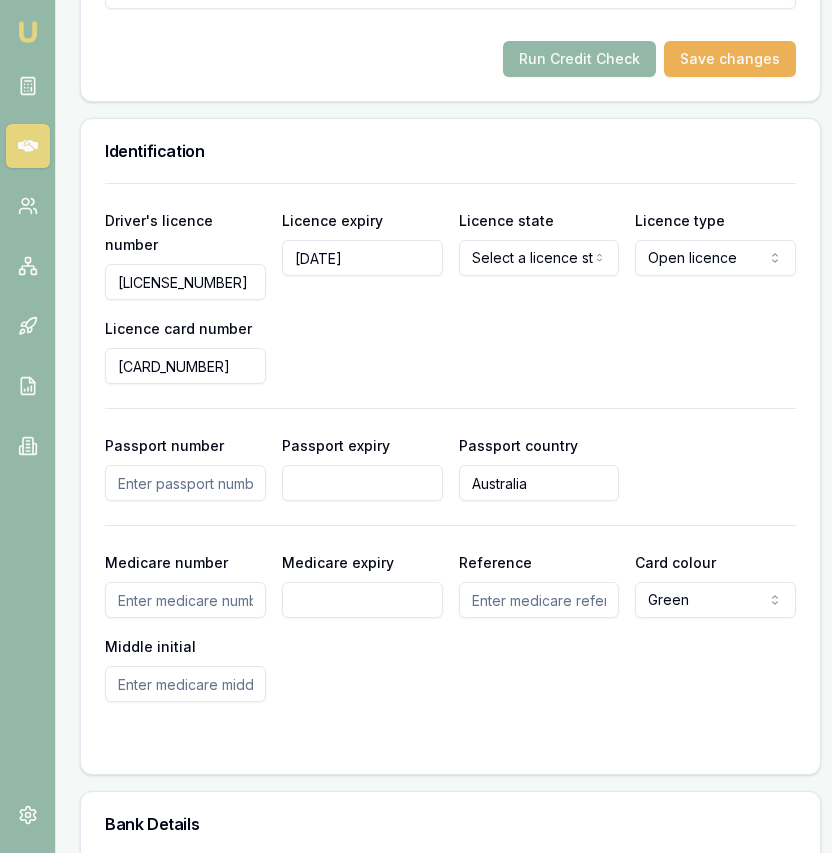 type on "[CARD_NUMBER]" 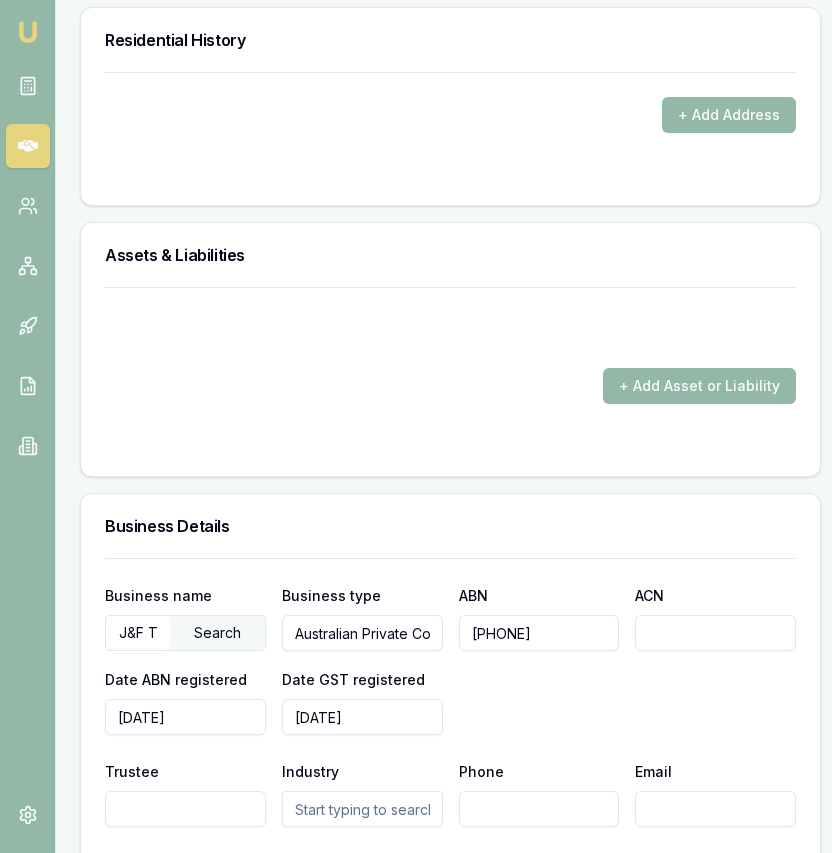 scroll, scrollTop: 2586, scrollLeft: 0, axis: vertical 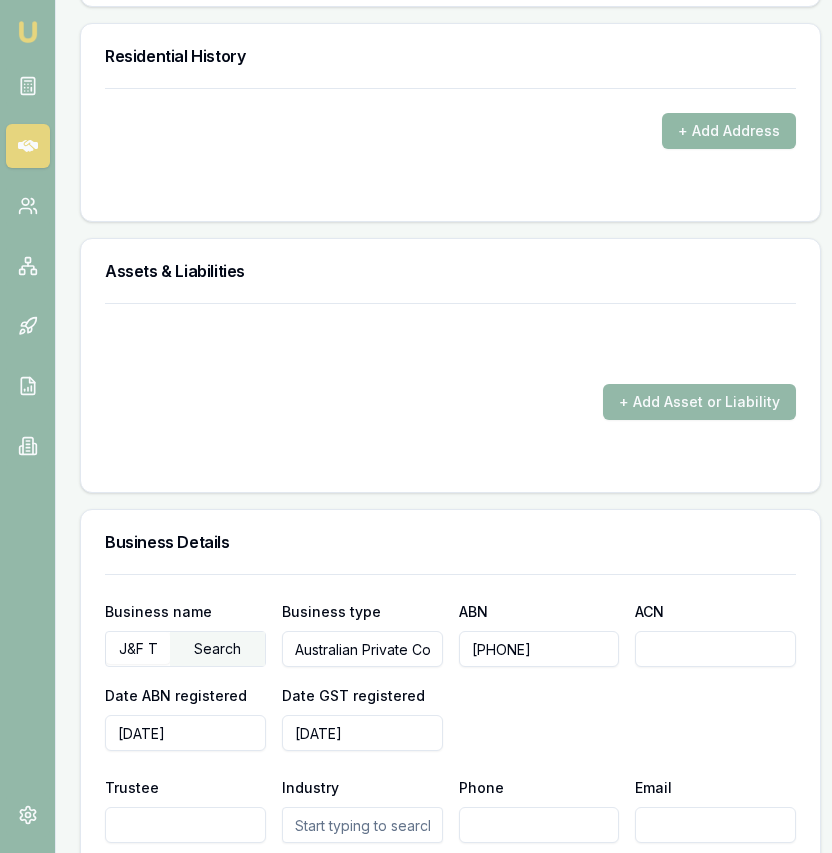 click on "+ Add Address" at bounding box center (729, 131) 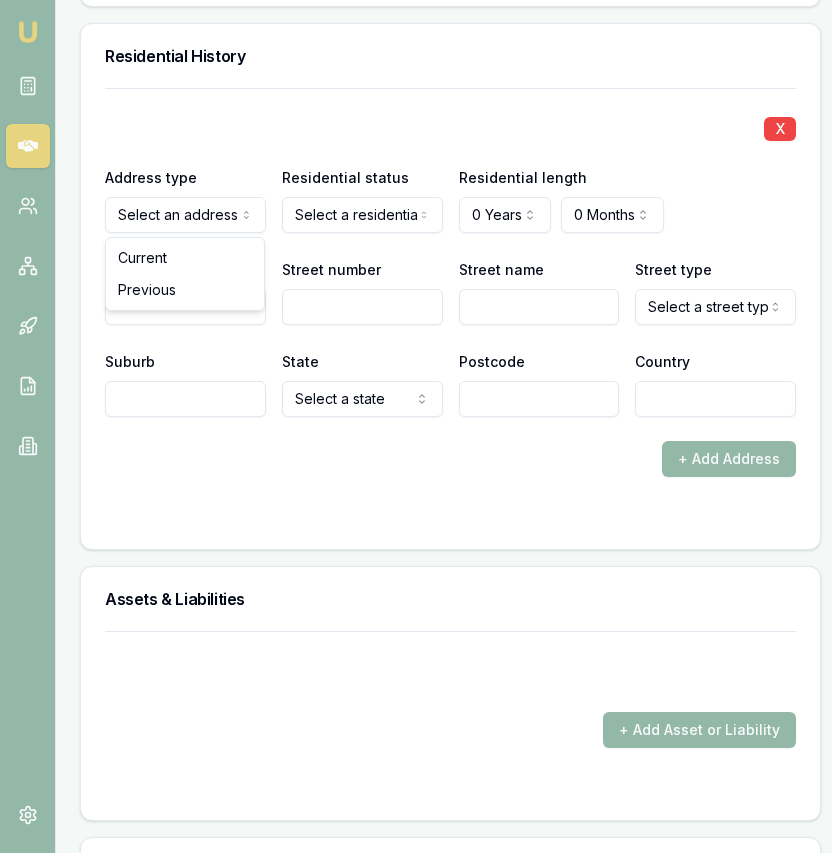 click on "Emu Broker Deals View [ID] [FIRST] [LAST] Toggle Menu Customer [FIRST] [LAST] [PHONE] [EMAIL] Finance Summary $85,000 Loan Type: Commercial Asset Asset Type : Heavy Trucks Deal Dynamics Stage: New Lead Created Age: 6 days ago Finance Details Applicants Loan Options Lender Submission Applicant Information [FIRST] [LAST] switch Personal Personal Details Credit Score Identification Bank Details Residential Assets & Liabilities Business Business Details Business Financials Ownership Structure Assets & Liabilities Summary Income & Expenses Summary Assets & Liabilities Summary Personal Title * Mrs Mr Mrs Miss Ms Dr Prof First name * [FIRST] Middle name  [MIDDLE] Last name * [LAST] Date of birth [DATE] Gender  Female Male Female Other Not disclosed Marital status  Married Single Married De facto Separated Divorced Widowed Residency status  Select a residency status Australian citizen Permanent resident Visa holder Email [EMAIL] Phone [PHONE] Applicant type  Applicant" at bounding box center (416, -2160) 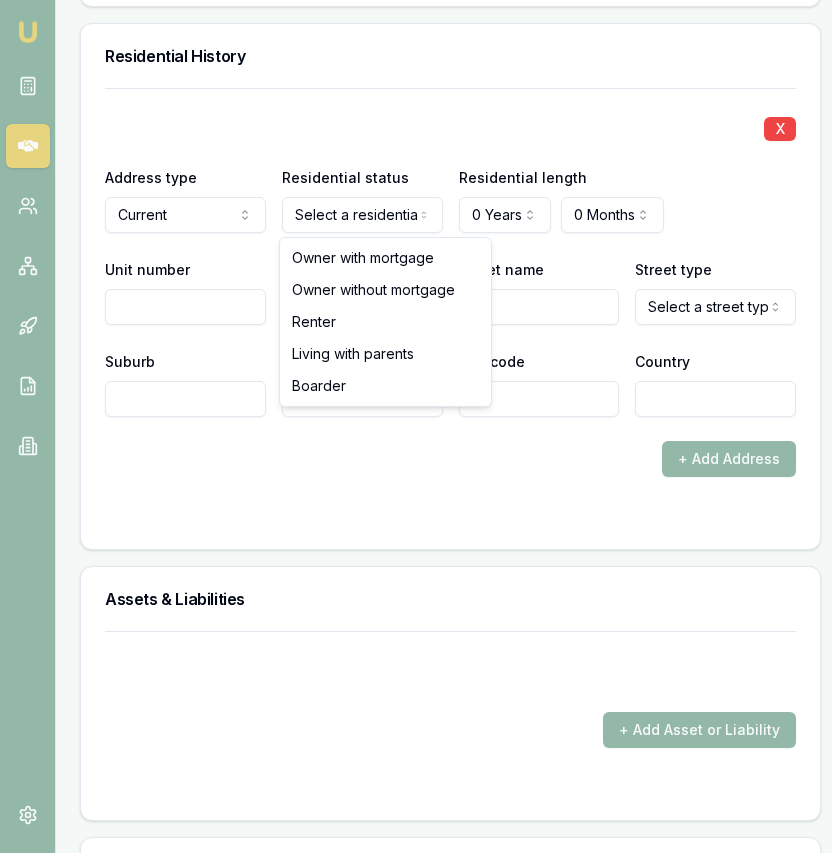 click on "Emu Broker Deals View [ID] [FIRST] [LAST] Toggle Menu Customer [FIRST] [LAST] [PHONE] [EMAIL] Finance Summary $85,000 Loan Type: Commercial Asset Asset Type : Heavy Trucks Deal Dynamics Stage: New Lead Created Age: 6 days ago Finance Details Applicants Loan Options Lender Submission Applicant Information [FIRST] [LAST] switch Personal Personal Details Credit Score Identification Bank Details Residential Assets & Liabilities Business Business Details Business Financials Ownership Structure Assets & Liabilities Summary Income & Expenses Summary Assets & Liabilities Summary Personal Title * Mrs Mr Mrs Miss Ms Dr Prof First name * [FIRST] Middle name  [MIDDLE] Last name * [LAST] Date of birth [DATE] Gender  Female Male Female Other Not disclosed Marital status  Married Single Married De facto Separated Divorced Widowed Residency status  Select a residency status Australian citizen Permanent resident Visa holder Email [EMAIL] Phone [PHONE] Applicant type  Applicant" at bounding box center [416, -2160] 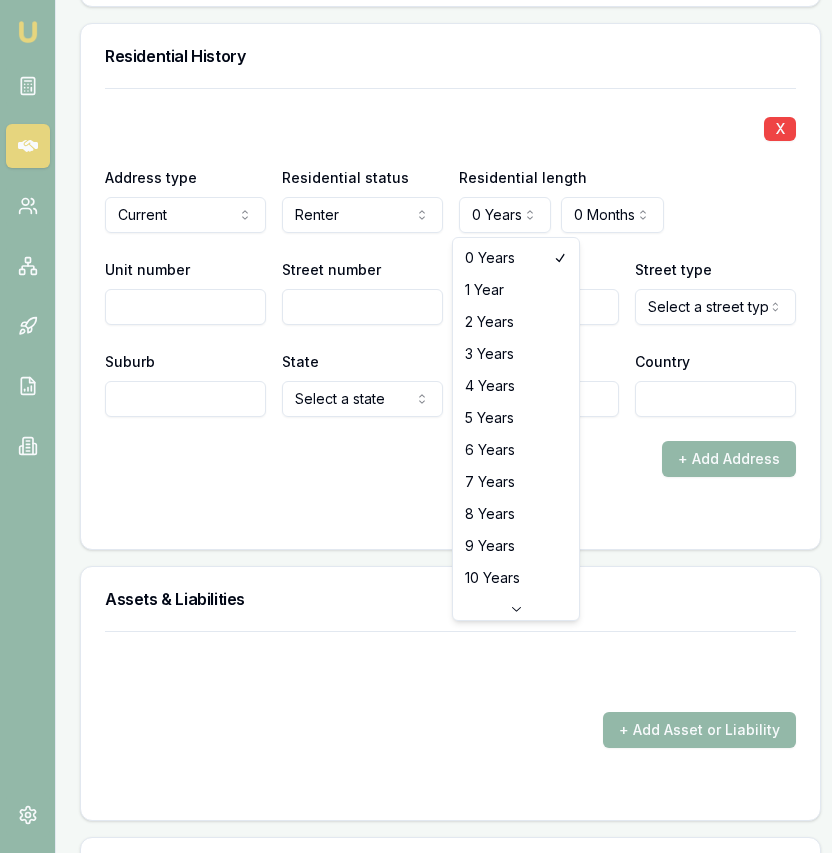 click on "Emu Broker Deals View [ID] [FIRST] [LAST] Toggle Menu Customer [FIRST] [LAST] [PHONE] [EMAIL] Finance Summary $85,000 Loan Type: Commercial Asset Asset Type : Heavy Trucks Deal Dynamics Stage: New Lead Created Age: 6 days ago Finance Details Applicants Loan Options Lender Submission Applicant Information [FIRST] [LAST] switch Personal Personal Details Credit Score Identification Bank Details Residential Assets & Liabilities Business Business Details Business Financials Ownership Structure Assets & Liabilities Summary Income & Expenses Summary Assets & Liabilities Summary Personal Title * Mrs Mr Mrs Miss Ms Dr Prof First name * [FIRST] Middle name  [MIDDLE] Last name * [LAST] Date of birth [DATE] Gender  Female Male Female Other Not disclosed Marital status  Married Single Married De facto Separated Divorced Widowed Residency status  Select a residency status Australian citizen Permanent resident Visa holder Email [EMAIL] Phone [PHONE] Applicant type  Applicant" at bounding box center [416, -2160] 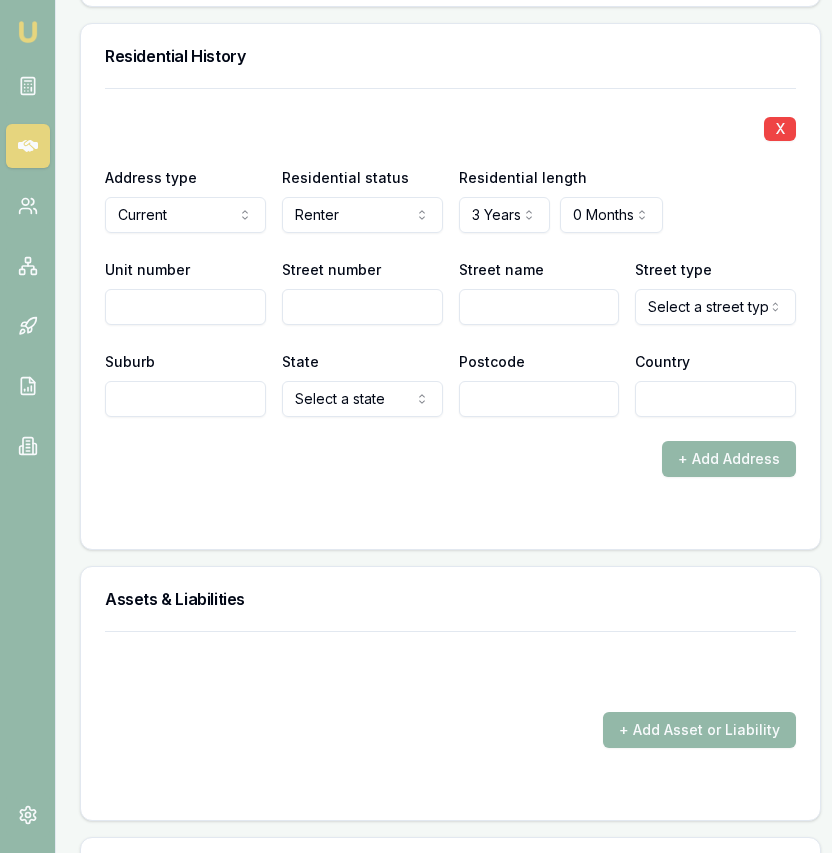 click on "Unit number" at bounding box center [185, 307] 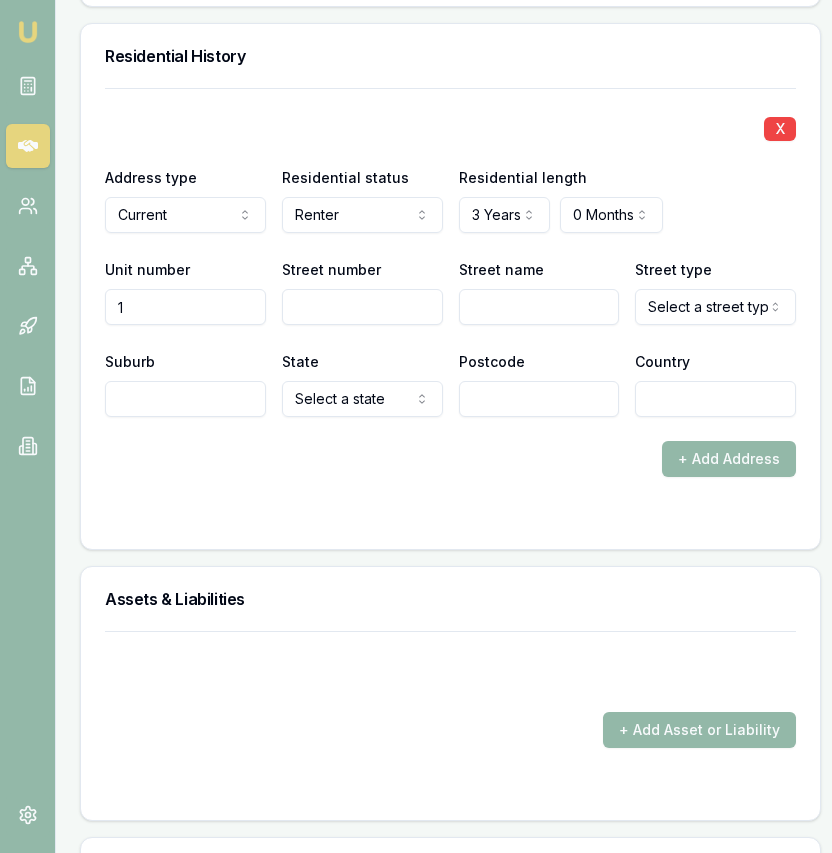 type on "1" 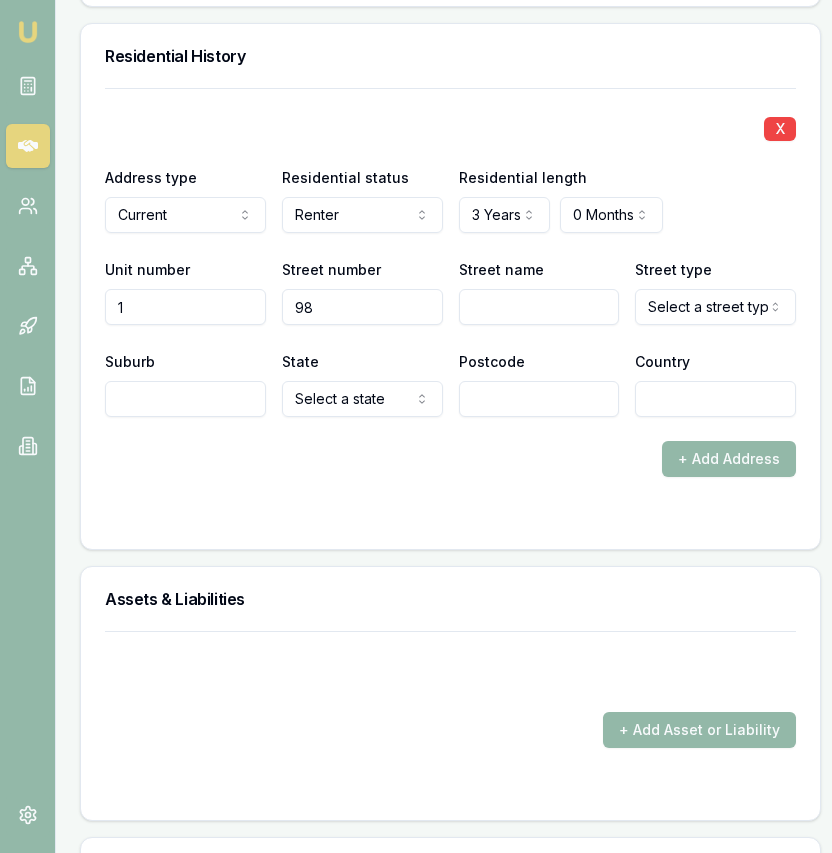 type on "98" 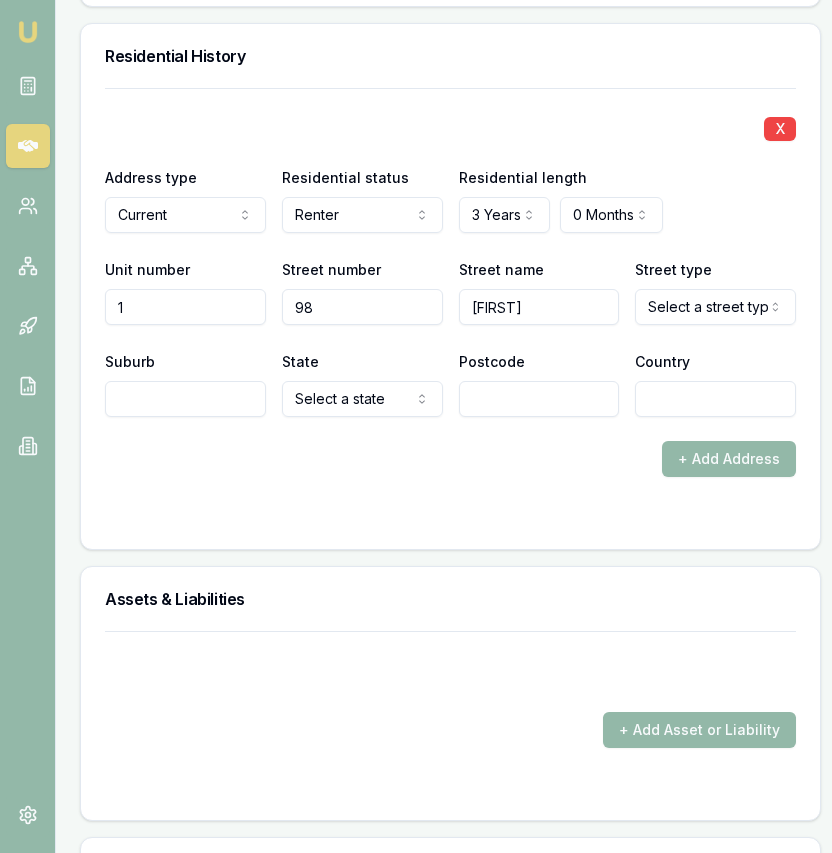 type on "[FIRST]" 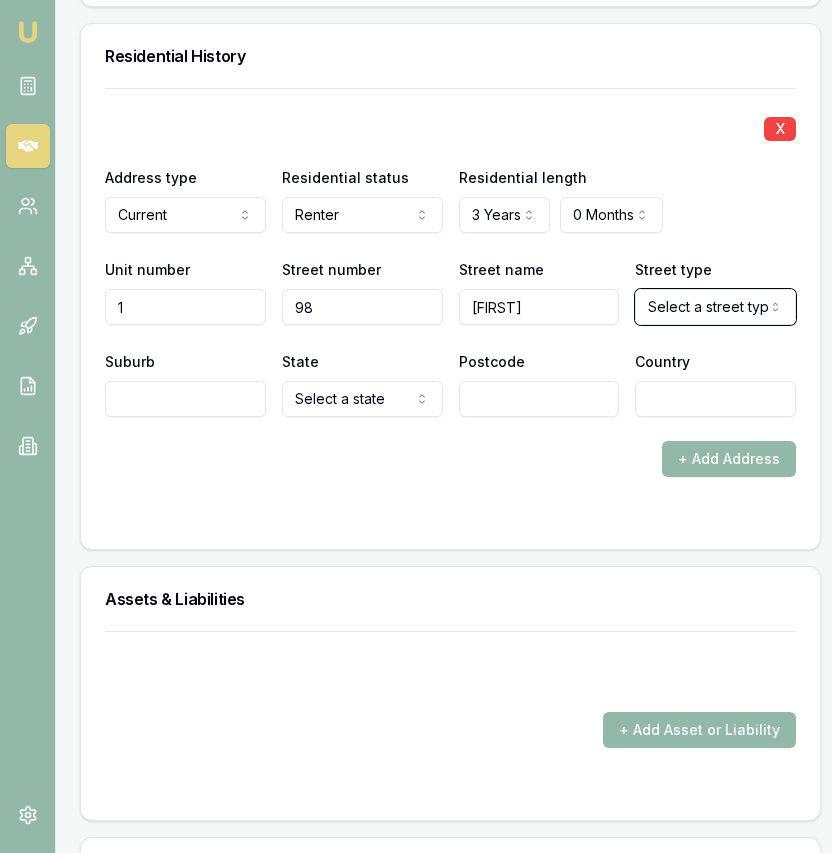 type 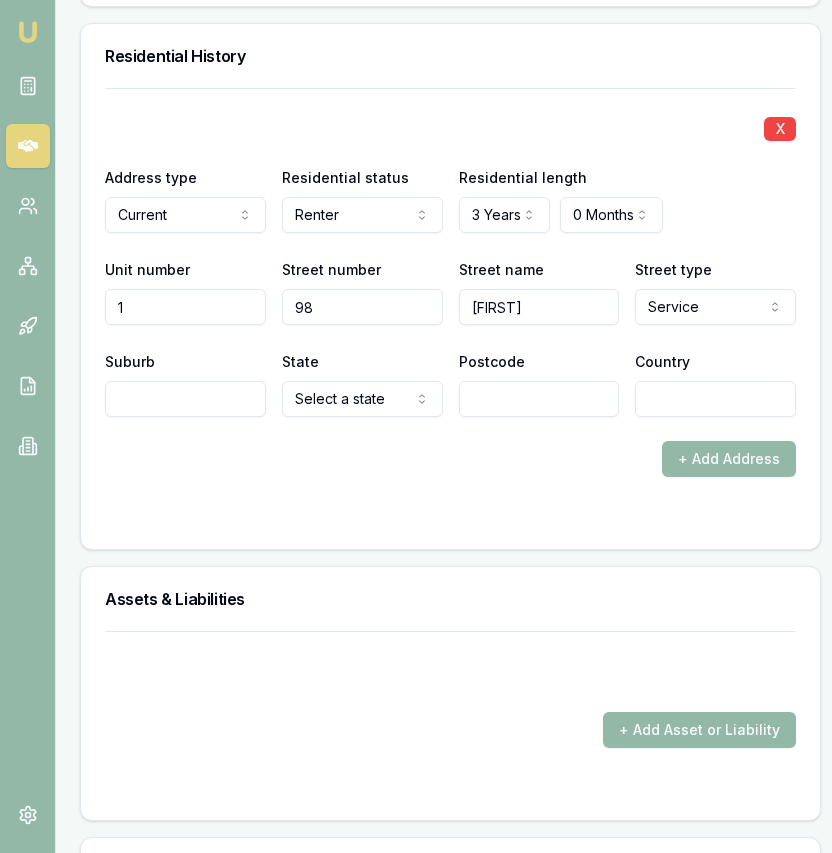 click on "Emu Broker Deals View [ID] [FIRST] [LAST] Toggle Menu Customer [FIRST] [LAST] [PHONE] [EMAIL] Finance Summary $85,000 Loan Type: Commercial Asset Asset Type : Heavy Trucks Deal Dynamics Stage: New Lead Created Age: 6 days ago Finance Details Applicants Loan Options Lender Submission Applicant Information [FIRST] [LAST] switch Personal Personal Details Credit Score Identification Bank Details Residential Assets & Liabilities Business Business Details Business Financials Ownership Structure Assets & Liabilities Summary Income & Expenses Summary Assets & Liabilities Summary Personal Title * Mrs Mr Mrs Miss Ms Dr Prof First name * [FIRST] Middle name  [MIDDLE] Last name * [LAST] Date of birth [DATE] Gender  Female Male Female Other Not disclosed Marital status  Married Single Married De facto Separated Divorced Widowed Residency status  Select a residency status Australian citizen Permanent resident Visa holder Email [EMAIL] Phone [PHONE] Applicant type  Applicant" at bounding box center (416, -2160) 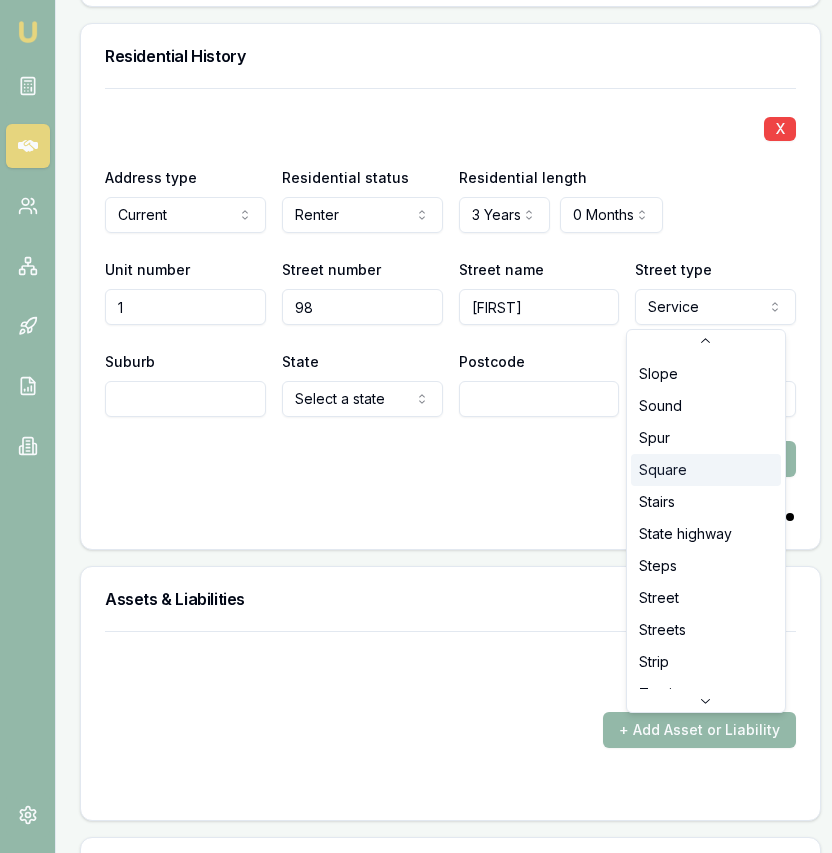 scroll, scrollTop: 5253, scrollLeft: 0, axis: vertical 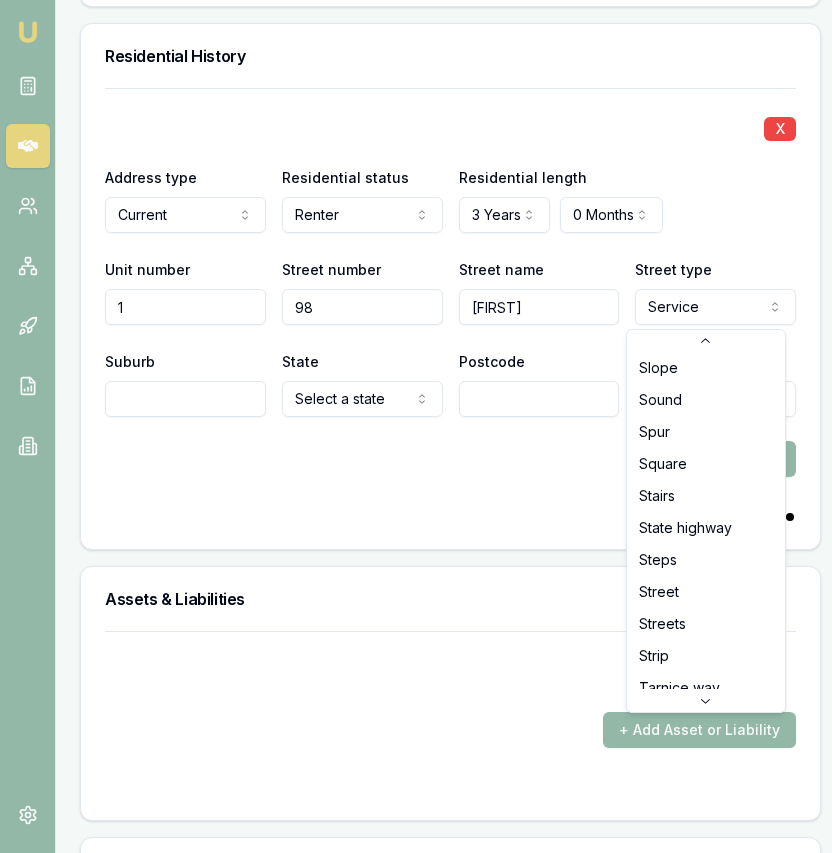 select on "Street" 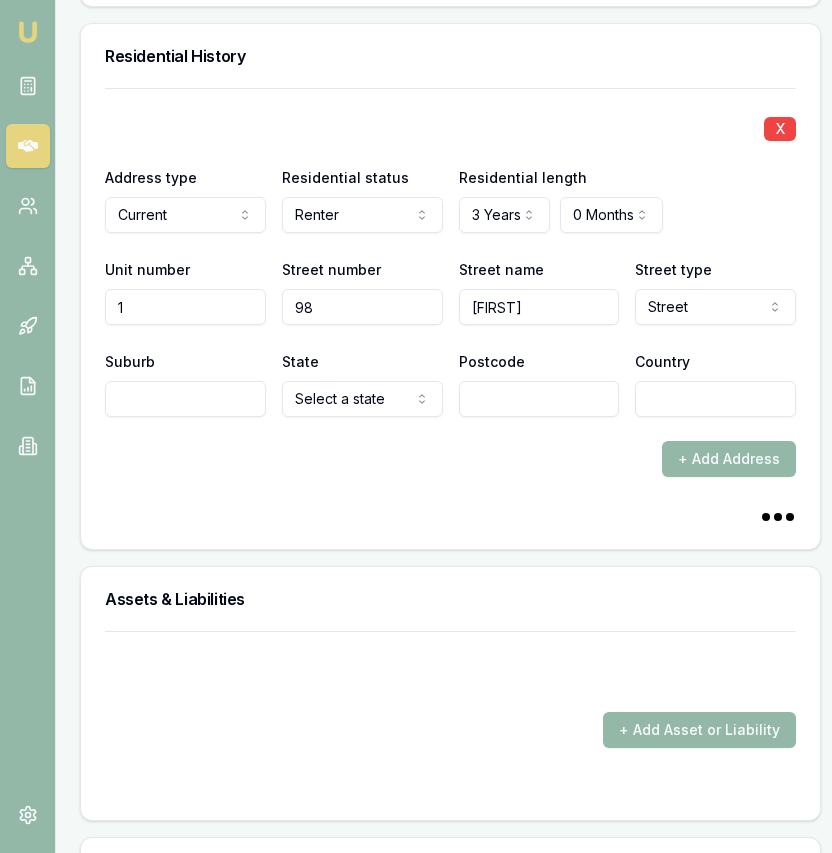 click on "Suburb" at bounding box center [185, 399] 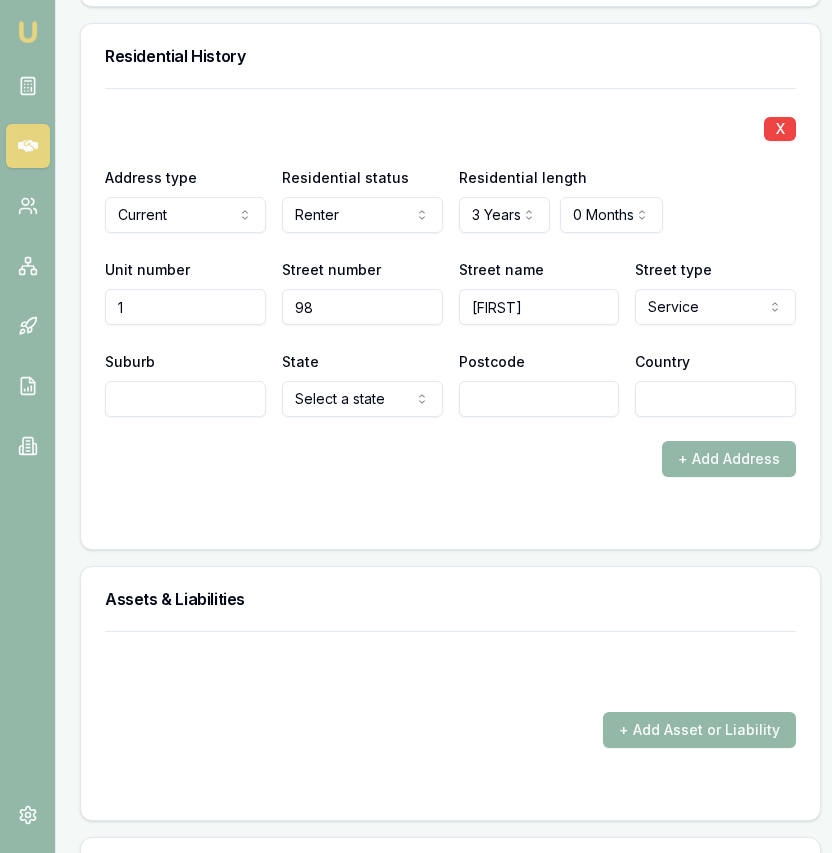 click on "Suburb" at bounding box center [185, 399] 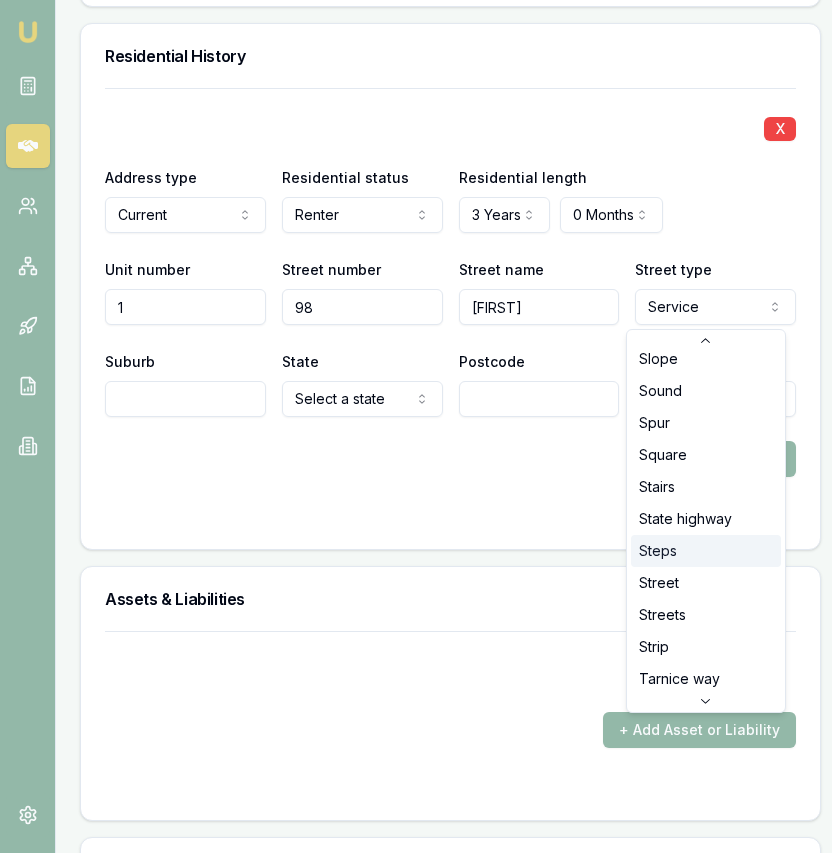 scroll, scrollTop: 5265, scrollLeft: 0, axis: vertical 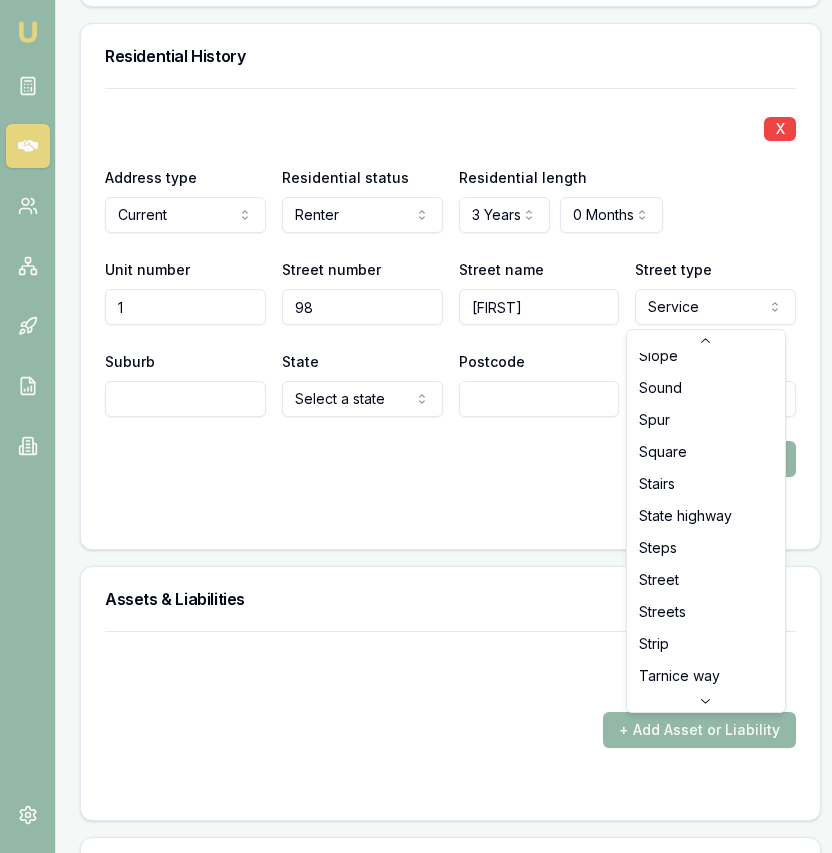 select on "Street" 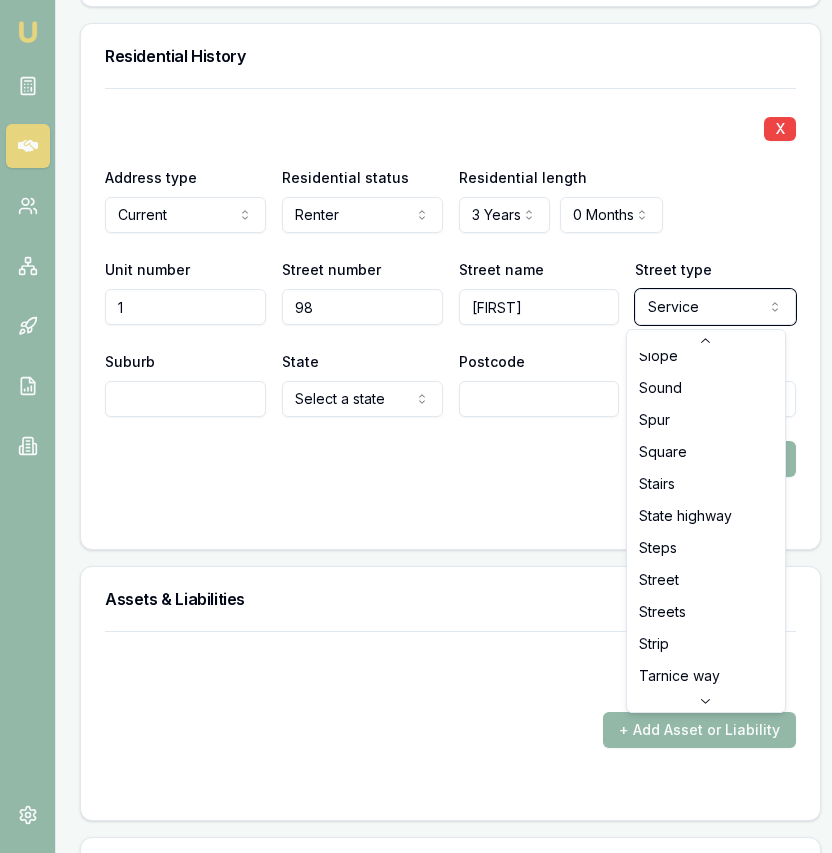 scroll, scrollTop: 0, scrollLeft: 0, axis: both 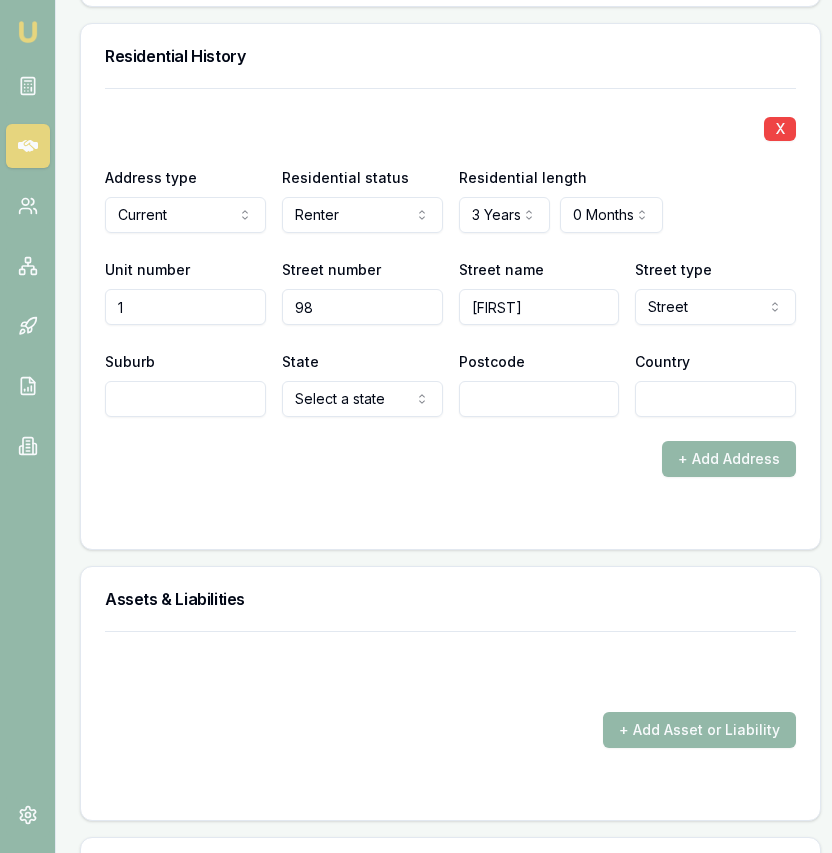 click on "Suburb" at bounding box center [185, 399] 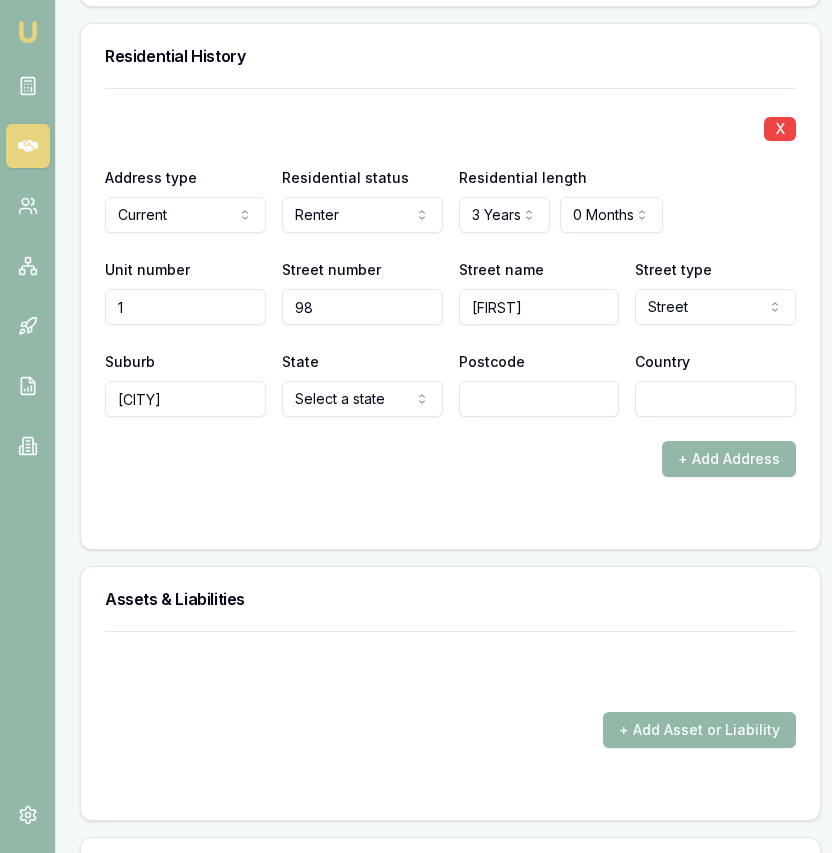 type on "[CITY]" 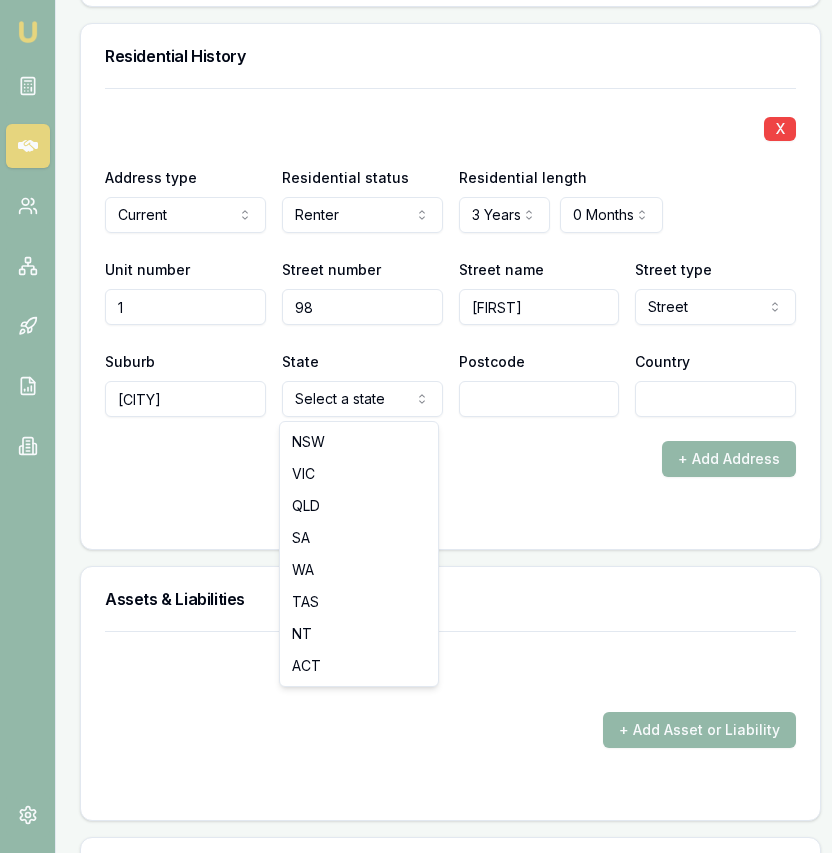 drag, startPoint x: 381, startPoint y: 446, endPoint x: 397, endPoint y: 438, distance: 17.888544 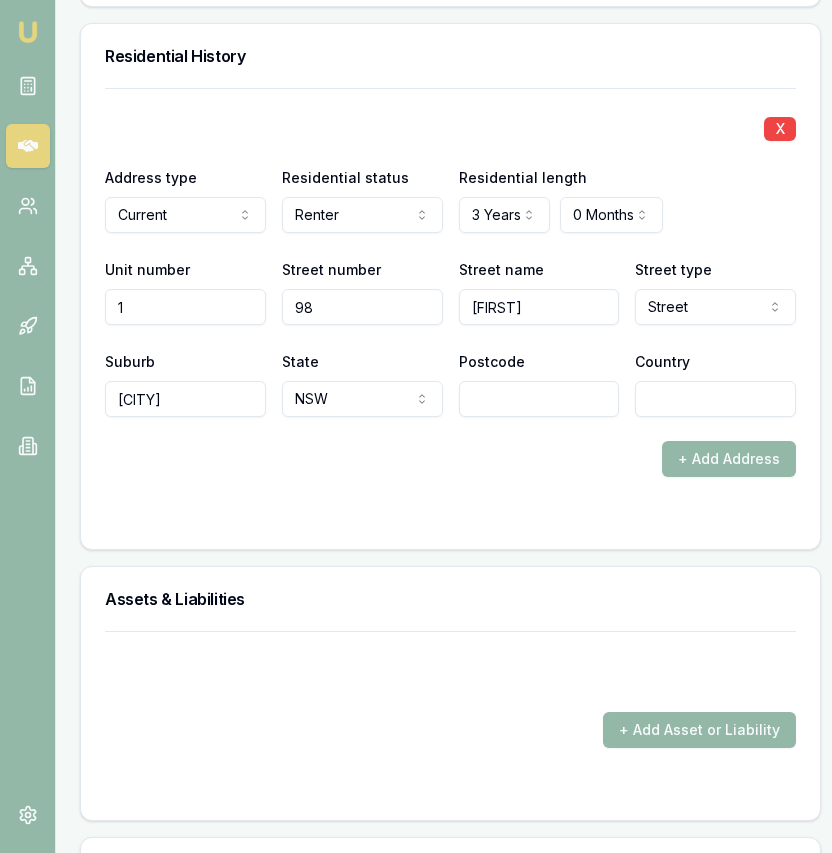 click on "Postcode" at bounding box center [539, 399] 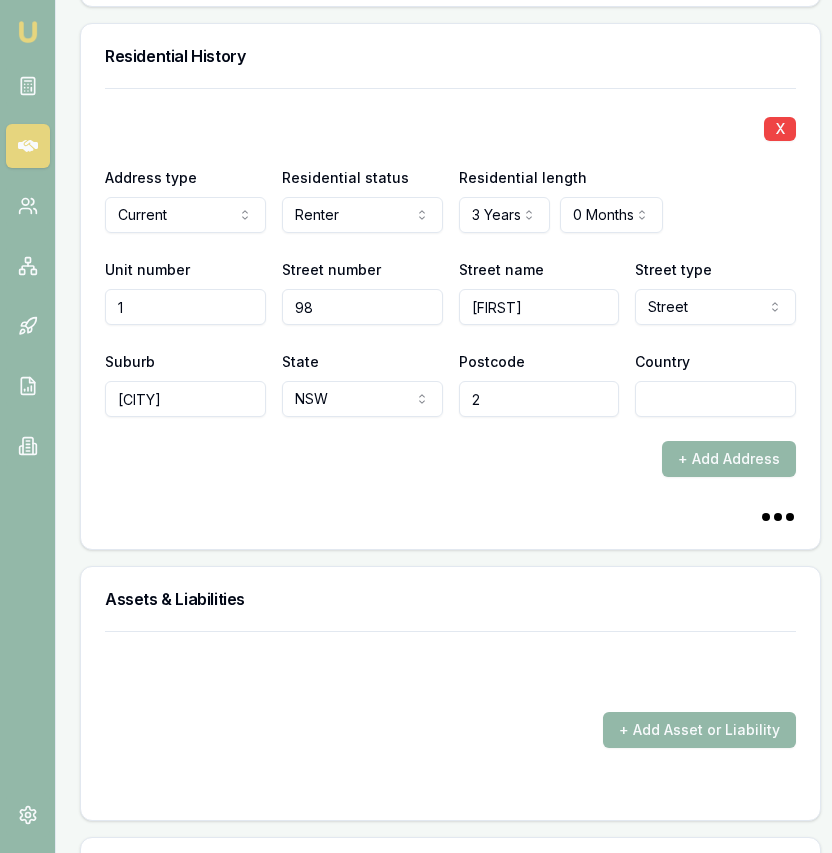 type on "27" 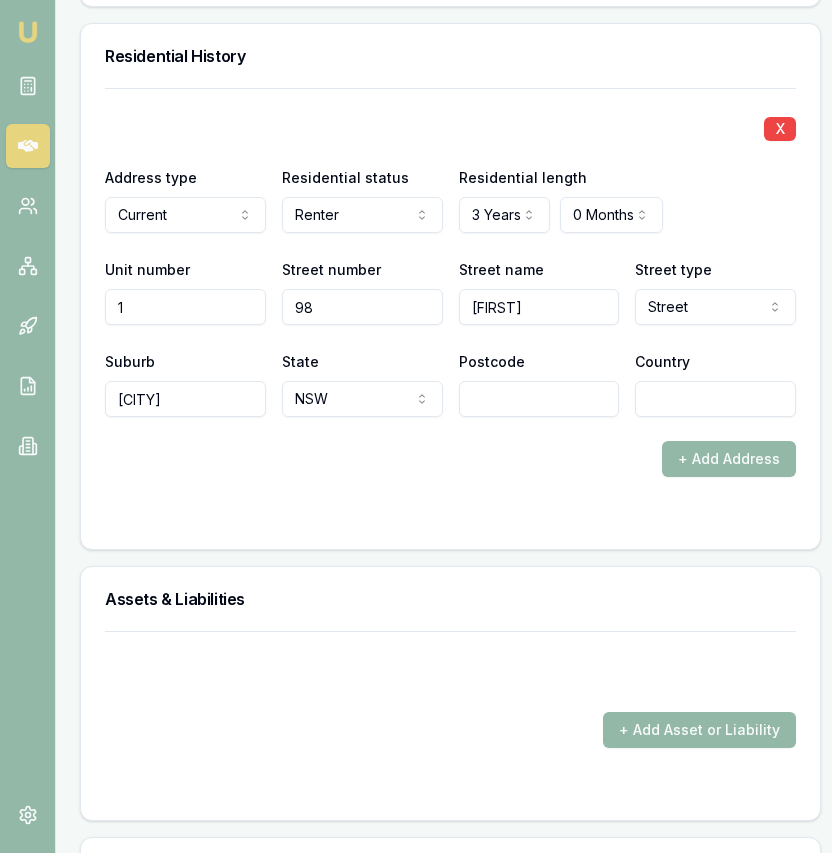 click on "Postcode" at bounding box center (539, 399) 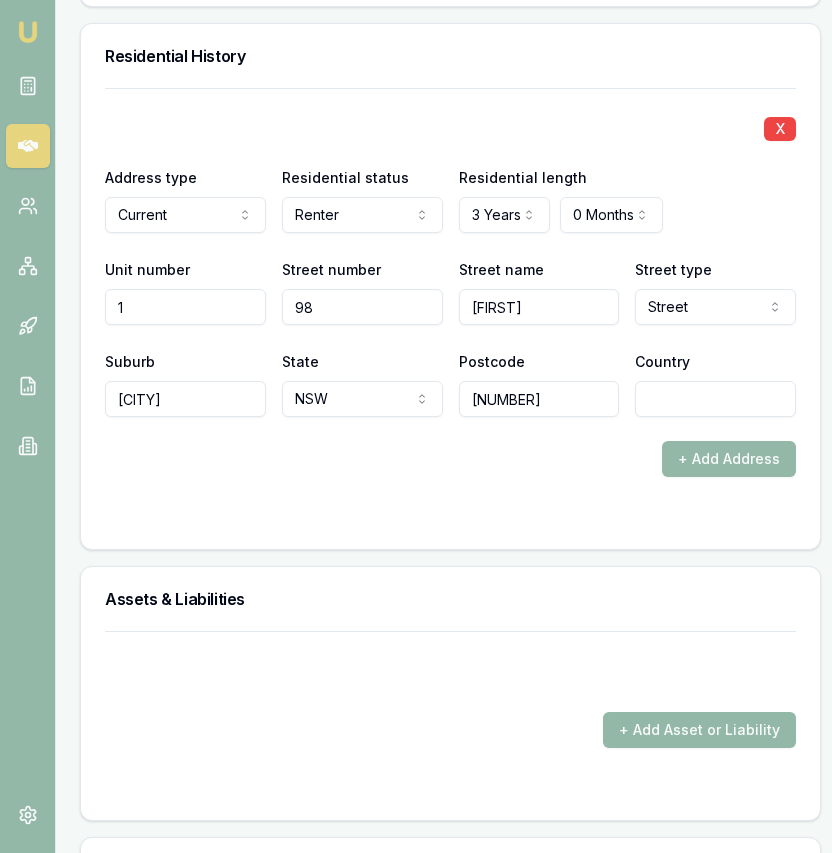 type on "[NUMBER]" 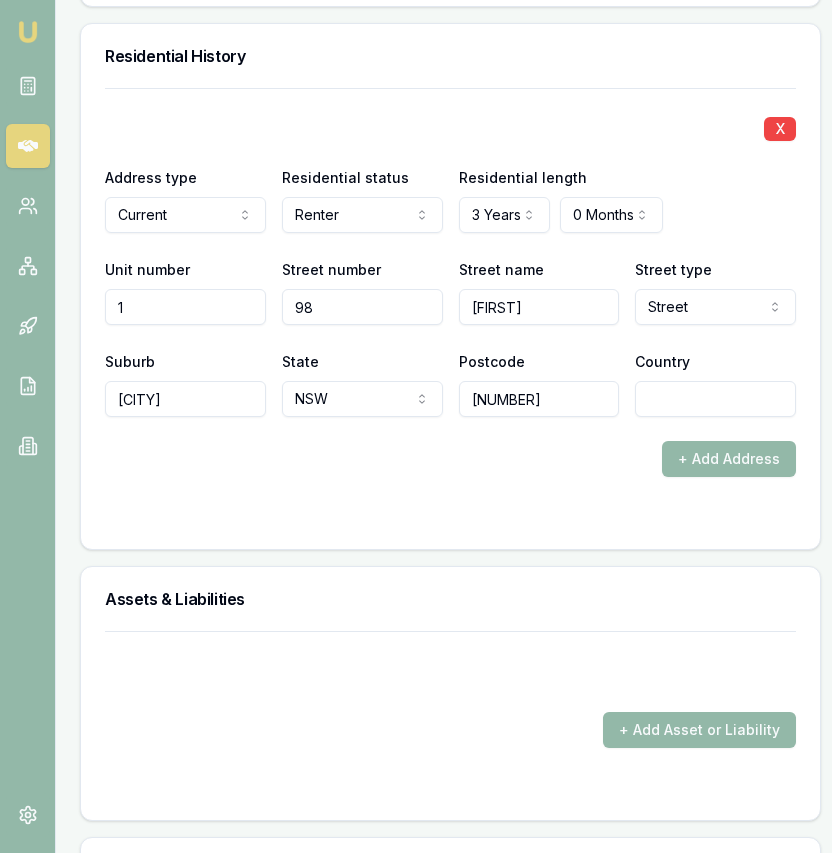 drag, startPoint x: 588, startPoint y: 449, endPoint x: 598, endPoint y: 445, distance: 10.770329 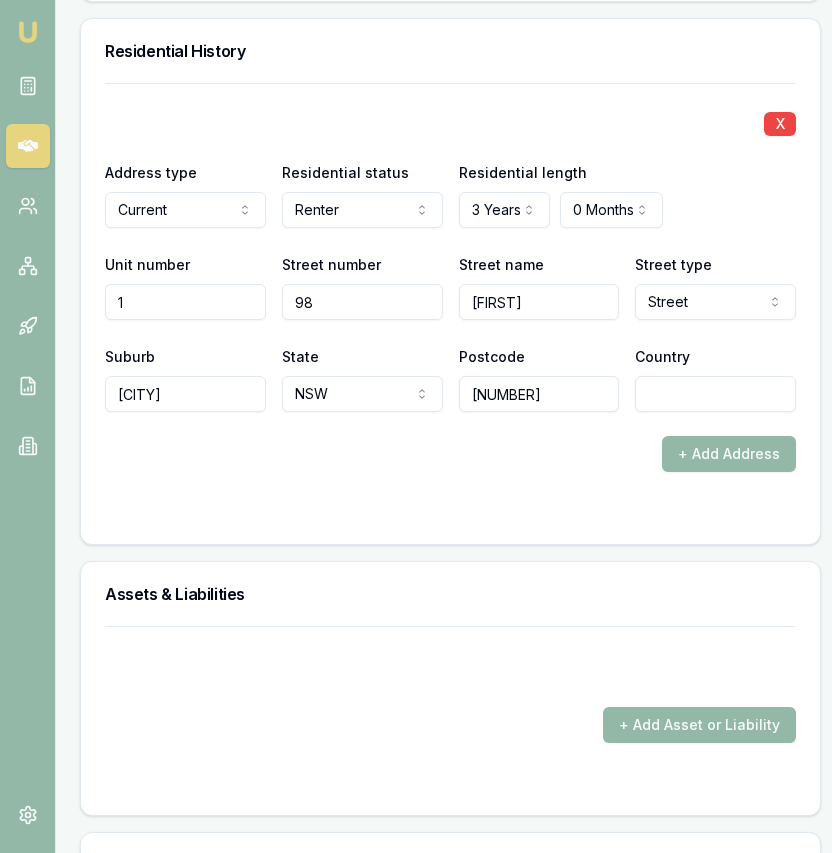 scroll, scrollTop: 2592, scrollLeft: 0, axis: vertical 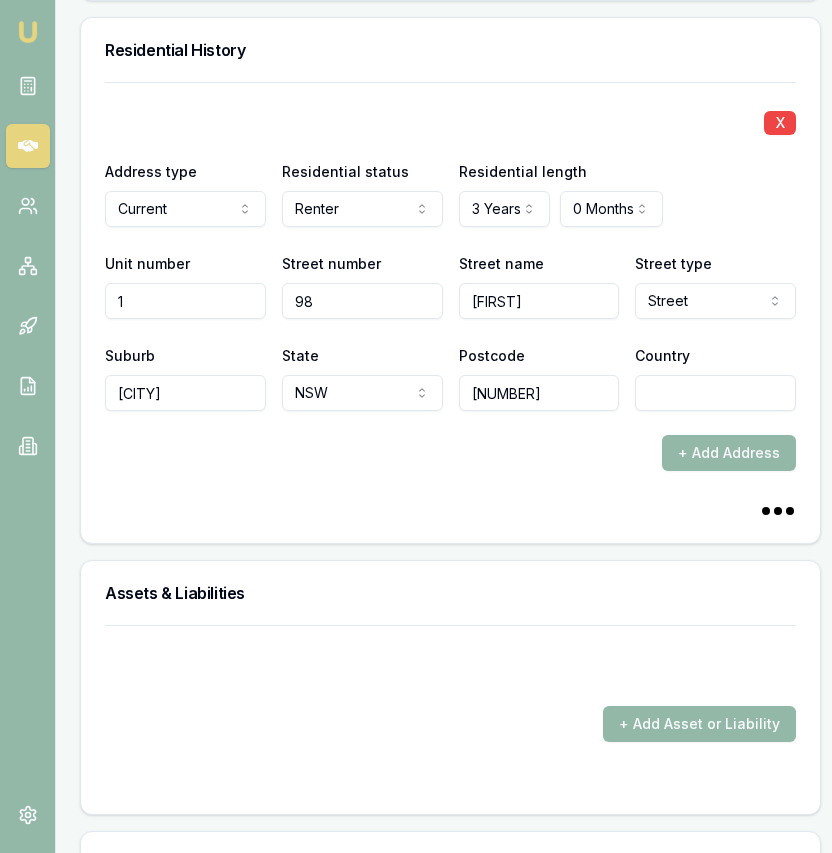 click on "Country" at bounding box center [715, 393] 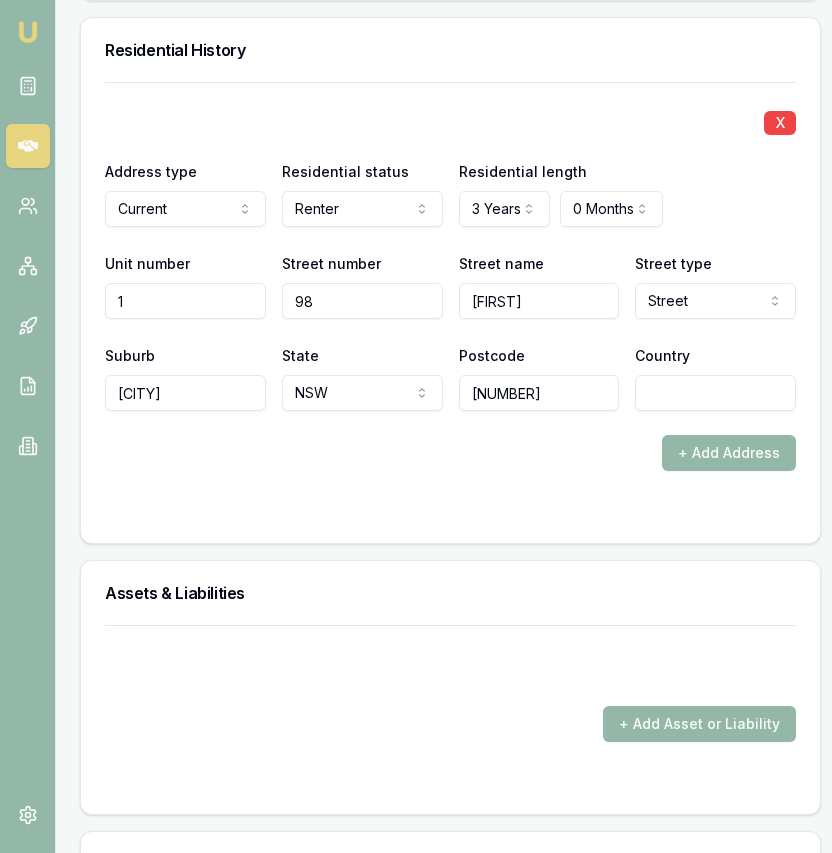 click on "Country" at bounding box center (715, 393) 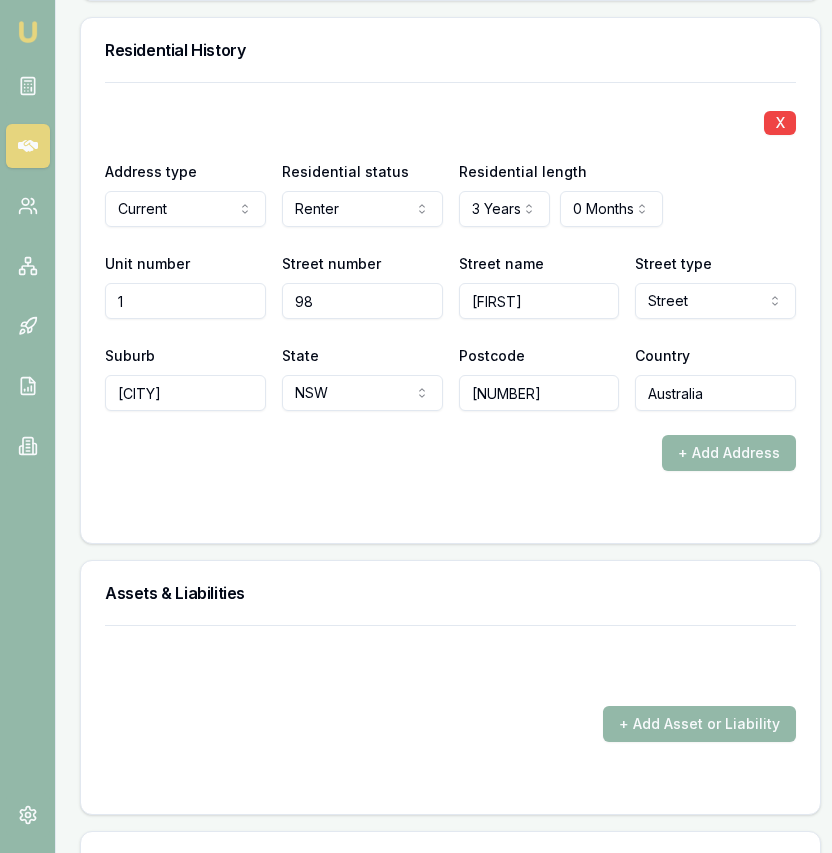type on "Australia" 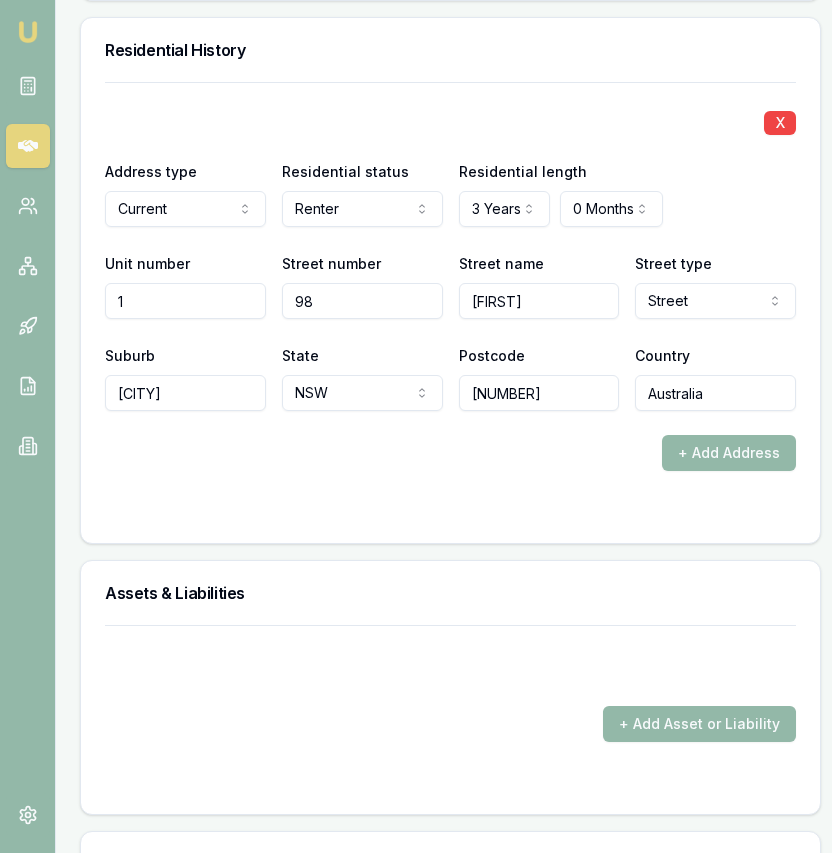 click on "Address type  Current Current Previous Residential status  Renter Owner with mortgage Owner without mortgage Renter Living with parents Boarder Residential length  3 Years 0 Years 1 Year 2 Years 3 Years 4 Years 5 Years 6 Years 7 Years 8 Years 9 Years 10 Years 11 Years 12 Years 13 Years 14 Years 15 Years 16 Years 17 Years 18 Years 19 Years 20 Years 0 Months 0 Months 1 Month 2 Months 3 Months 4 Months 5 Months 6 Months 7 Months 8 Months 9 Months 10 Months 11 Months Unit number  1 Street number  98 Street name  [STREET_NAME] Street type  Street Access Alley Amble Anchorage Approach Arcade Artery Avenue Bank Basin Beach Bend Block Boulevard Bowl Brace Brae Break Bridge Broadway Brow Bypass Byway Causeway Centre Centreway Chase Circle Circlet Circuit Circus Close Colonnade Common Concourse Copse Corner Crescent Crossing Crossroad Crossway Cruiseway Cul-de-sac Cutting Dale Dell Deviation Dip Distributor Drive Driveway Edge Elbow End Esplanade Estate Expressway Extension Fairway Flat" at bounding box center [450, 300] 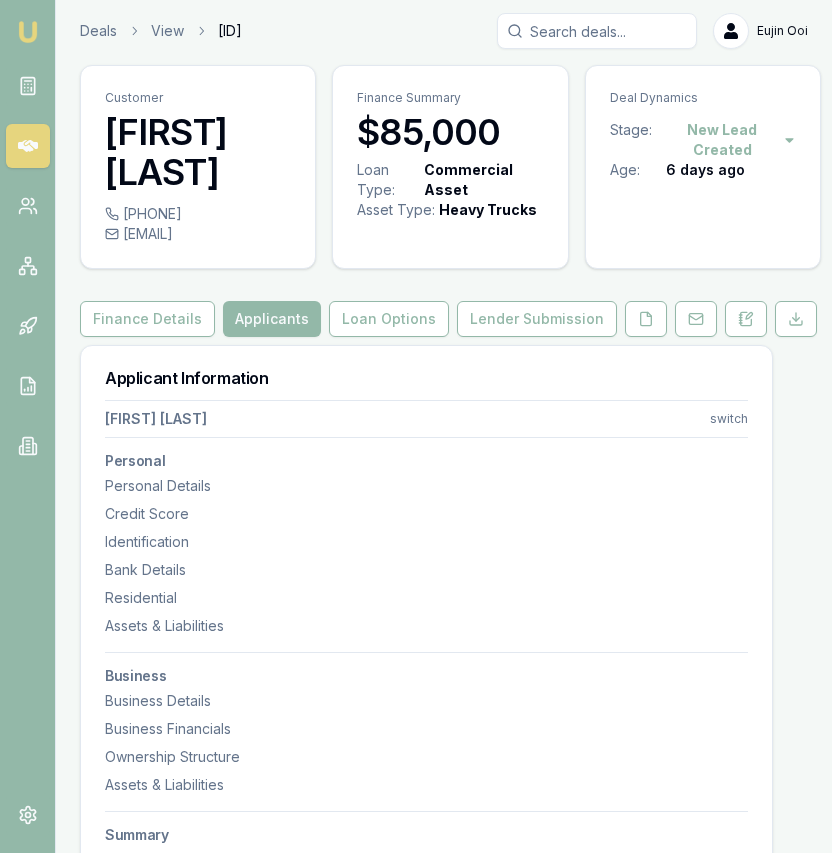 scroll, scrollTop: 0, scrollLeft: 0, axis: both 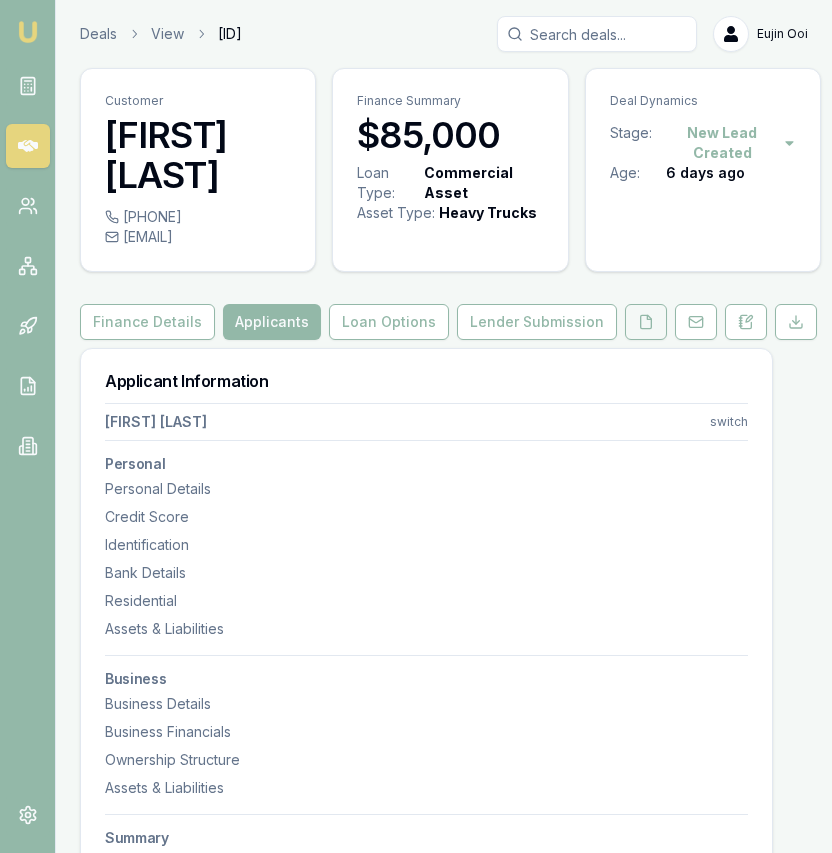 click at bounding box center [646, 322] 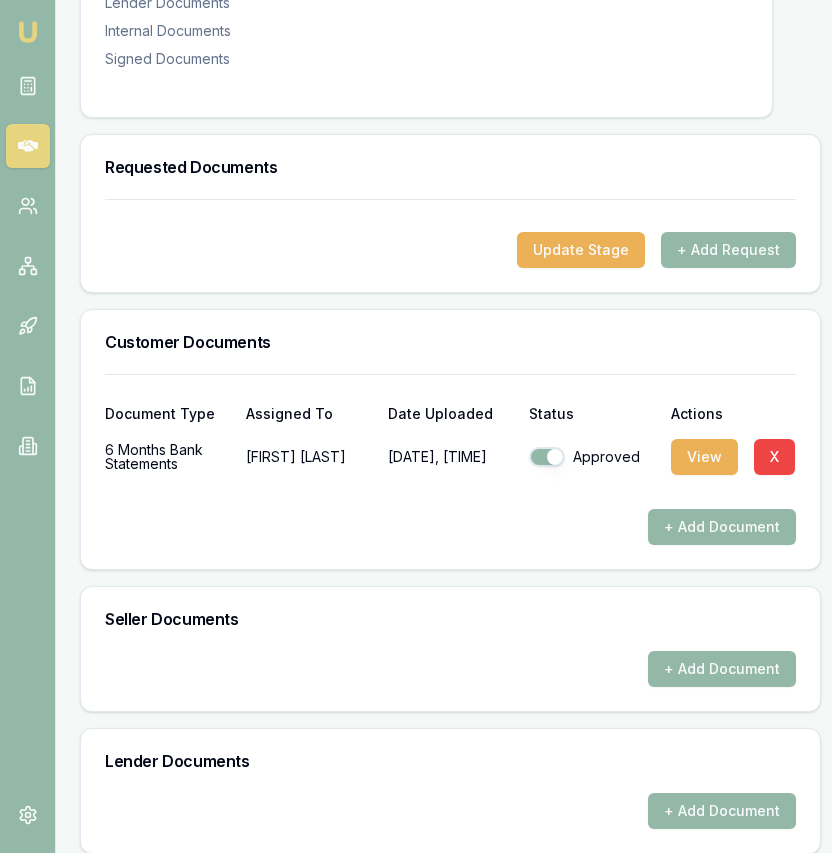 scroll, scrollTop: 517, scrollLeft: 0, axis: vertical 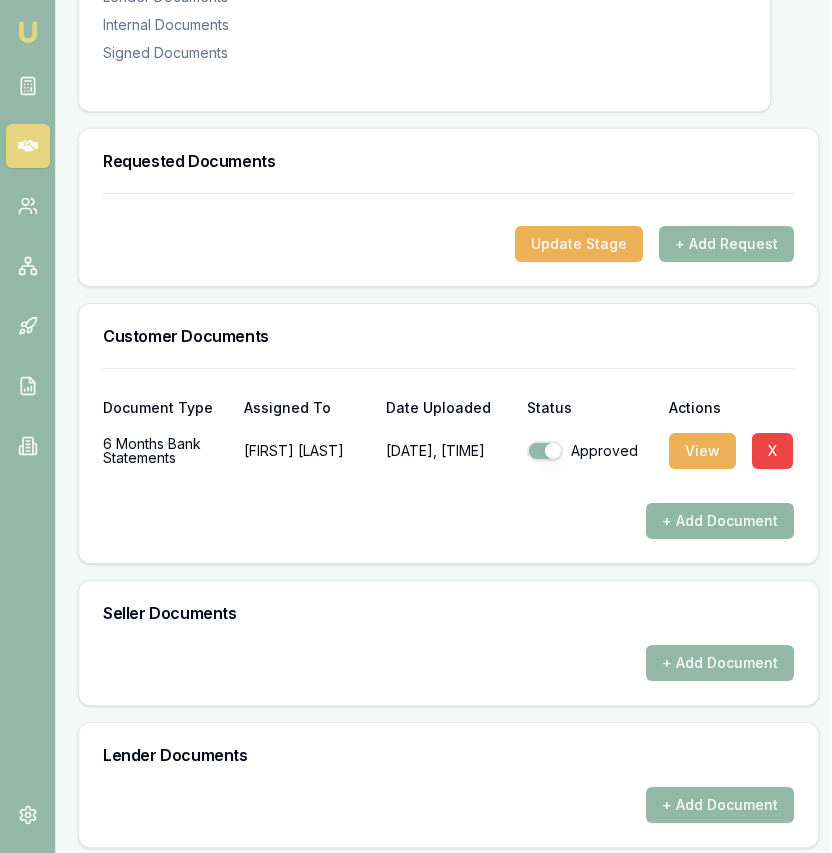 click on "+ Add Document" at bounding box center [720, 521] 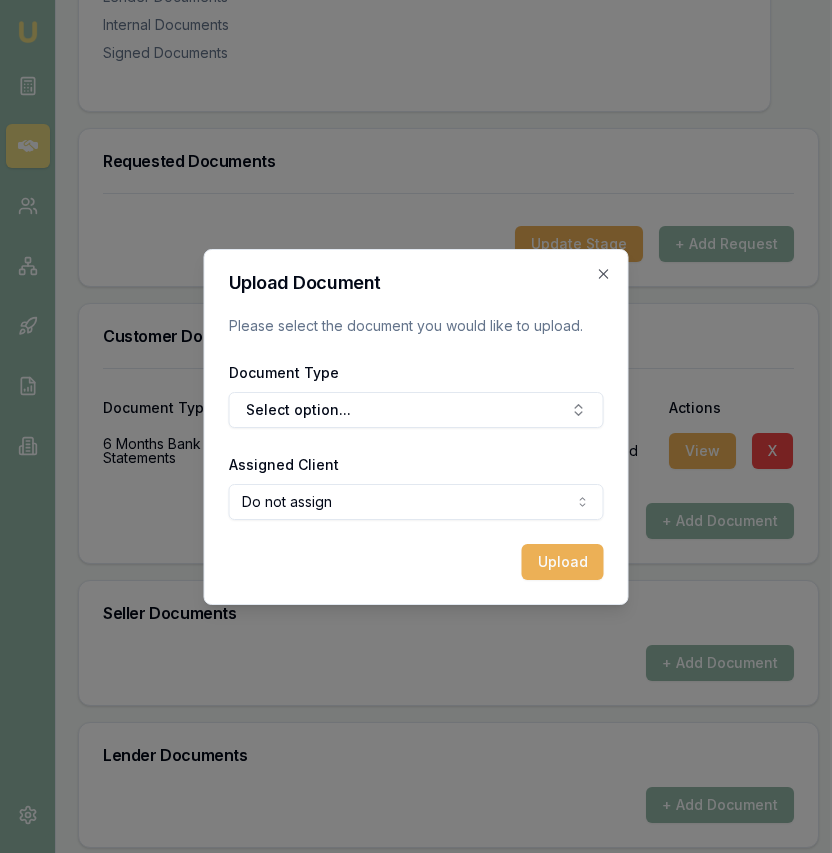 scroll, scrollTop: 517, scrollLeft: 0, axis: vertical 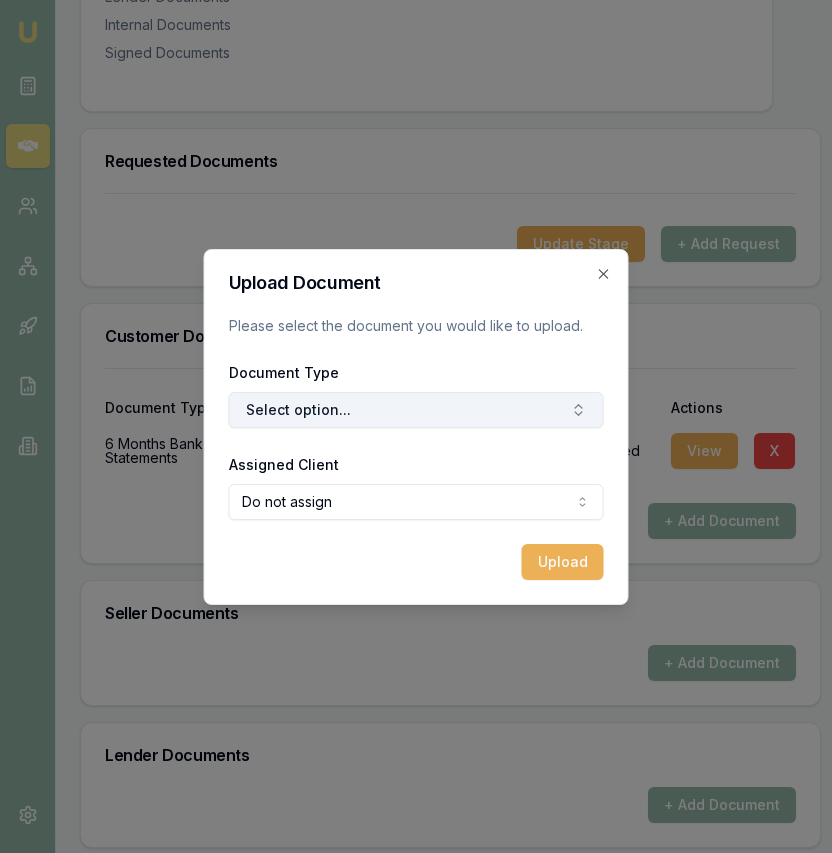 click on "Select option..." at bounding box center (416, 410) 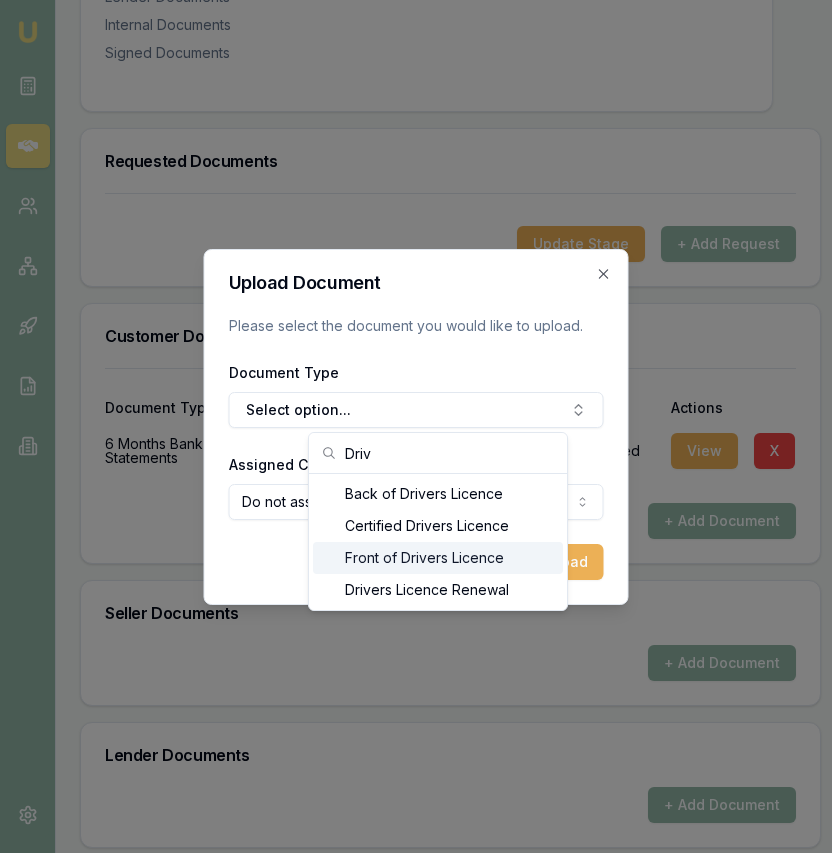 type on "Driv" 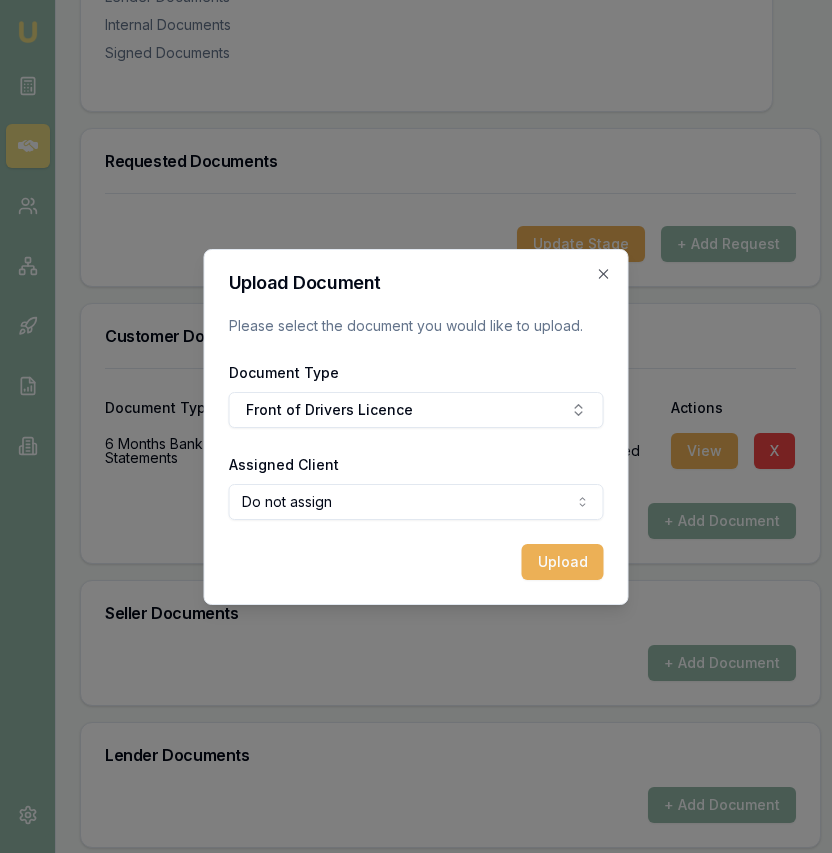 click on "Emu Broker Deals View [ID] [FIRST] [LAST] Toggle Menu Customer [FIRST] [LAST] [PHONE] [EMAIL] Finance Summary $85,000 Loan Type: Commercial Asset Asset Type : Heavy Trucks Deal Dynamics Stage: New Lead Created Age: 6 days ago Finance Details Applicants Loan Options Lender Submission Documents Requested Documents Customer Documents Seller Documents Lender Documents Internal Documents Signed Documents Requested Documents Update Stage + Add Request Customer Documents Document Type Assigned To Date Uploaded Status Actions 6 Months Bank Statements [FIRST]   [LAST] [DATE], [TIME] Approved View X + Add Document Seller Documents + Add Document Lender Documents + Add Document Internal Documents + Add Document Signed Documents Document Type Assigned To Date Uploaded Status Actions Privacy Consent [FIRST]   [LAST] [DATE], [TIME] Approved View X + Add Document
Upload Document Please select the document you would like to upload. Document Type  Front of Drivers Licence Upload" at bounding box center [416, -91] 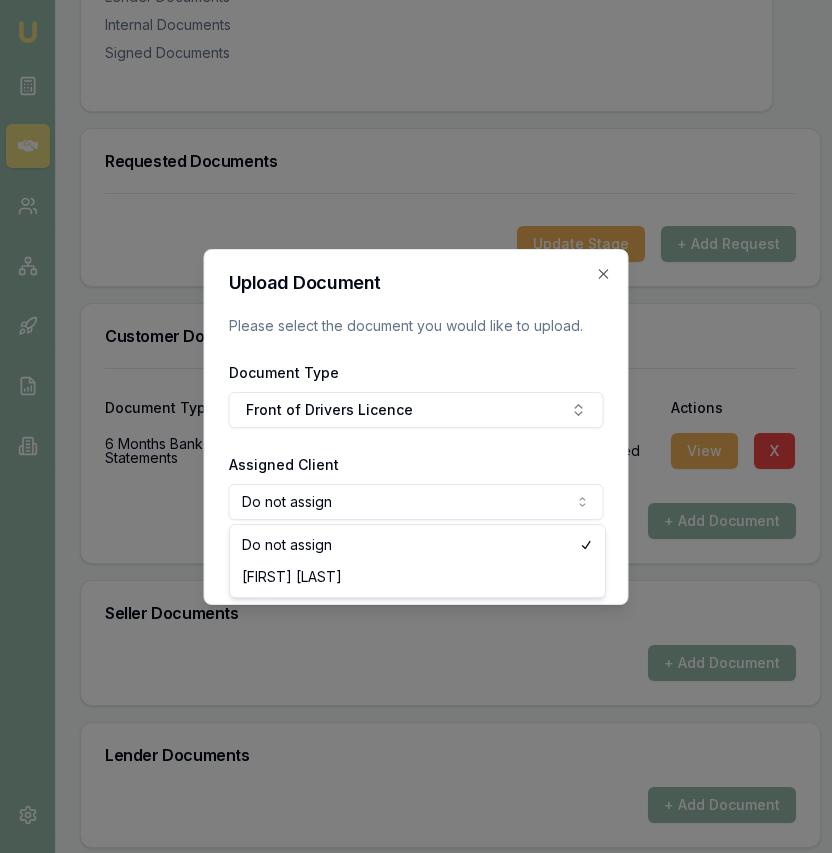 select on "[ID]" 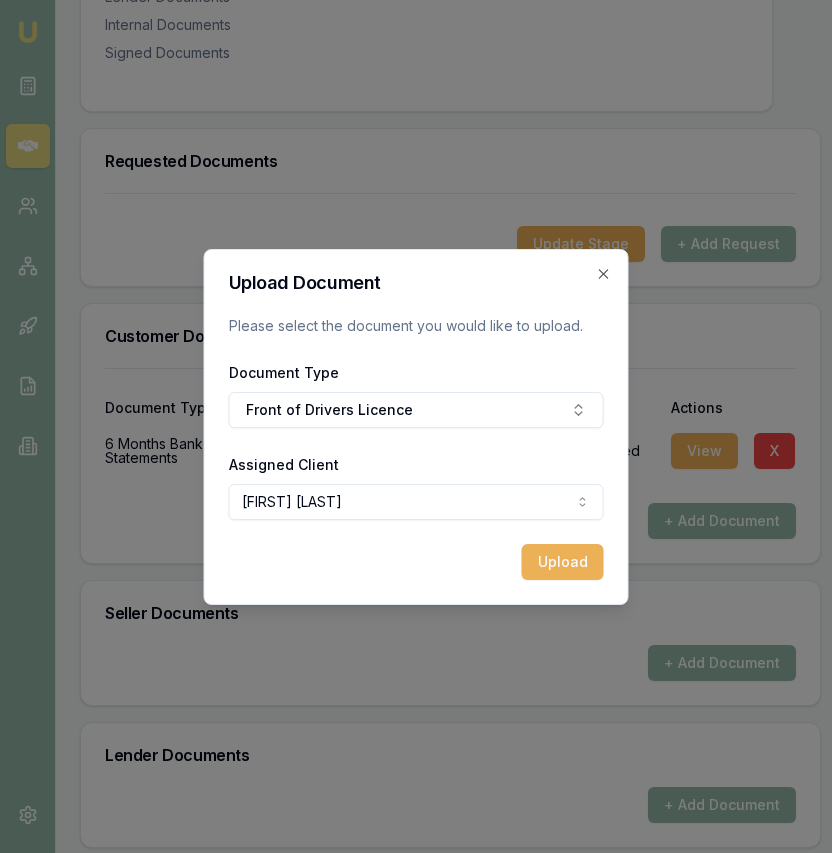 click on "Upload" at bounding box center [563, 562] 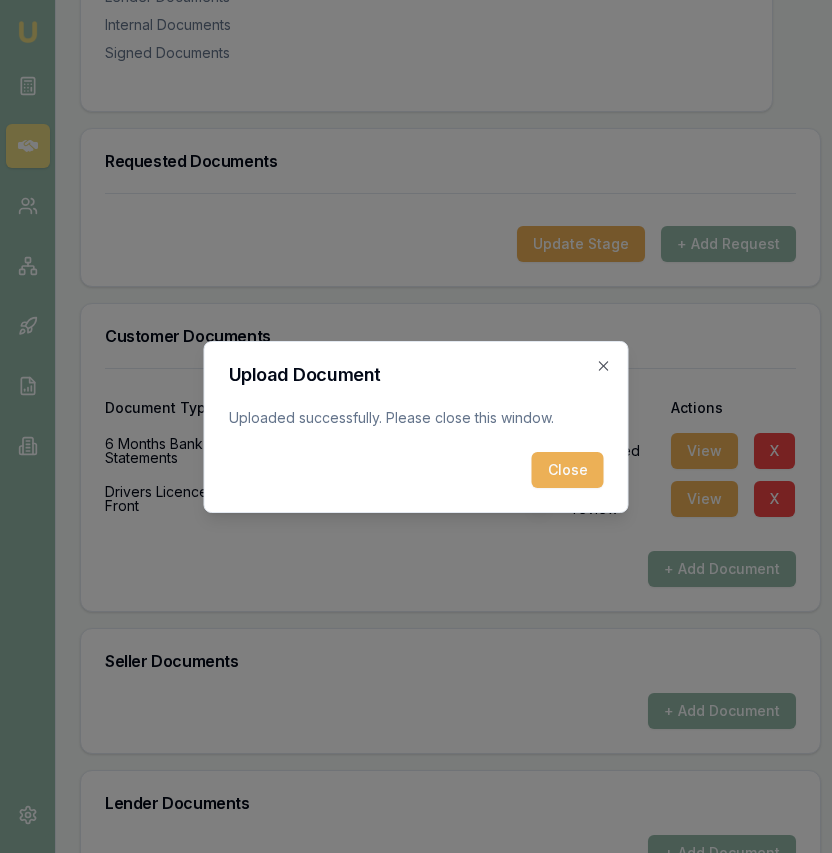 click on "Close" at bounding box center (568, 470) 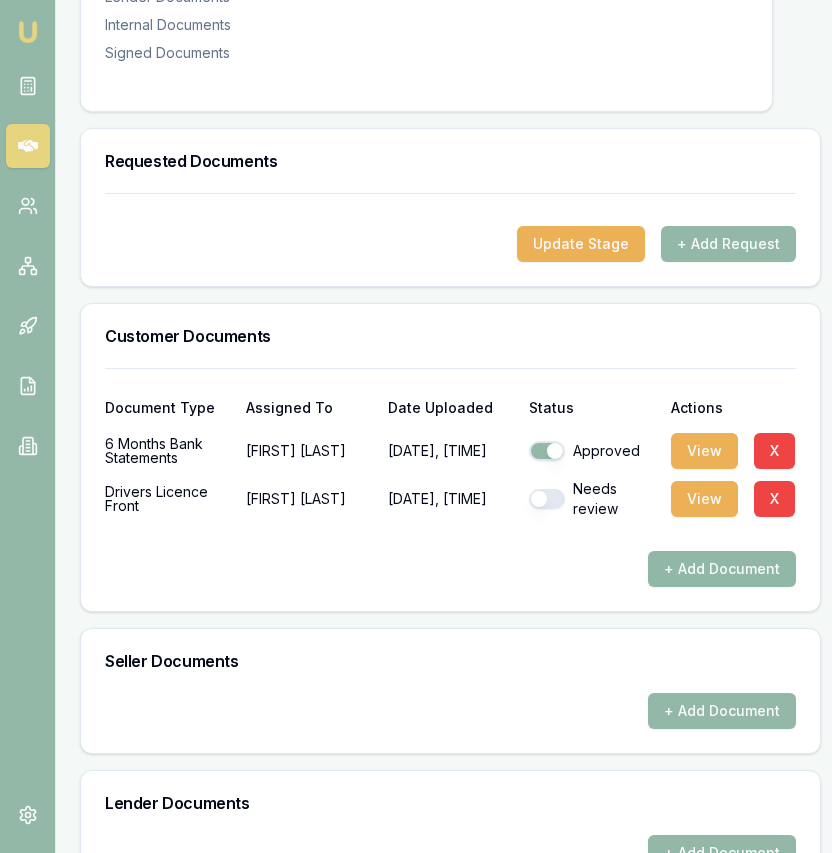 click on "+ Add Document" at bounding box center [722, 569] 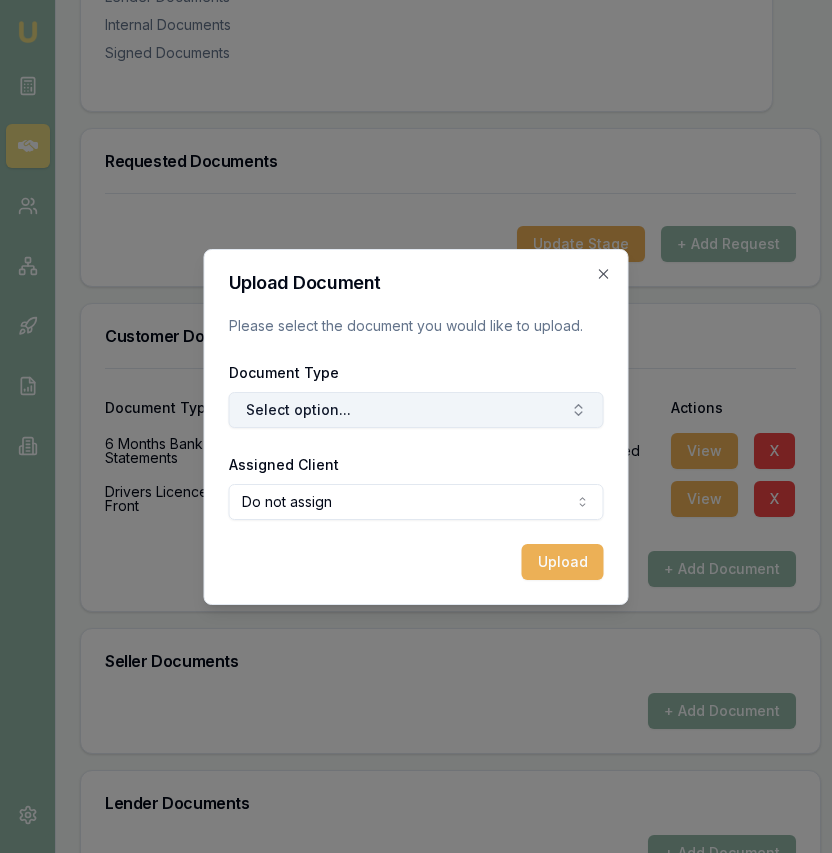 click on "Select option..." at bounding box center (416, 410) 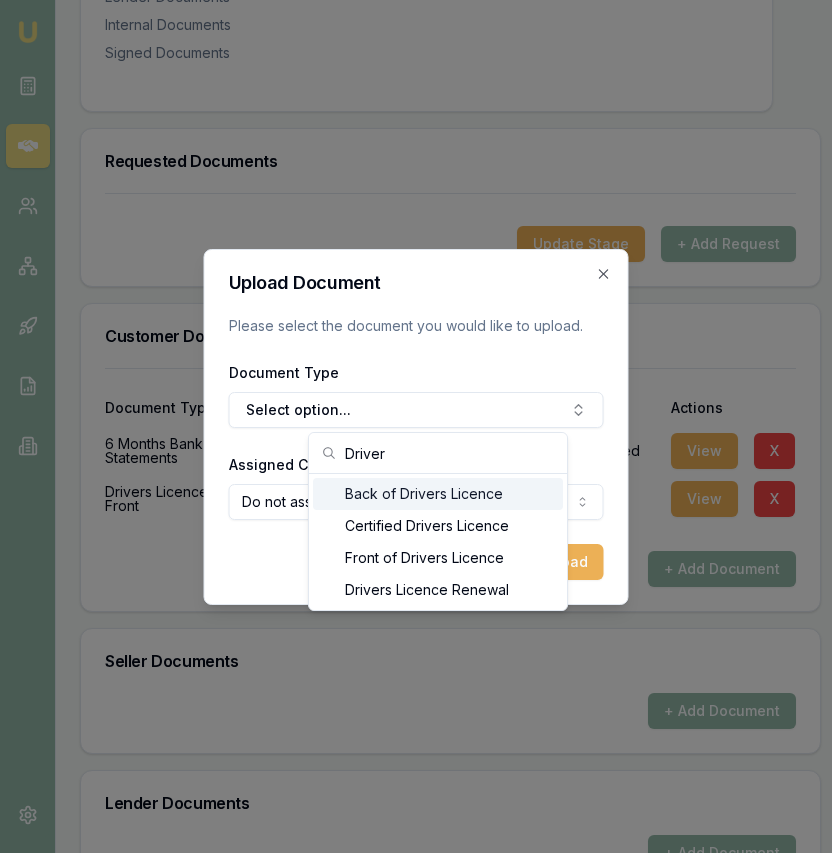 type on "Driver" 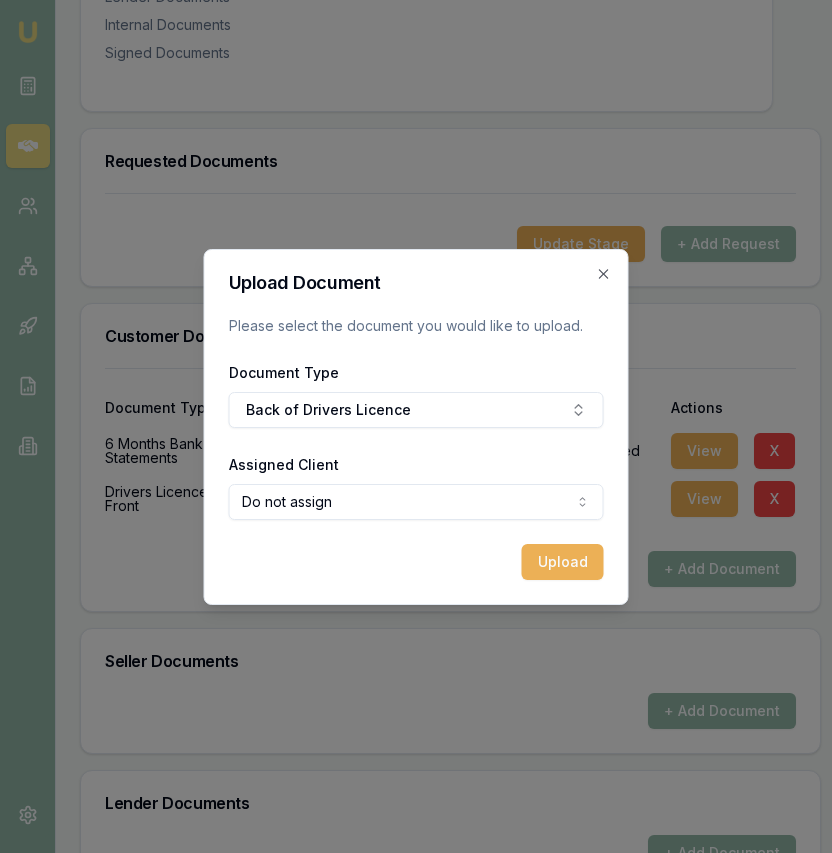 click on "Emu Broker Deals View [ID] [FIRST] [LAST] Toggle Menu Customer [FIRST] [LAST] [PHONE] [EMAIL] Finance Summary $85,000 Loan Type: Commercial Asset Asset Type : Heavy Trucks Deal Dynamics Stage: New Lead Created Age: 6 days ago Finance Details Applicants Loan Options Lender Submission Documents Requested Documents Customer Documents Seller Documents Lender Documents Internal Documents Signed Documents Requested Documents Update Stage + Add Request Customer Documents Document Type Assigned To Date Uploaded Status Actions 6 Months Bank Statements [FIRST]   [LAST] [DATE], [TIME] Approved View X Drivers Licence Front [FIRST]   [LAST] [DATE], [TIME] Needs review View X + Add Document Seller Documents + Add Document Lender Documents + Add Document Internal Documents + Add Document Signed Documents Document Type Assigned To Date Uploaded Status Actions Privacy Consent [FIRST]   [LAST] [DATE], [TIME] Approved View X + Add Document
Upload Document Document Type" at bounding box center (416, -91) 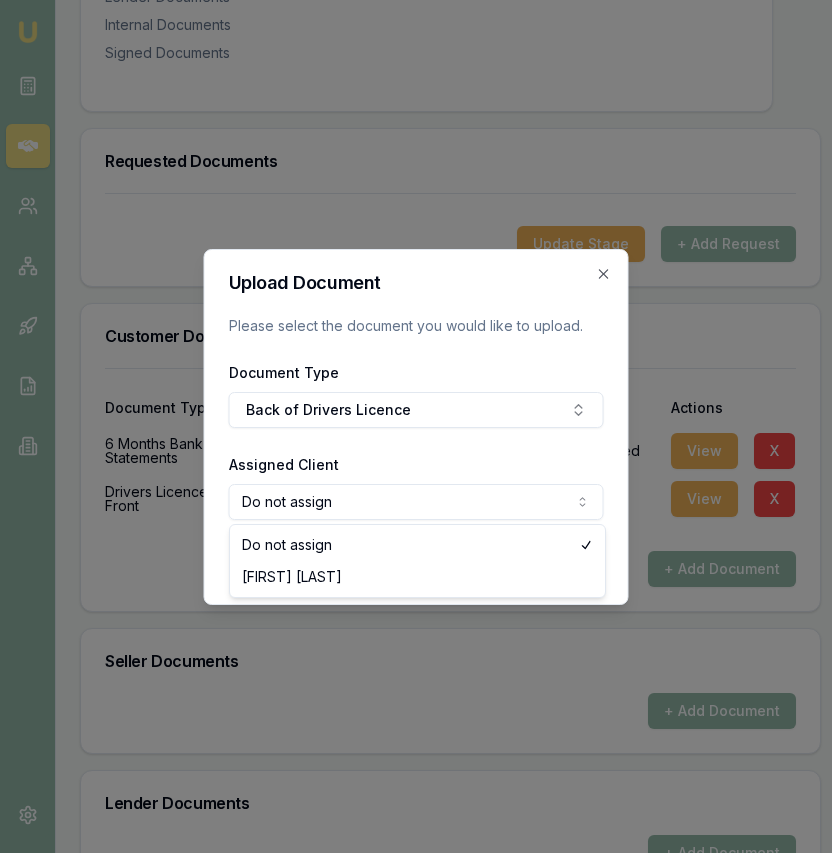 select on "[ID]" 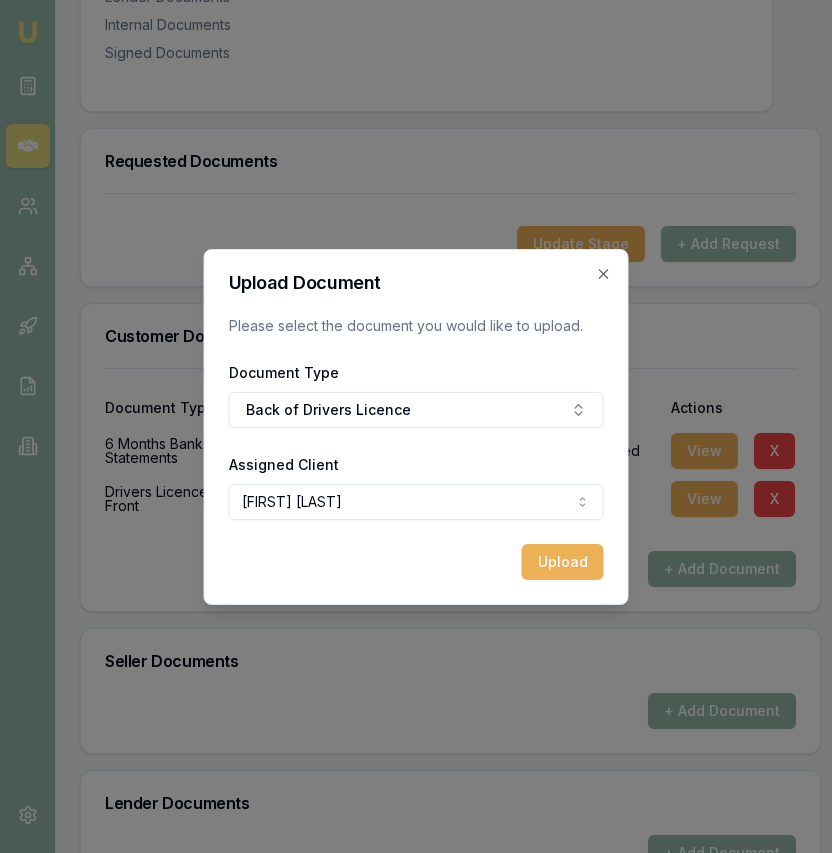 click on "Upload" at bounding box center [563, 562] 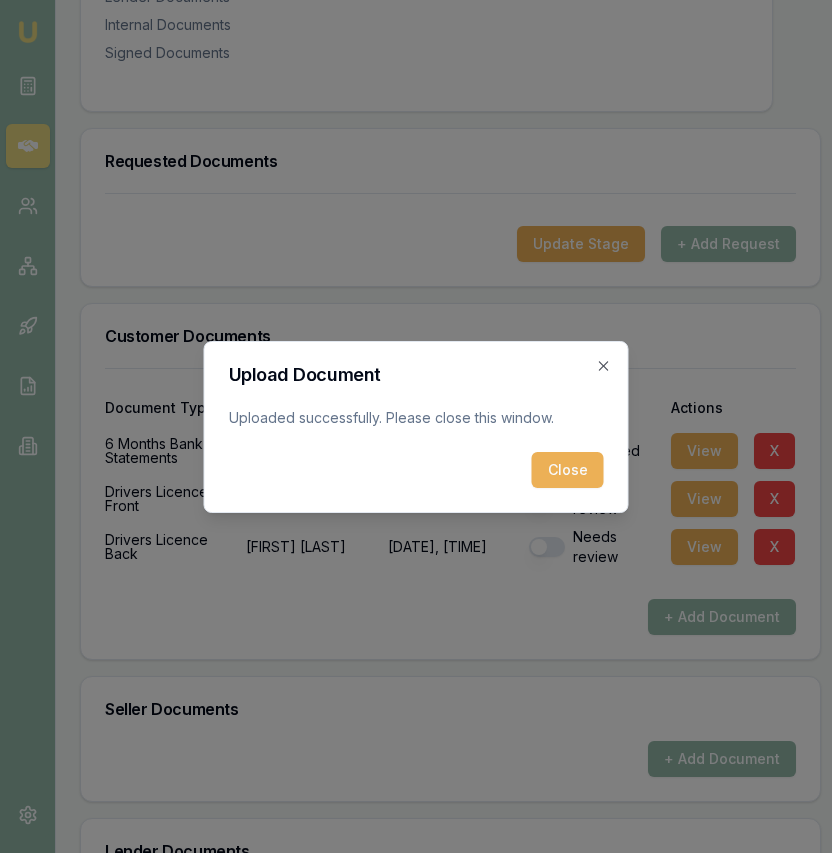 click on "Close" at bounding box center (568, 470) 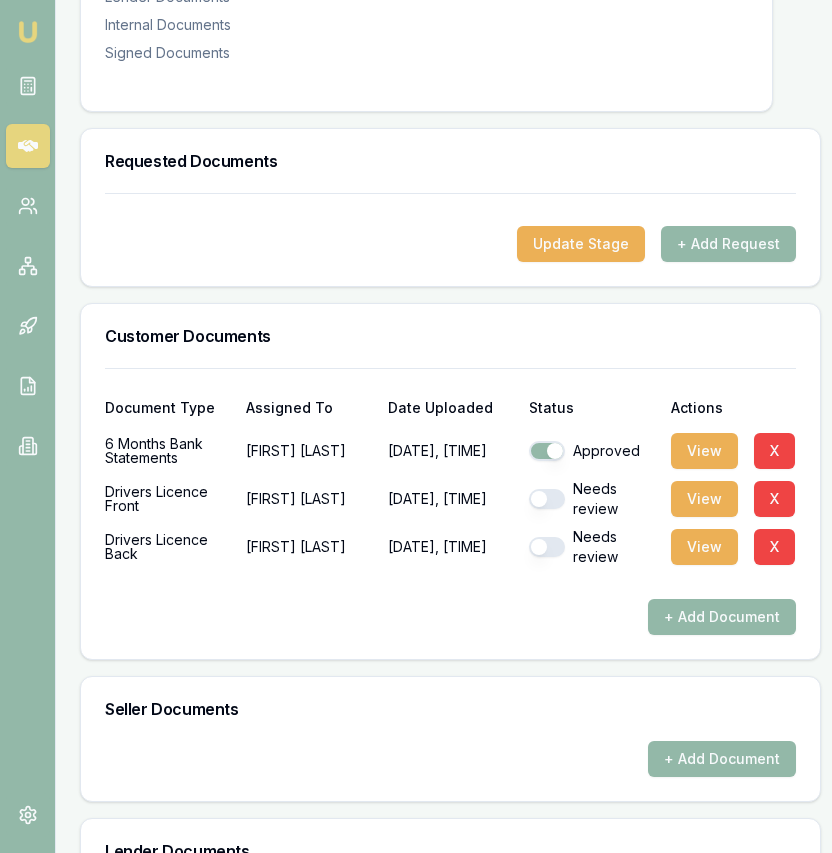 scroll, scrollTop: 517, scrollLeft: 2, axis: both 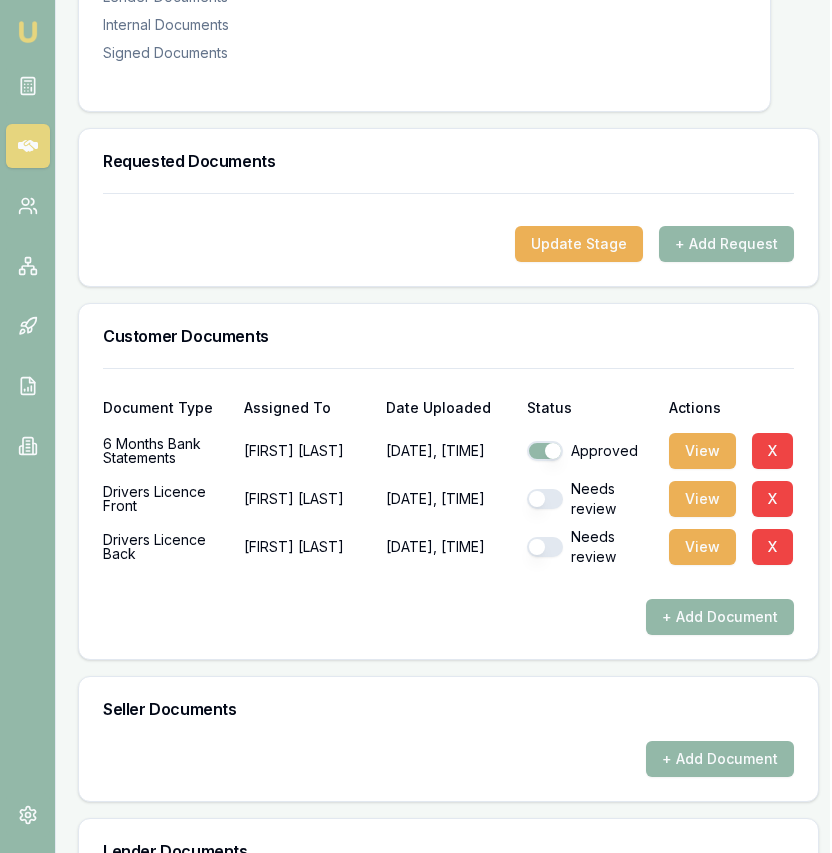 click at bounding box center [545, 547] 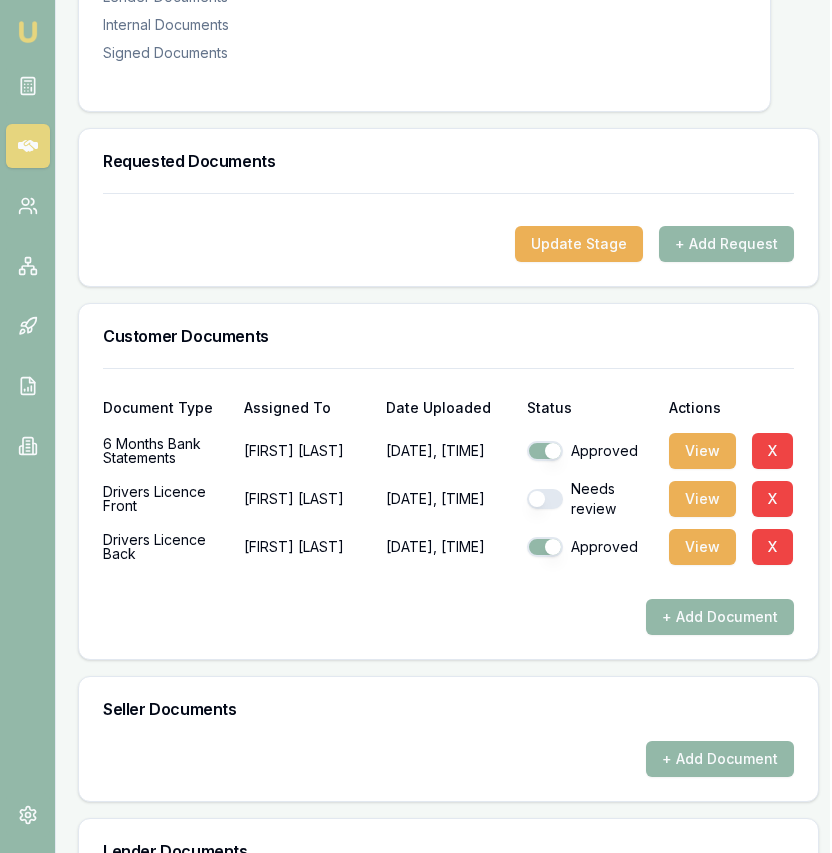 click at bounding box center [545, 499] 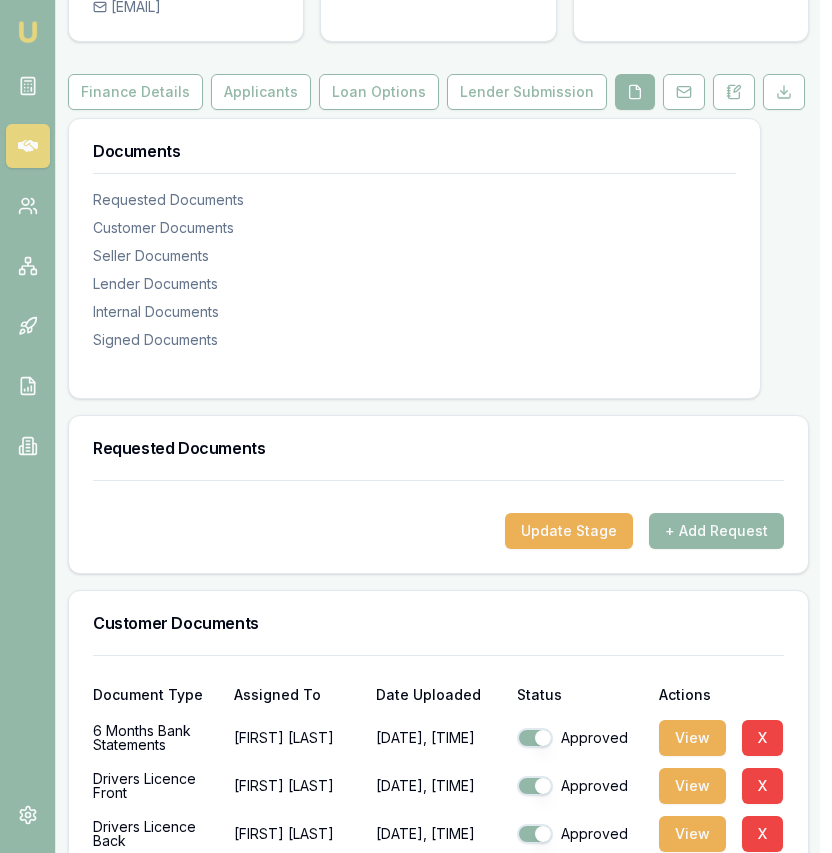 scroll, scrollTop: 0, scrollLeft: 12, axis: horizontal 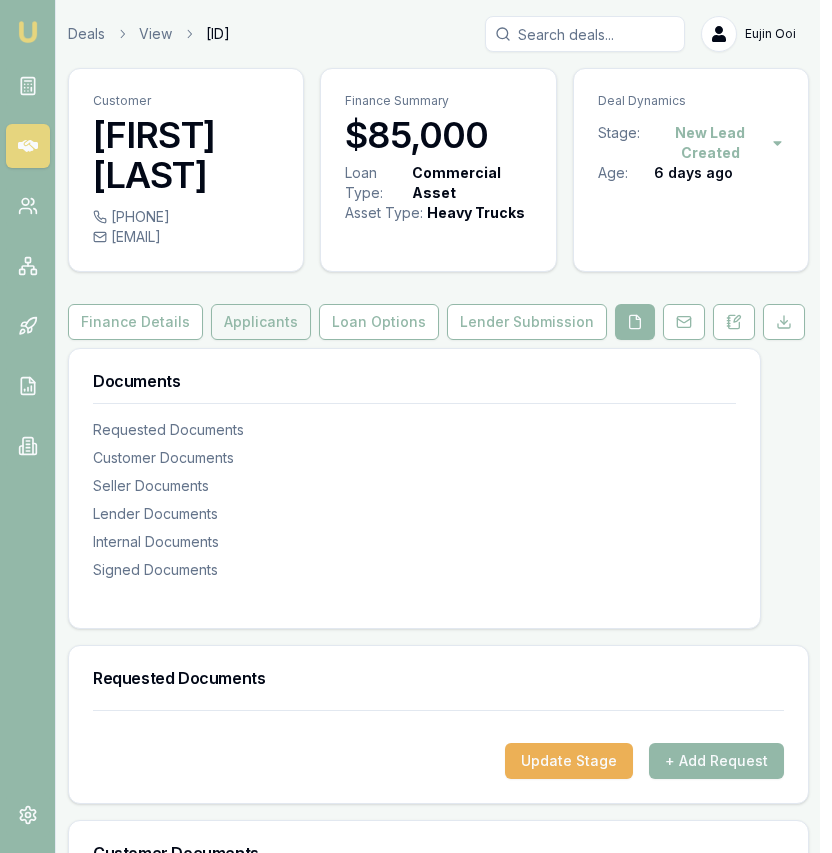click on "Applicants" at bounding box center (261, 322) 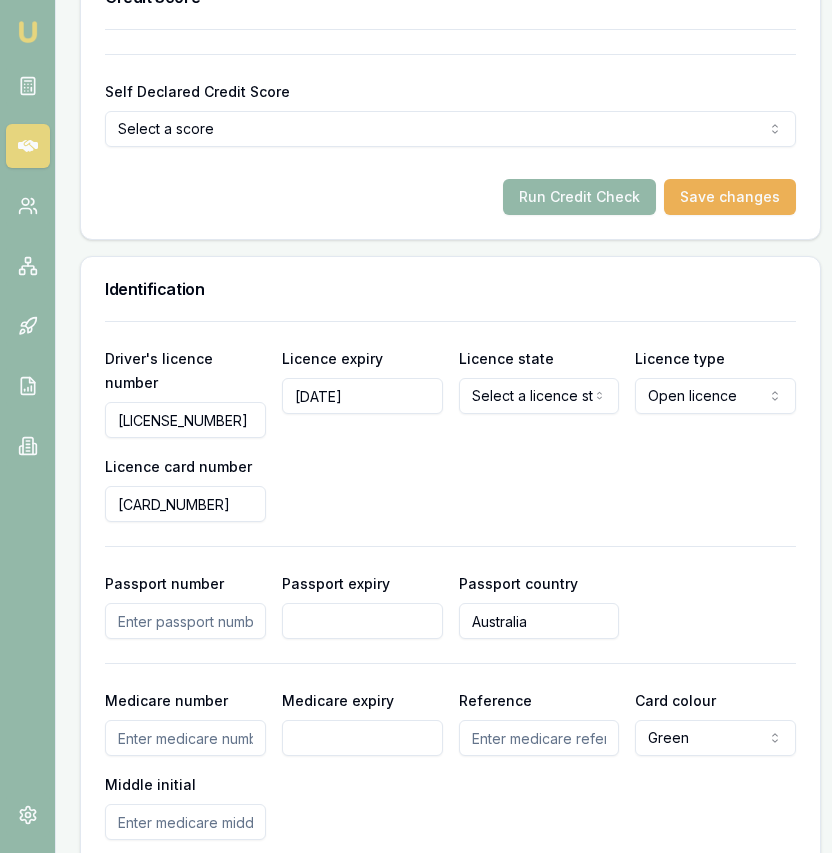 scroll, scrollTop: 1413, scrollLeft: 0, axis: vertical 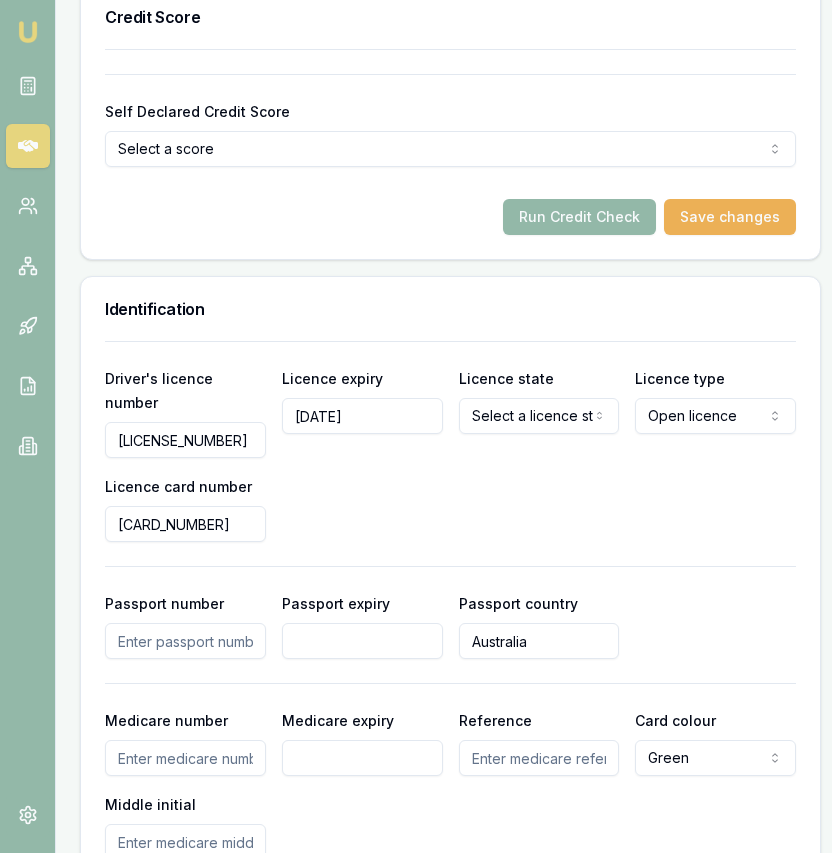 click on "Self Declared Credit Score  Select a score Excellent Very good Average Fair Low Run Credit Check Save changes" at bounding box center [450, 154] 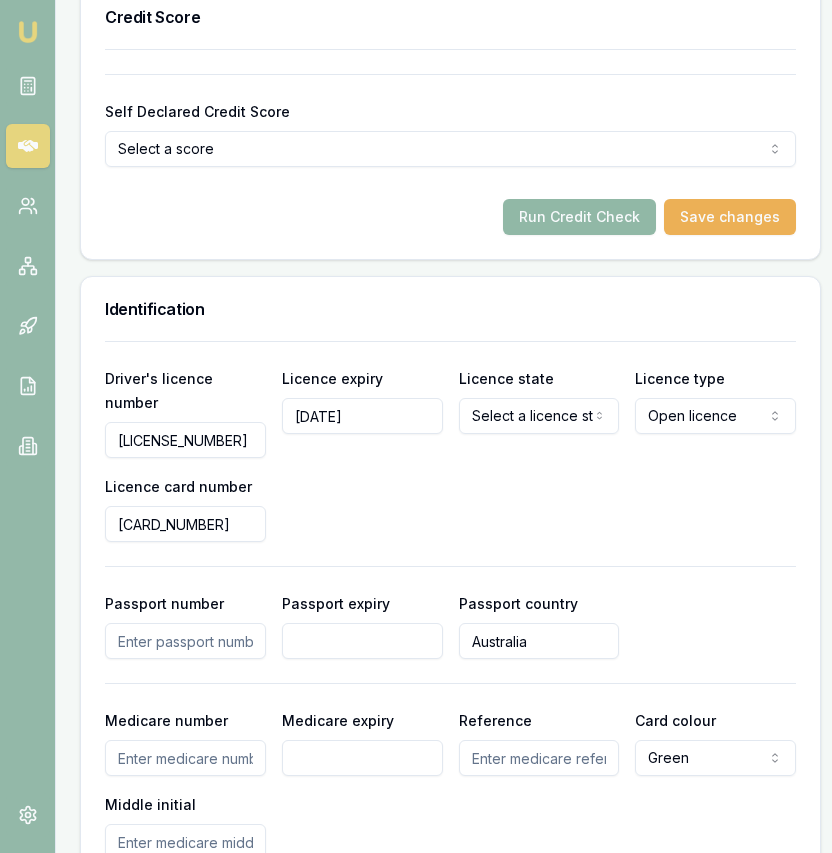 click on "Run Credit Check" at bounding box center (579, 217) 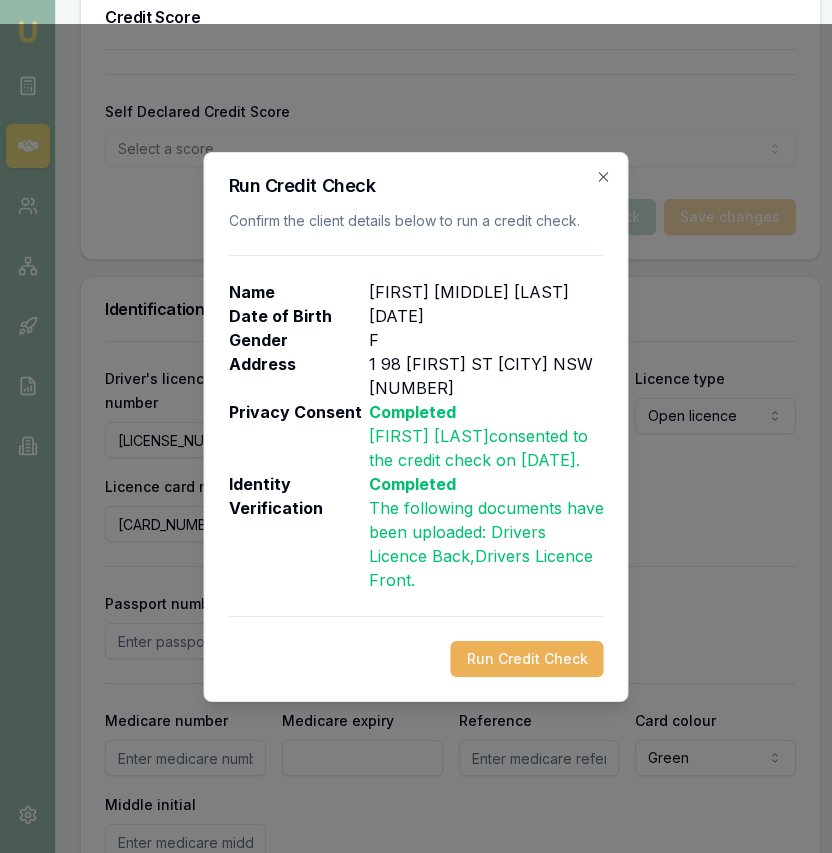 click on "Run Credit Check" at bounding box center [527, 659] 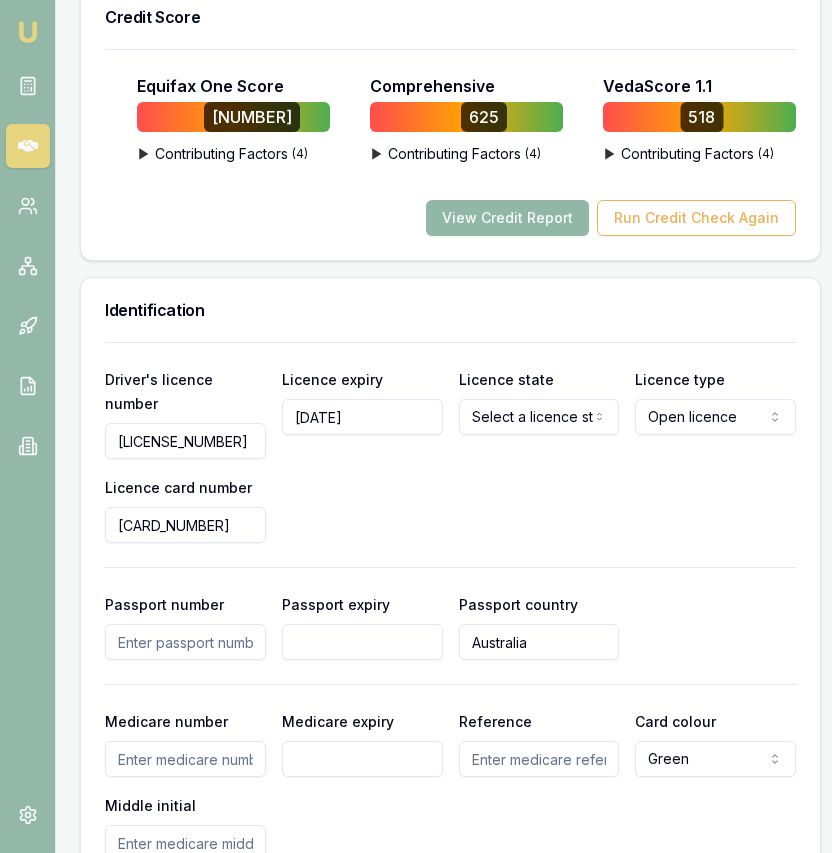 click on "View Credit Report" at bounding box center [507, 218] 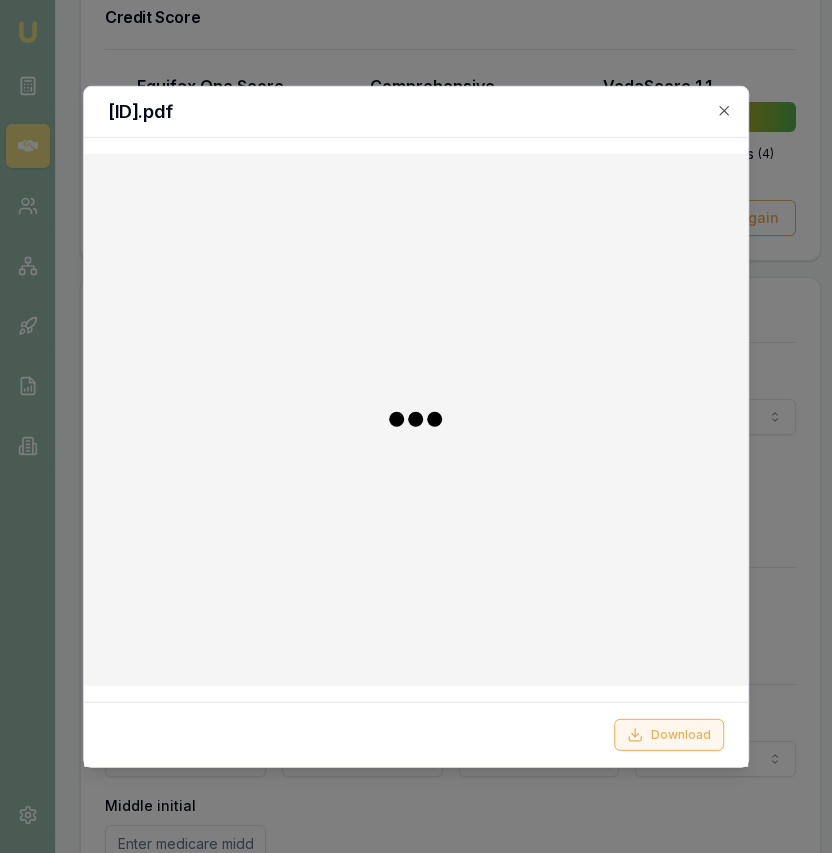 click on "Download" at bounding box center (669, 735) 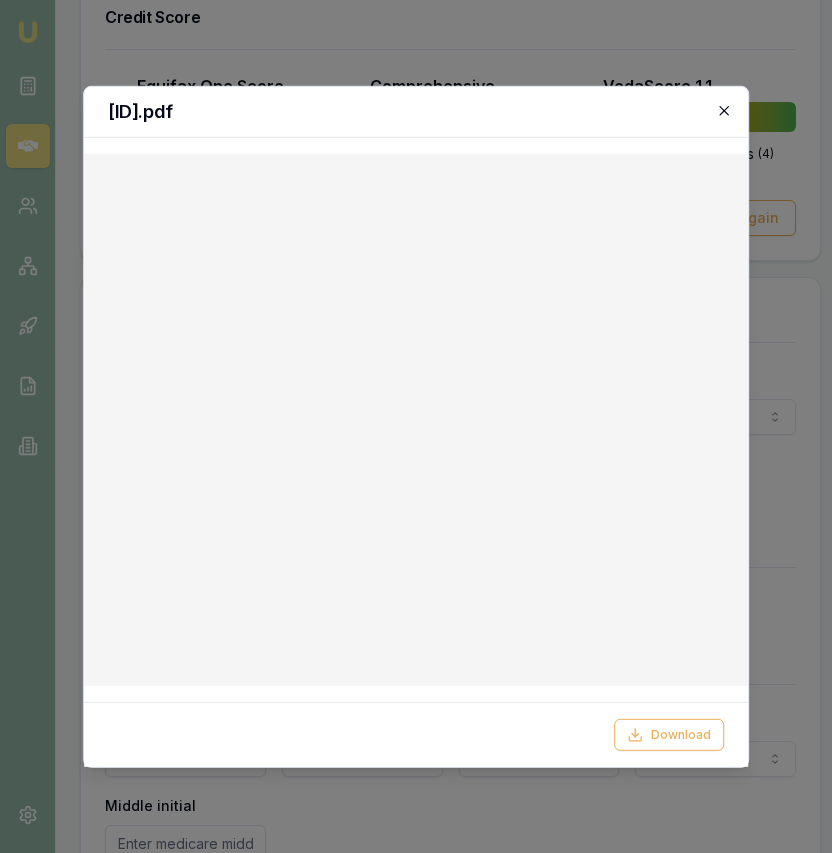 click 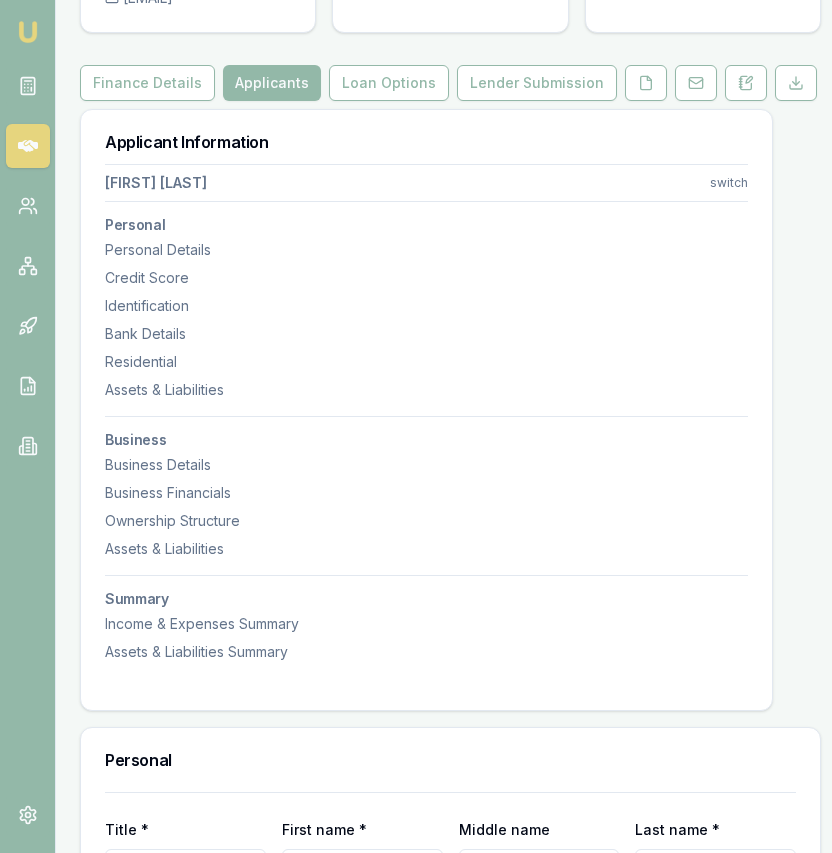 scroll, scrollTop: 0, scrollLeft: 0, axis: both 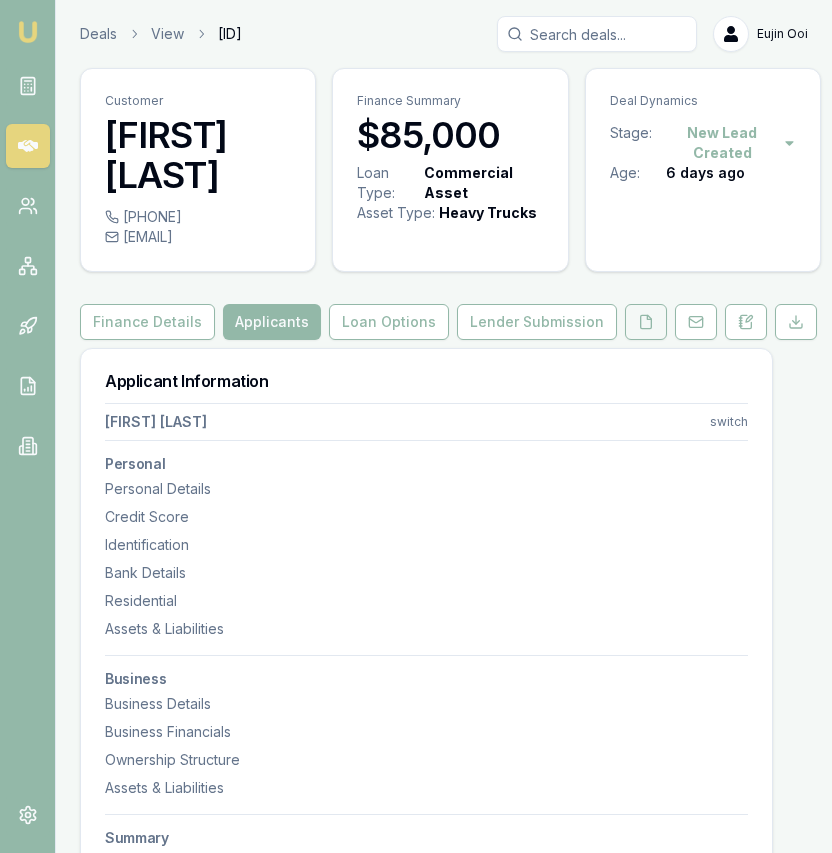 click at bounding box center [646, 322] 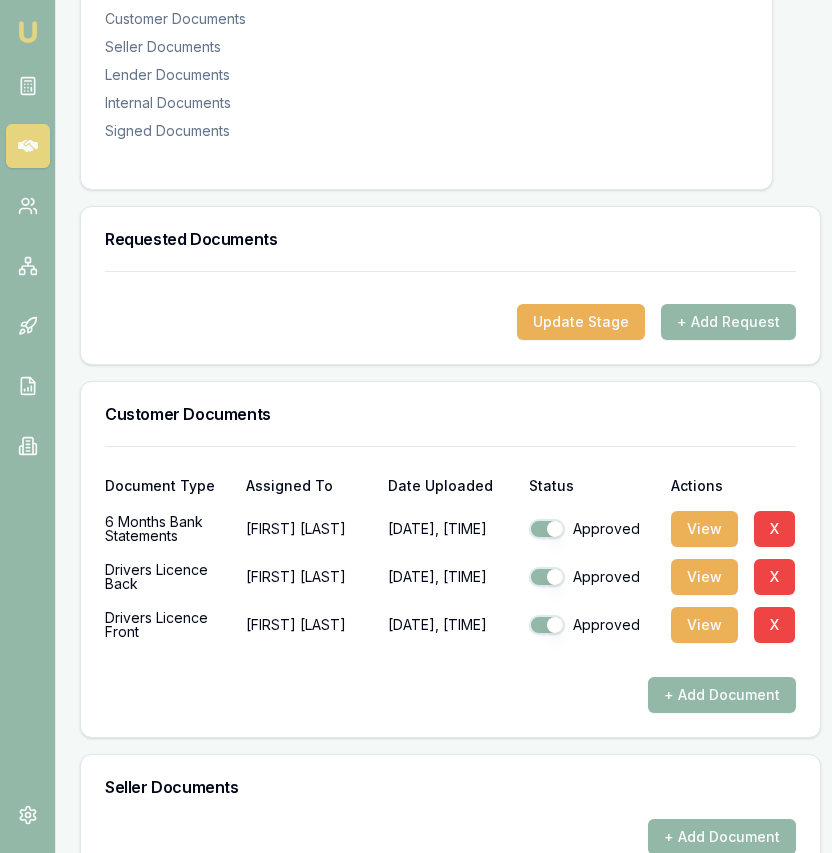 scroll, scrollTop: 432, scrollLeft: 0, axis: vertical 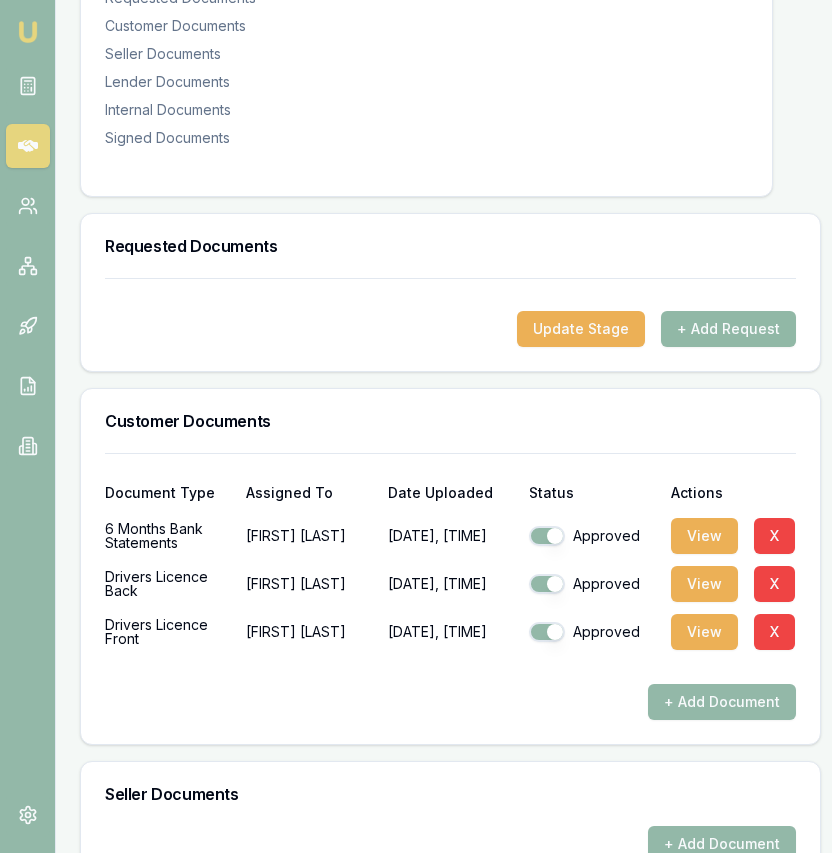 click on "+ Add Request" at bounding box center (728, 329) 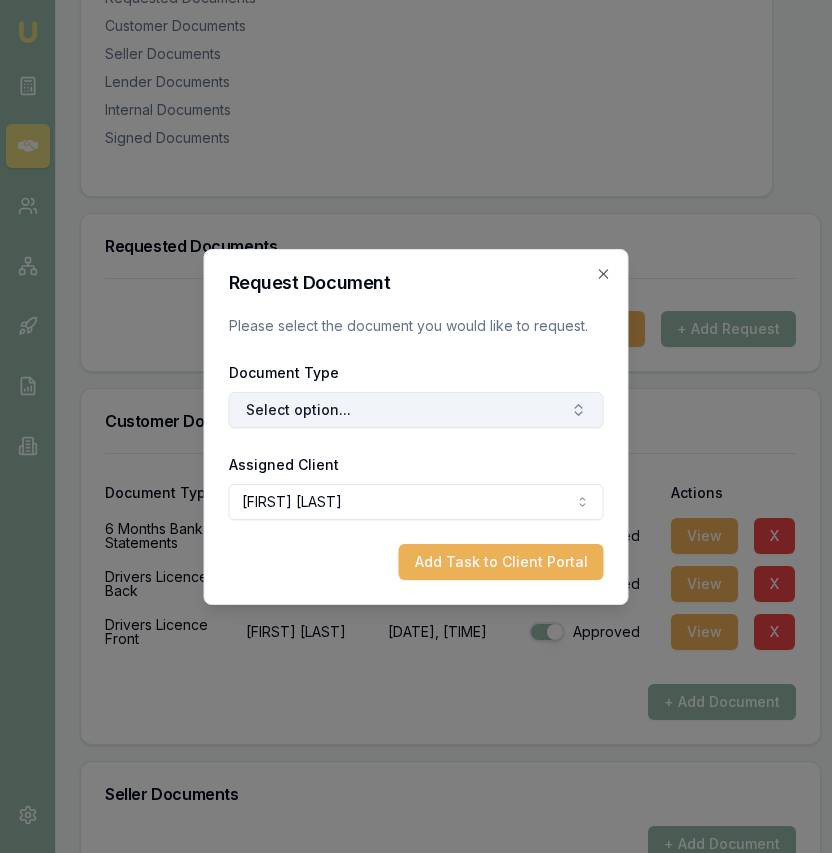 click on "Select option..." at bounding box center (416, 410) 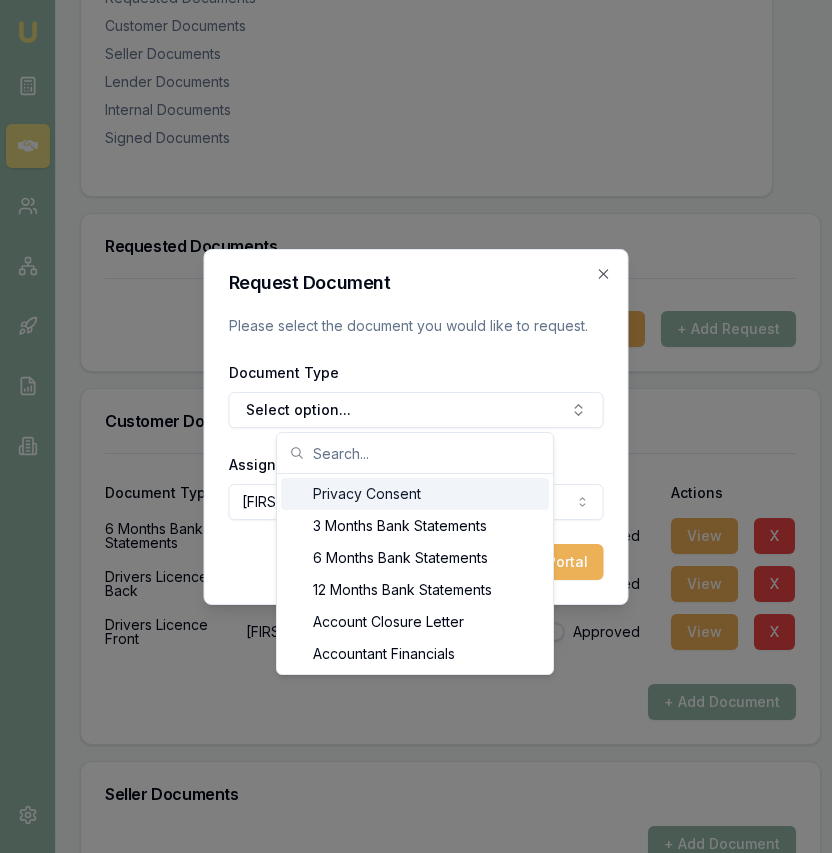 click on "Privacy Consent" at bounding box center (415, 494) 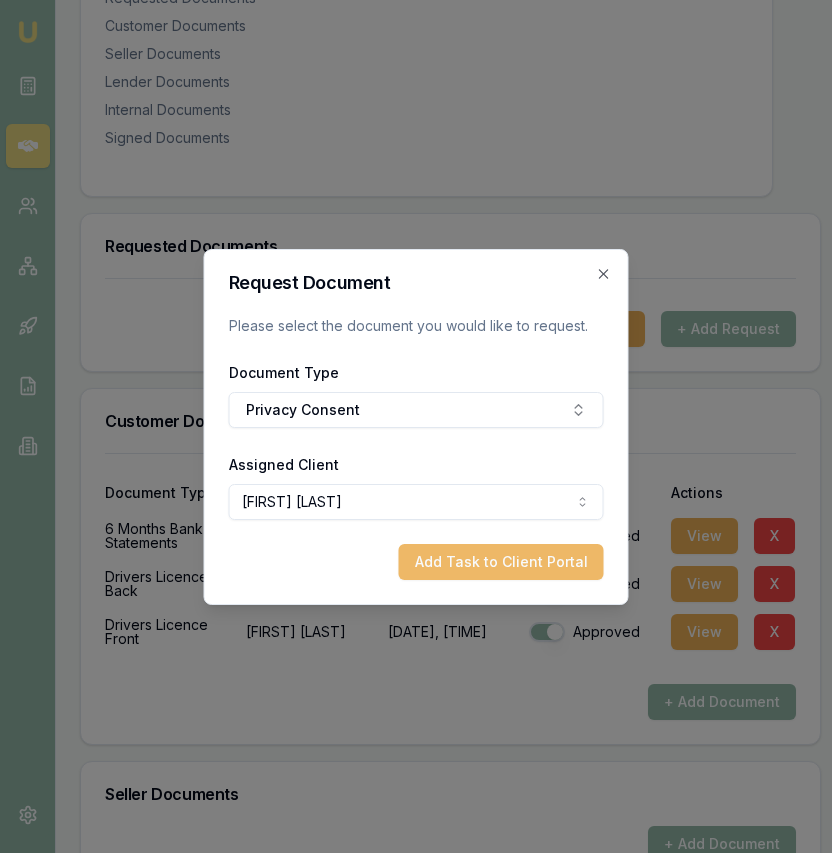 click on "Add Task to Client Portal" at bounding box center [501, 562] 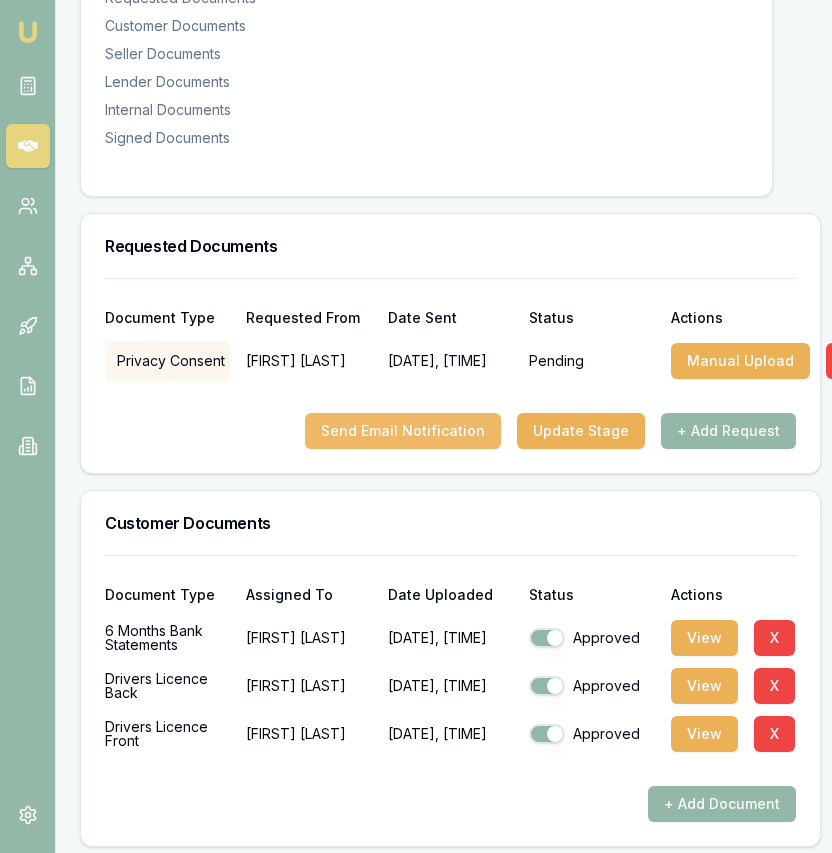 click on "Send Email Notification" at bounding box center [403, 431] 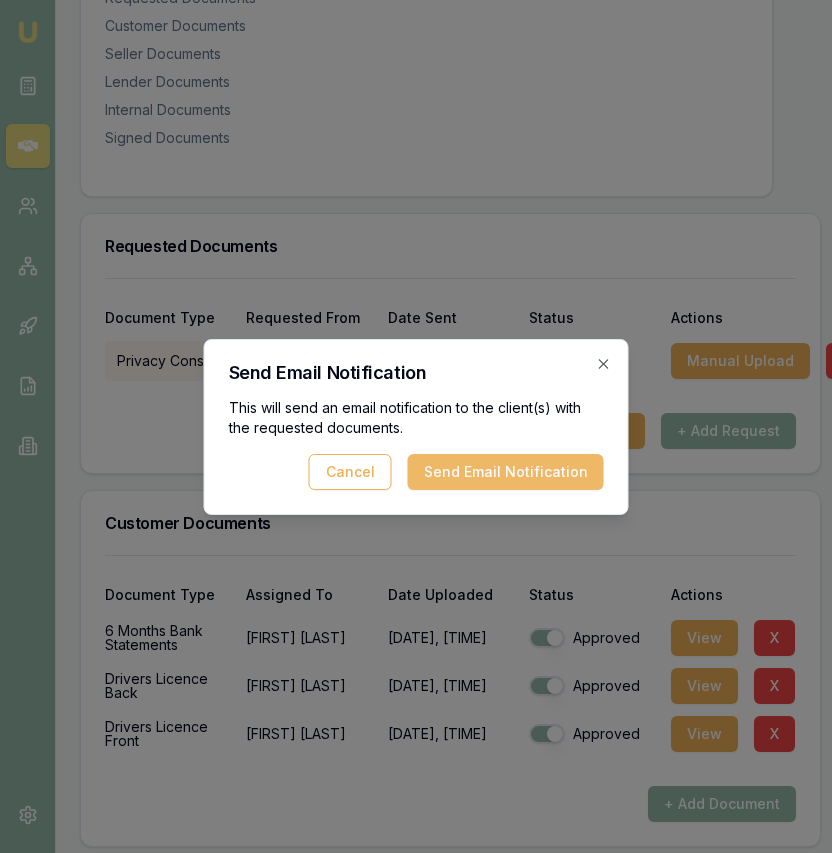 click on "Send Email Notification" at bounding box center (506, 472) 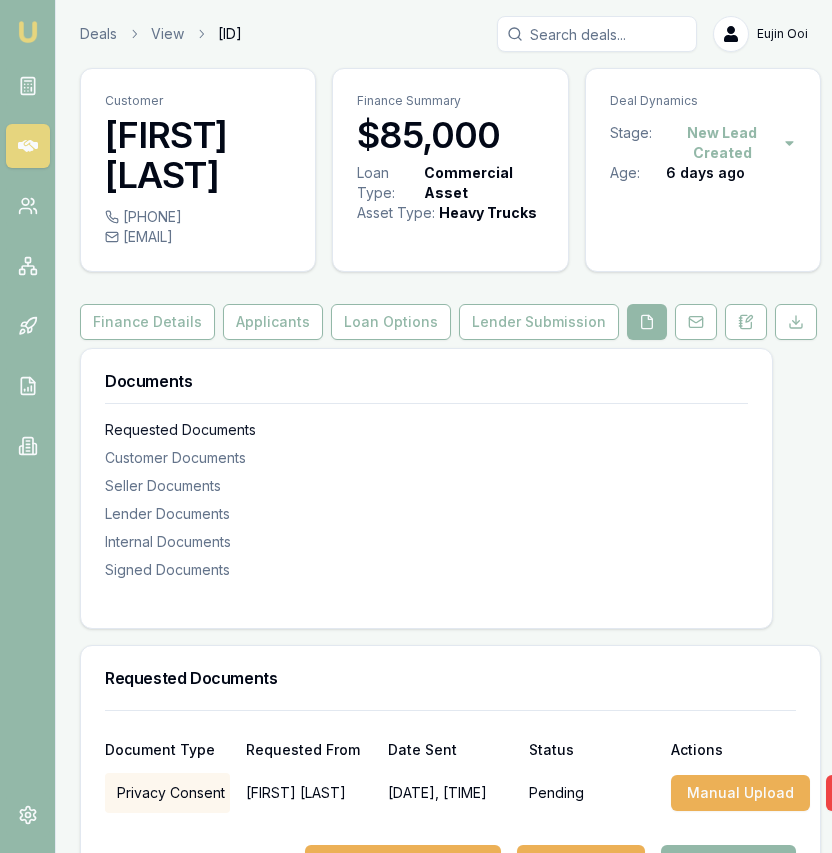 scroll, scrollTop: 0, scrollLeft: 8, axis: horizontal 